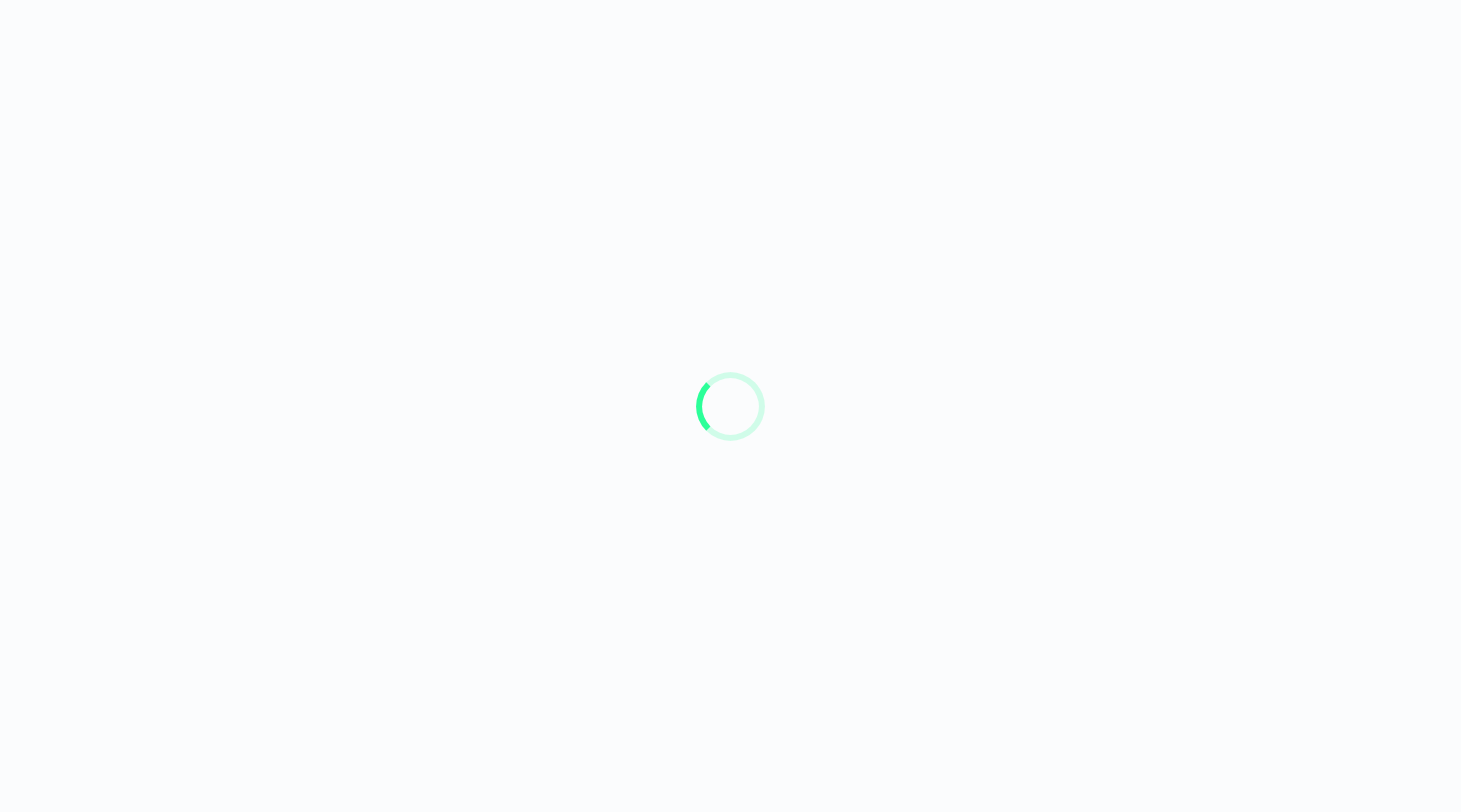 scroll, scrollTop: 0, scrollLeft: 0, axis: both 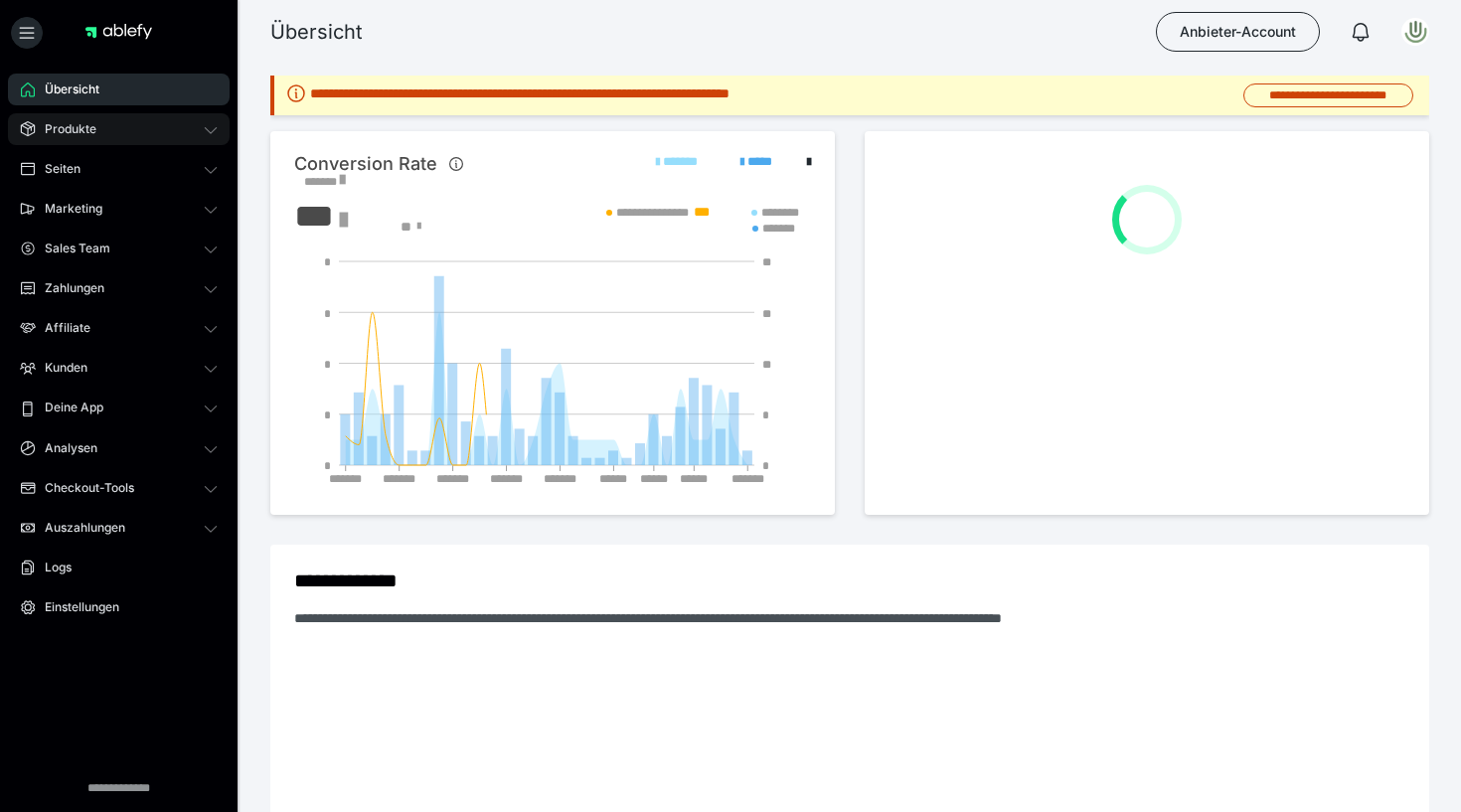 click on "Produkte" at bounding box center (64, 129) 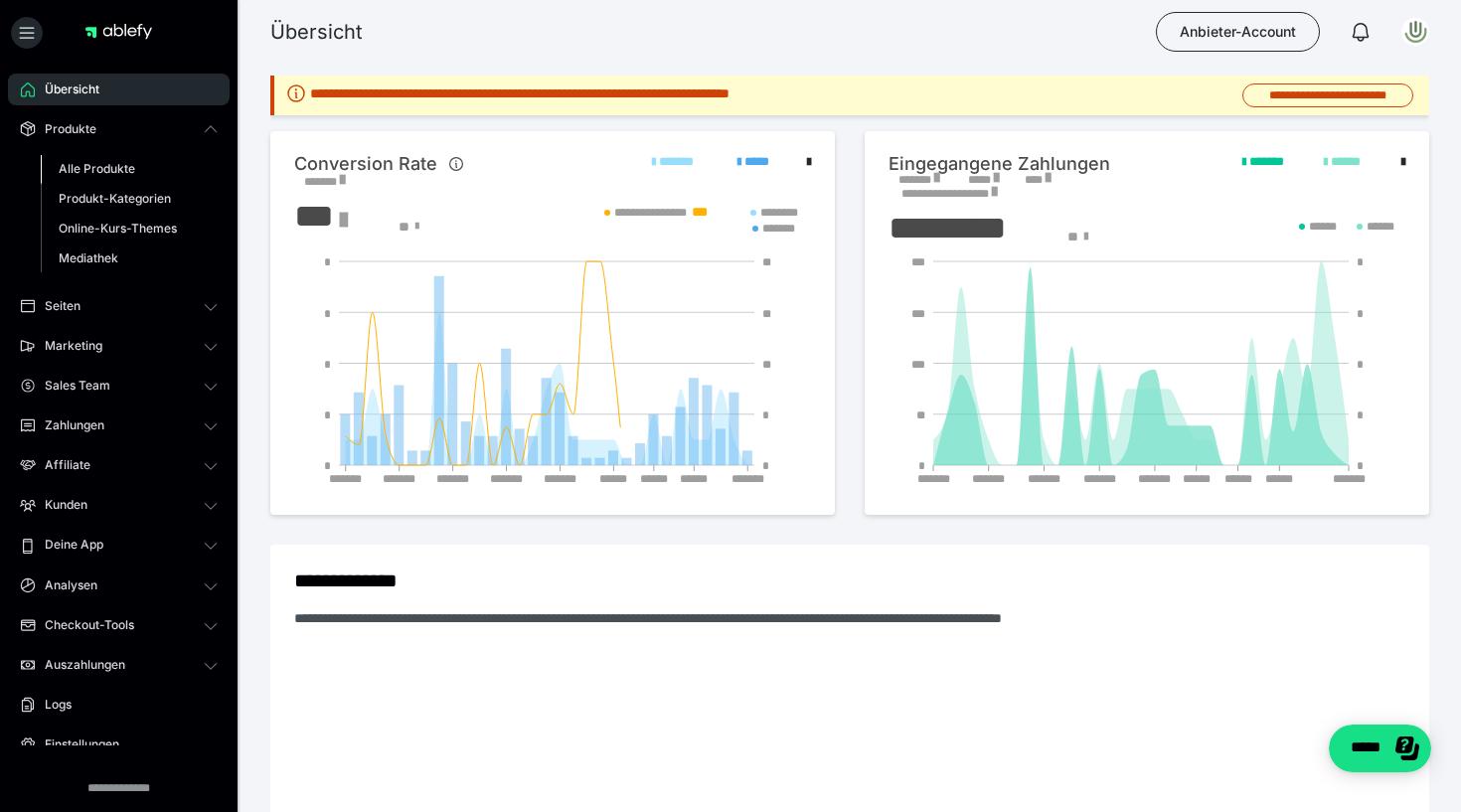 scroll, scrollTop: 0, scrollLeft: 0, axis: both 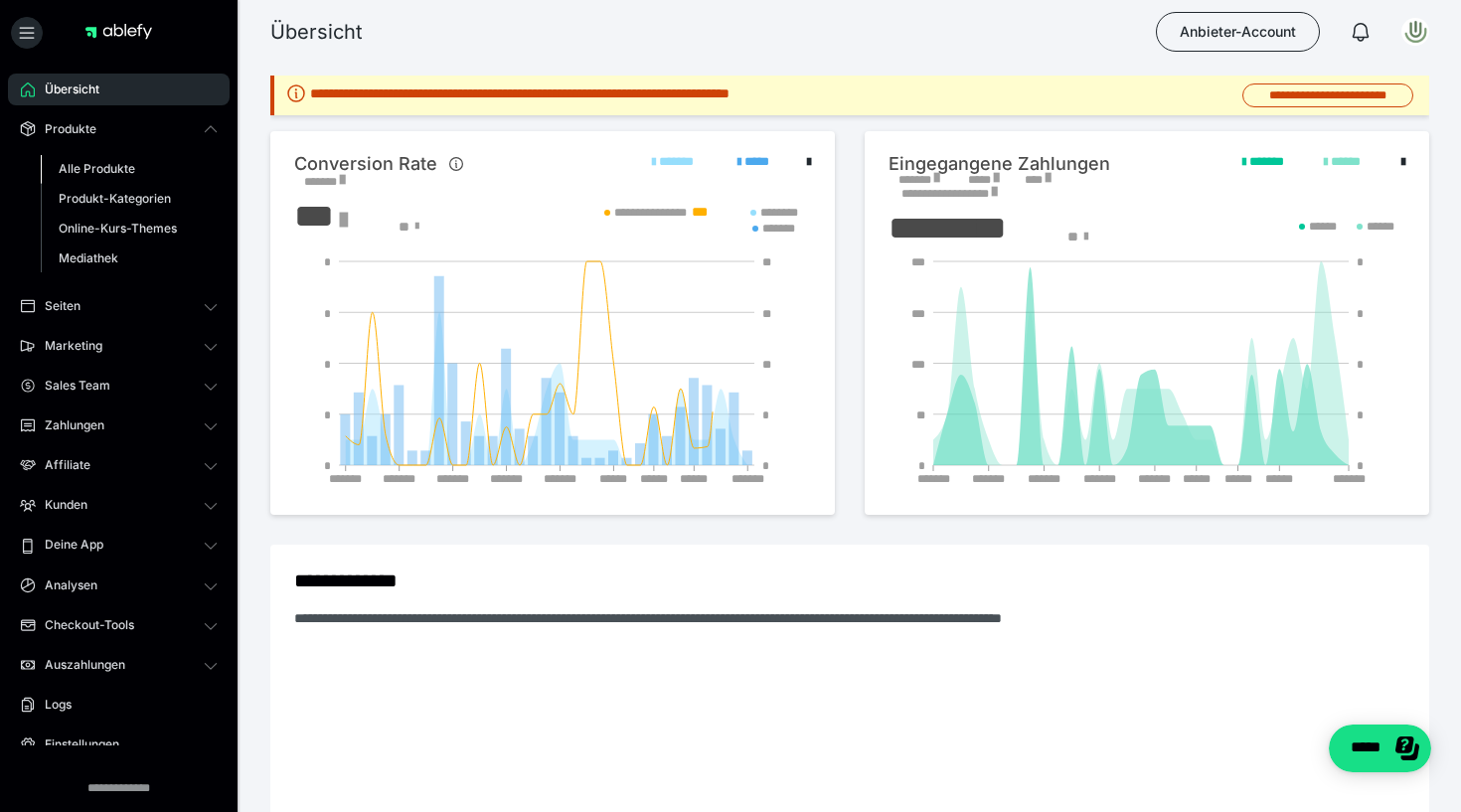 click on "Alle Produkte" at bounding box center (96, 168) 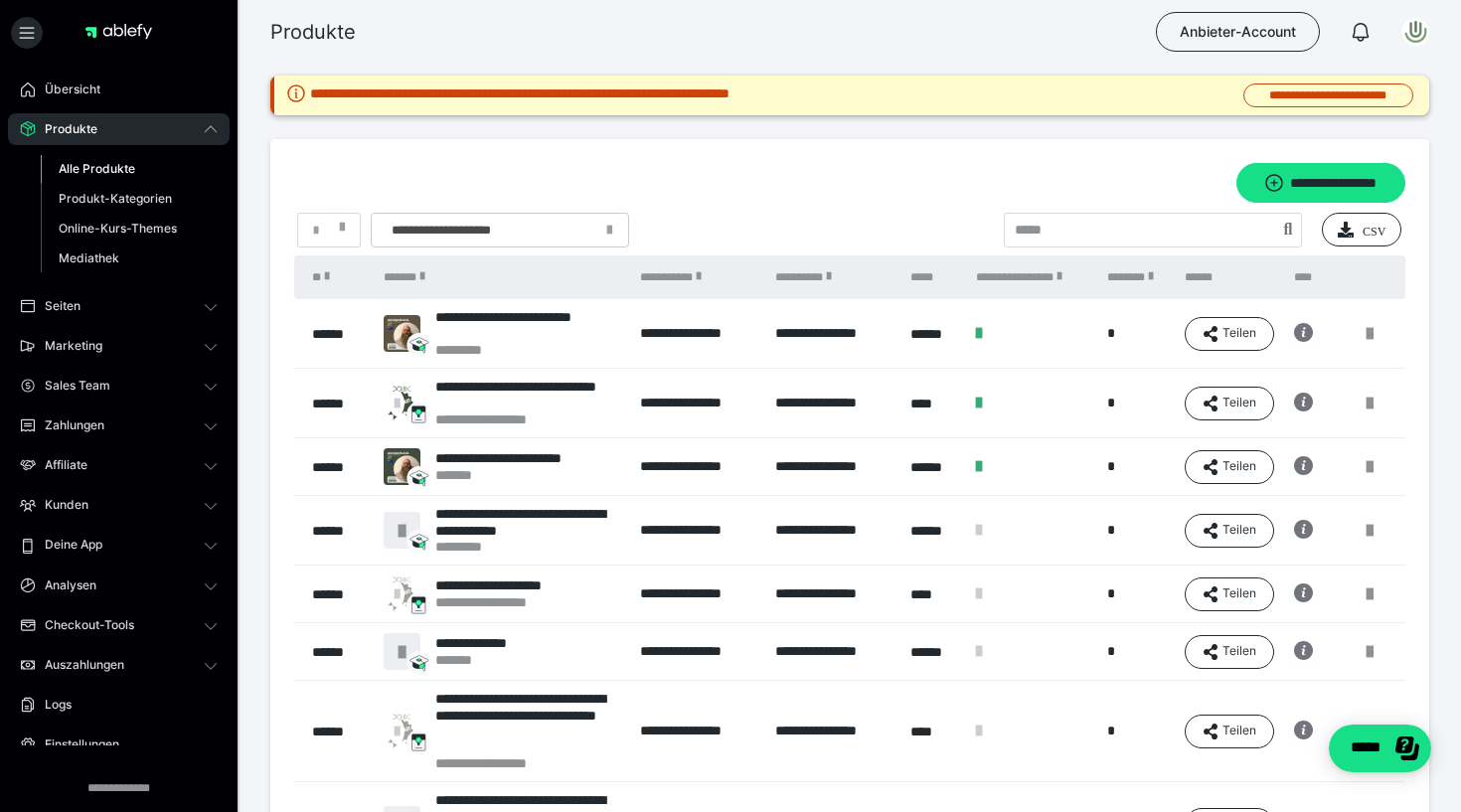 click at bounding box center [609, 231] 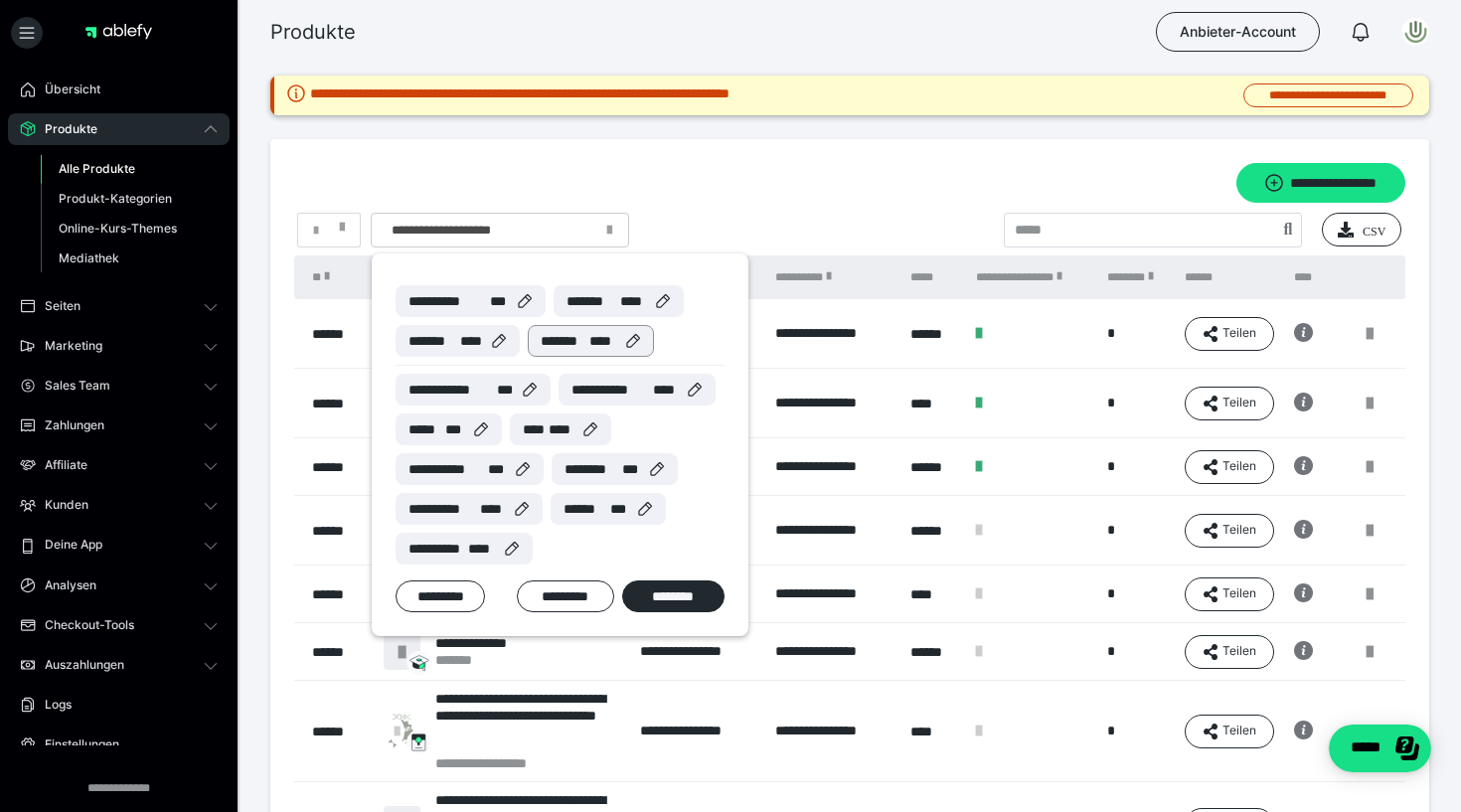click on "*******" at bounding box center (566, 341) 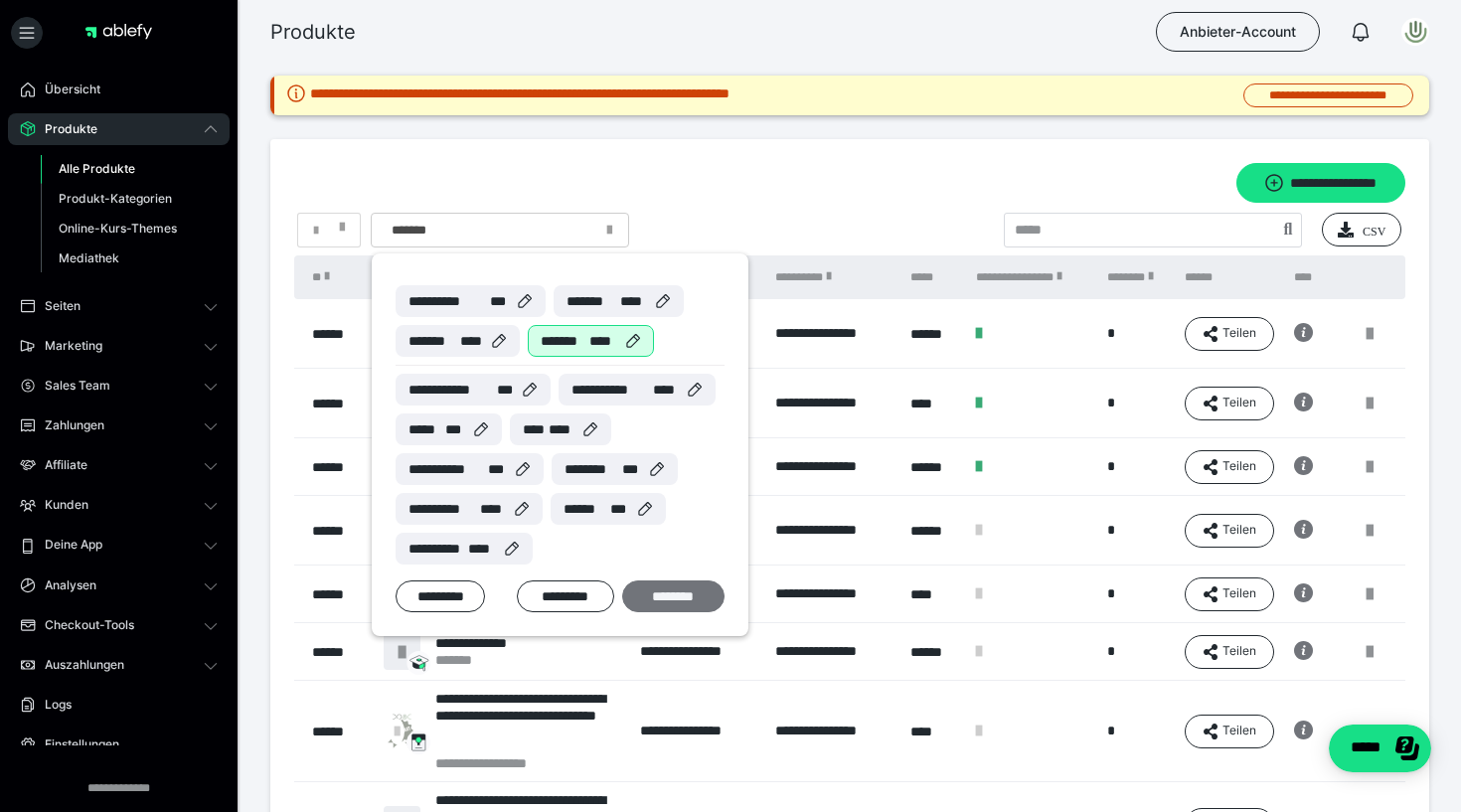 click on "********" at bounding box center [673, 596] 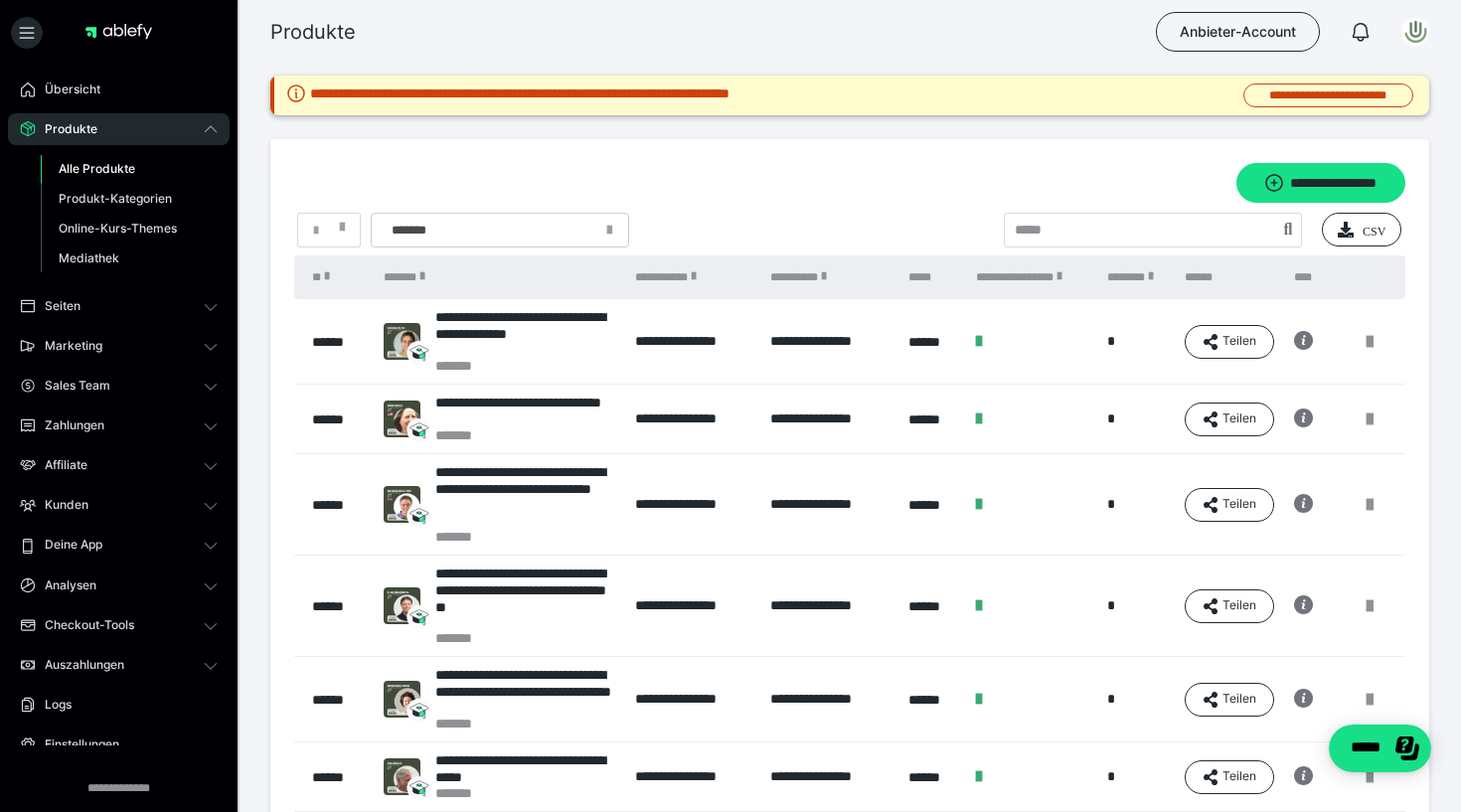 click on "*******" at bounding box center [500, 230] 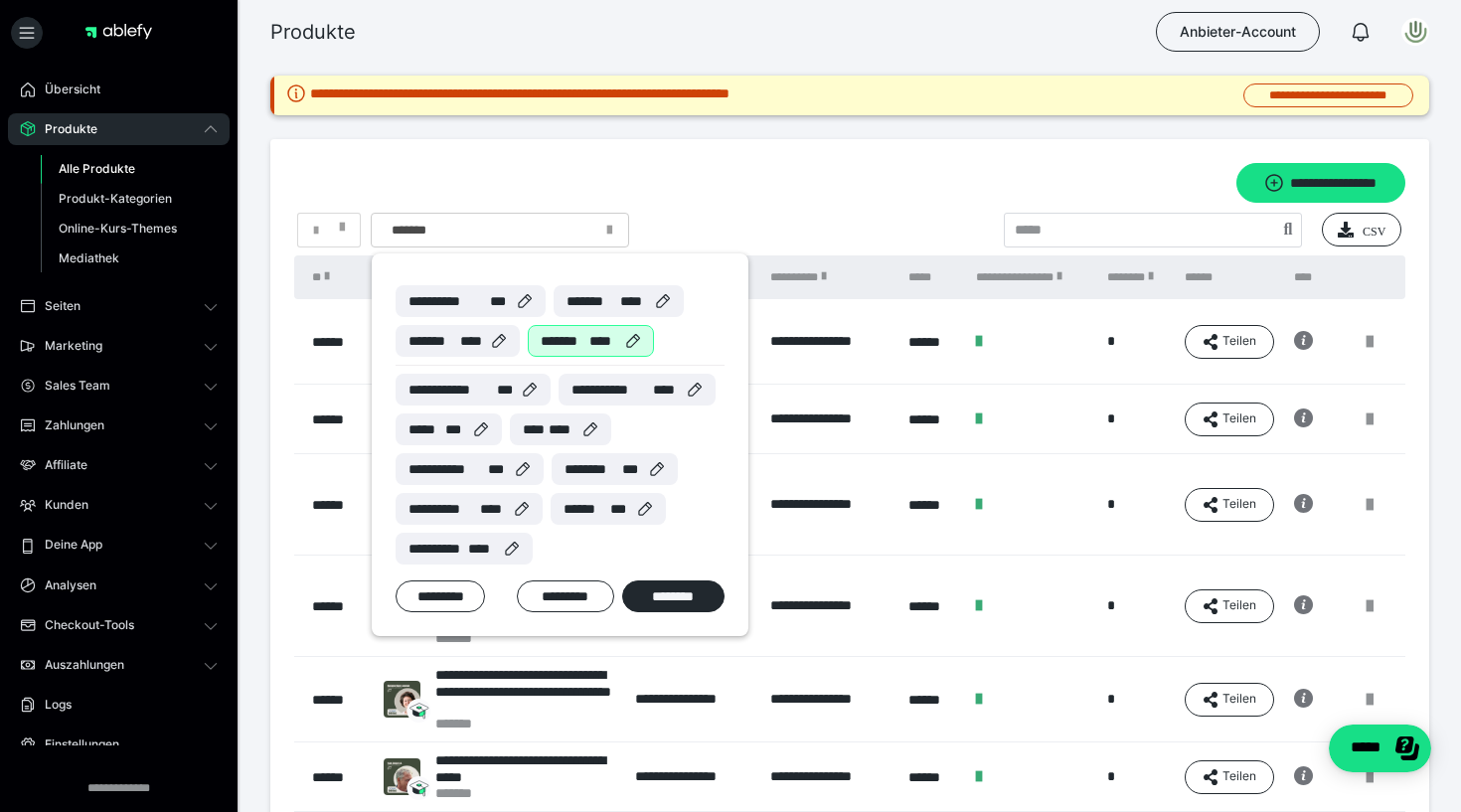 click on "****" at bounding box center (602, 341) 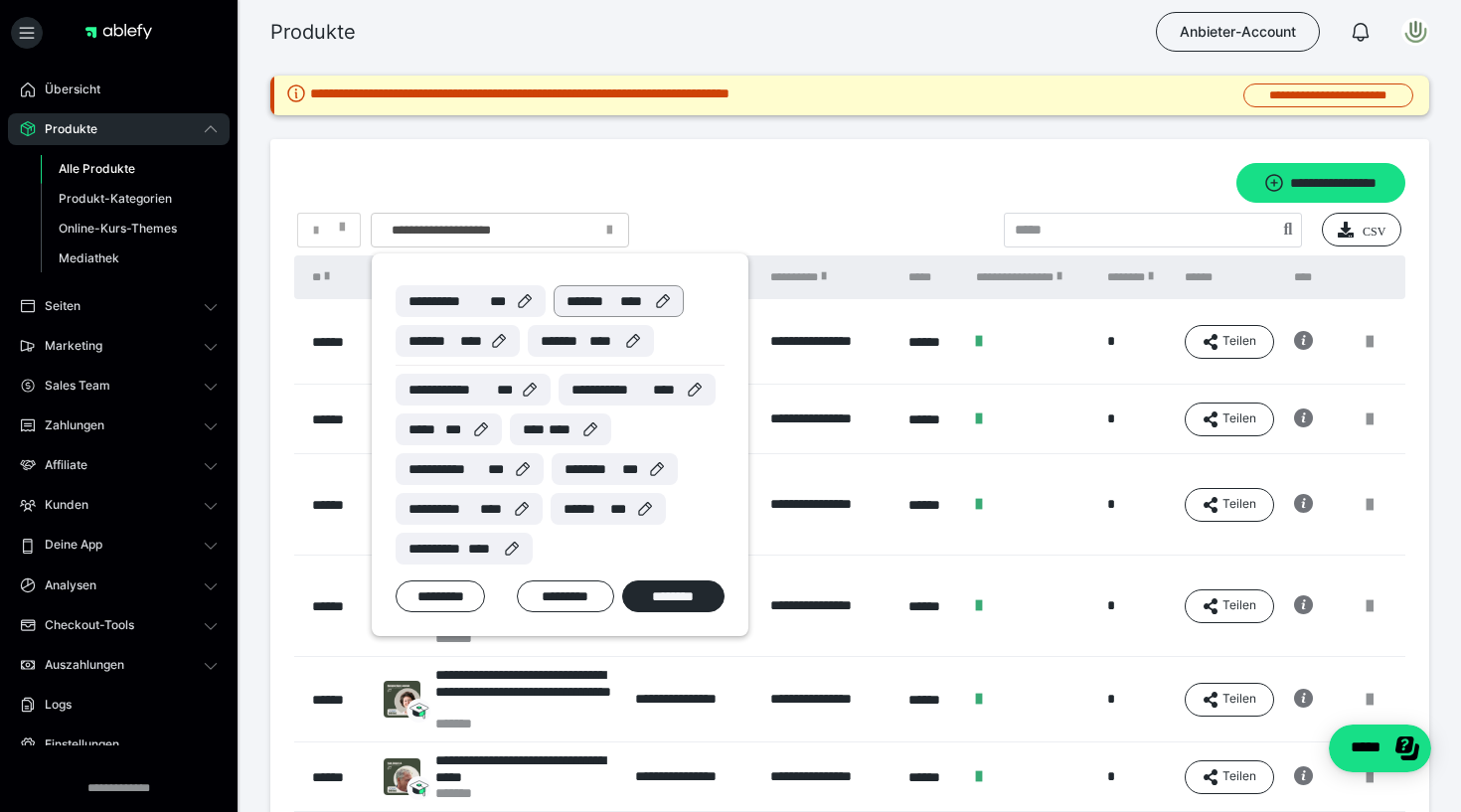 click on "*******" at bounding box center (593, 301) 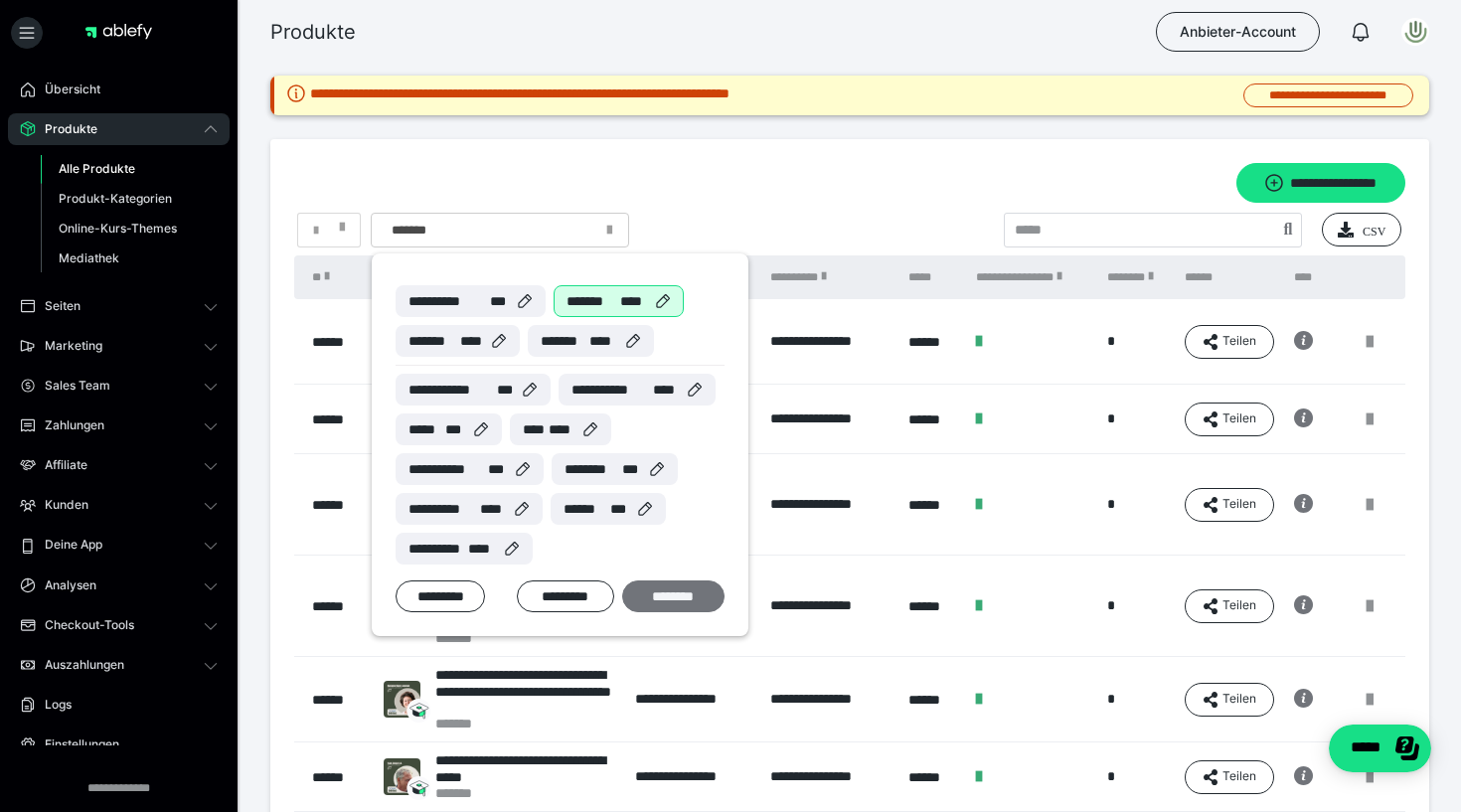 click on "********" at bounding box center [673, 596] 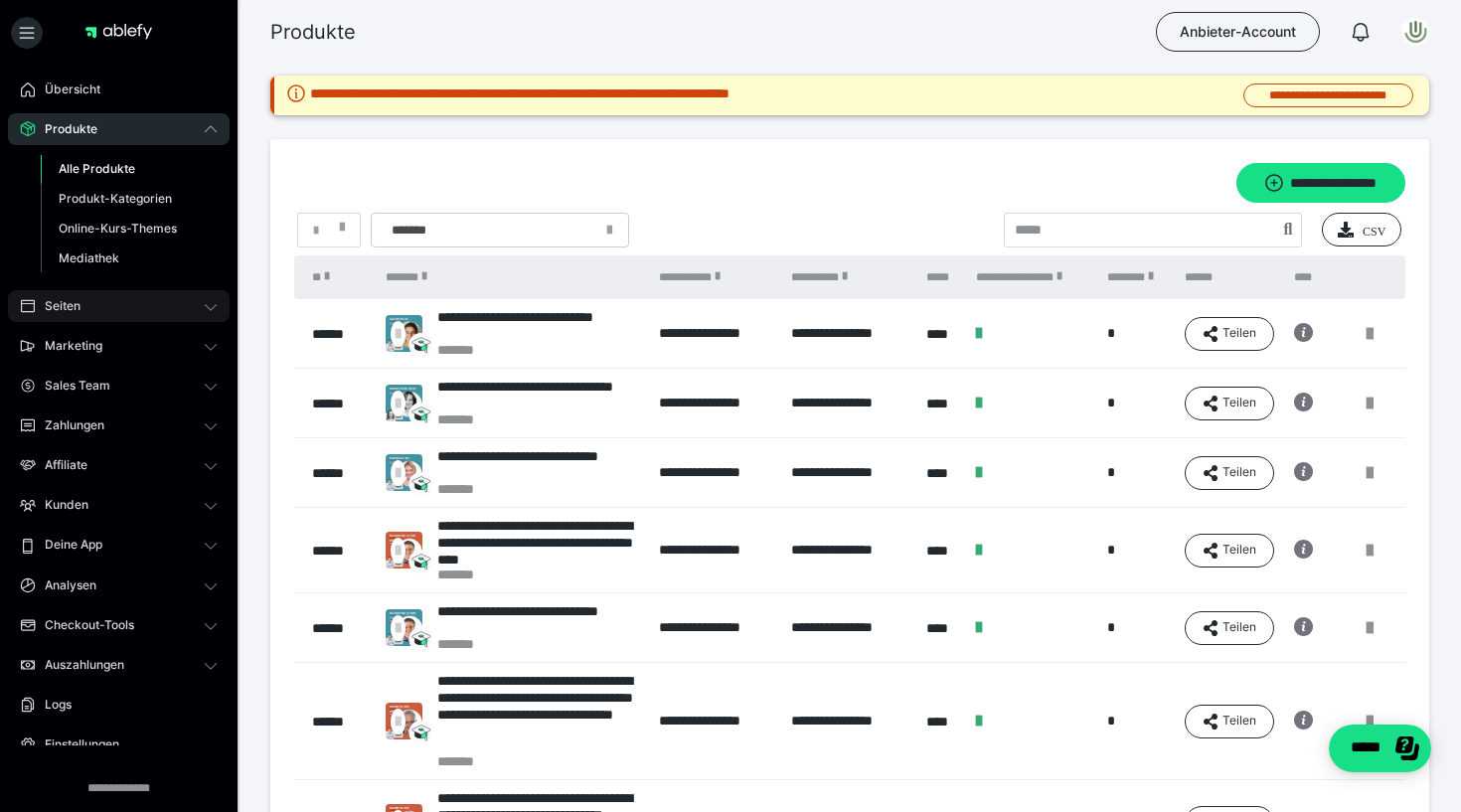 click on "Seiten" at bounding box center (56, 306) 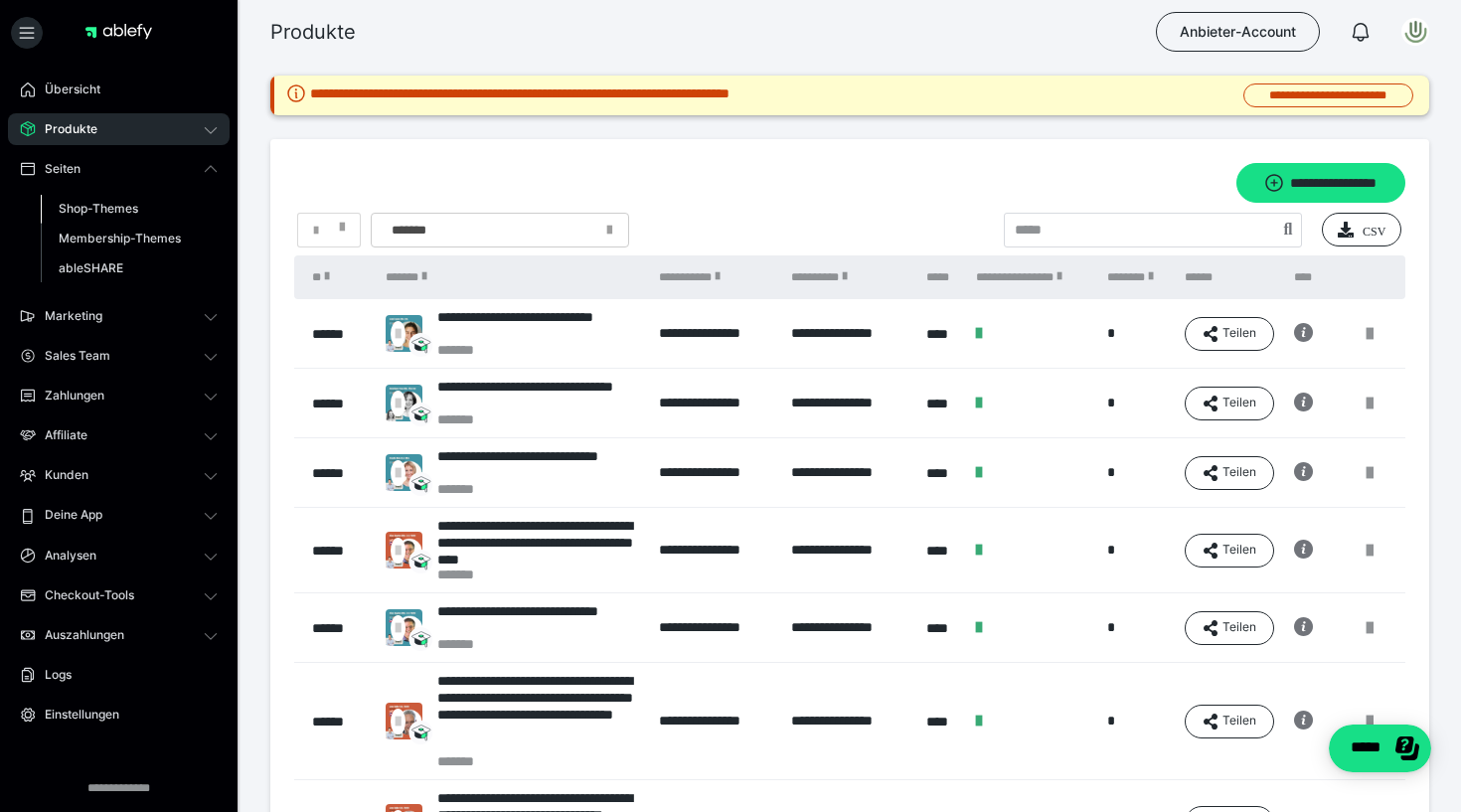 click on "Shop-Themes" at bounding box center (98, 208) 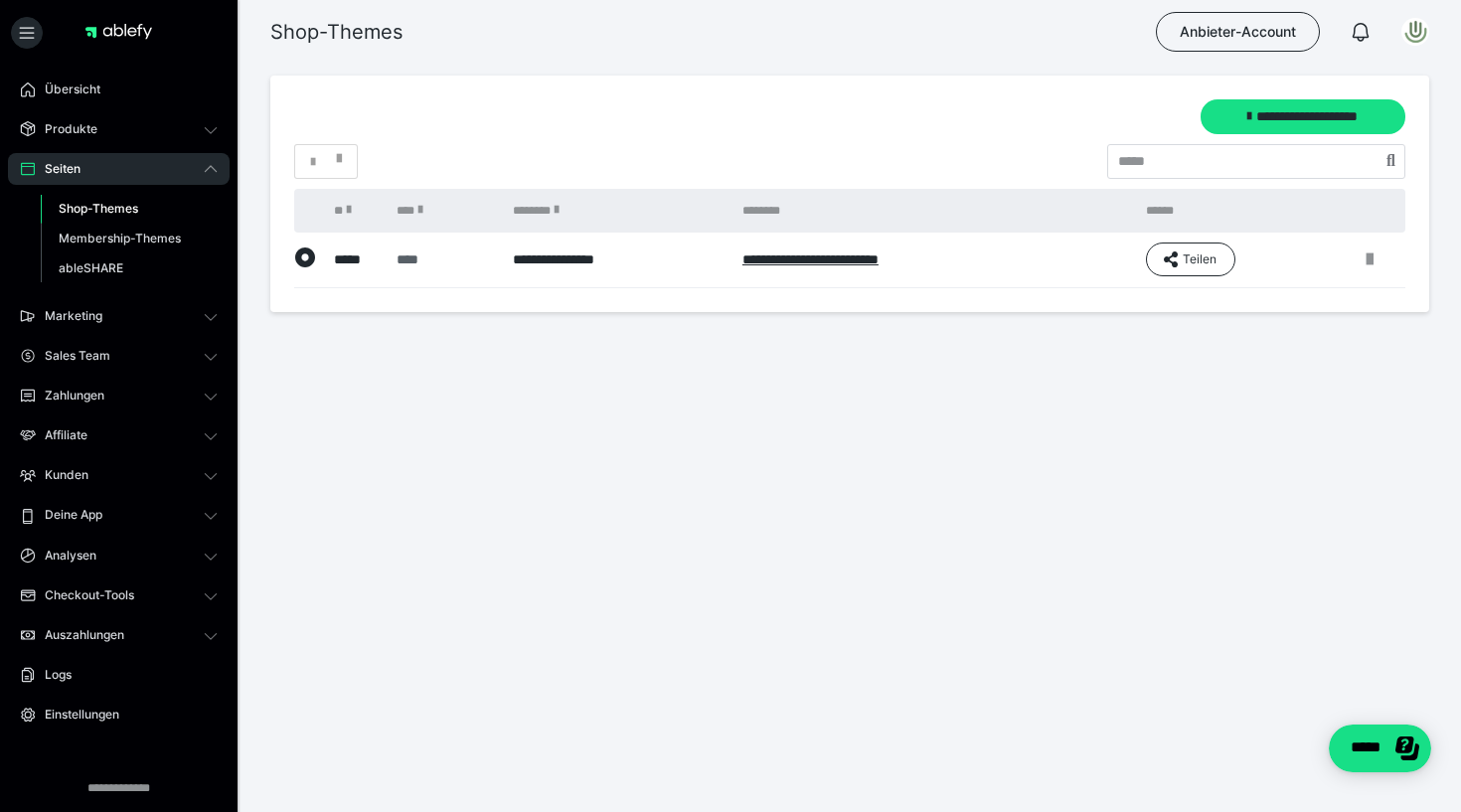click on "****" at bounding box center [442, 259] 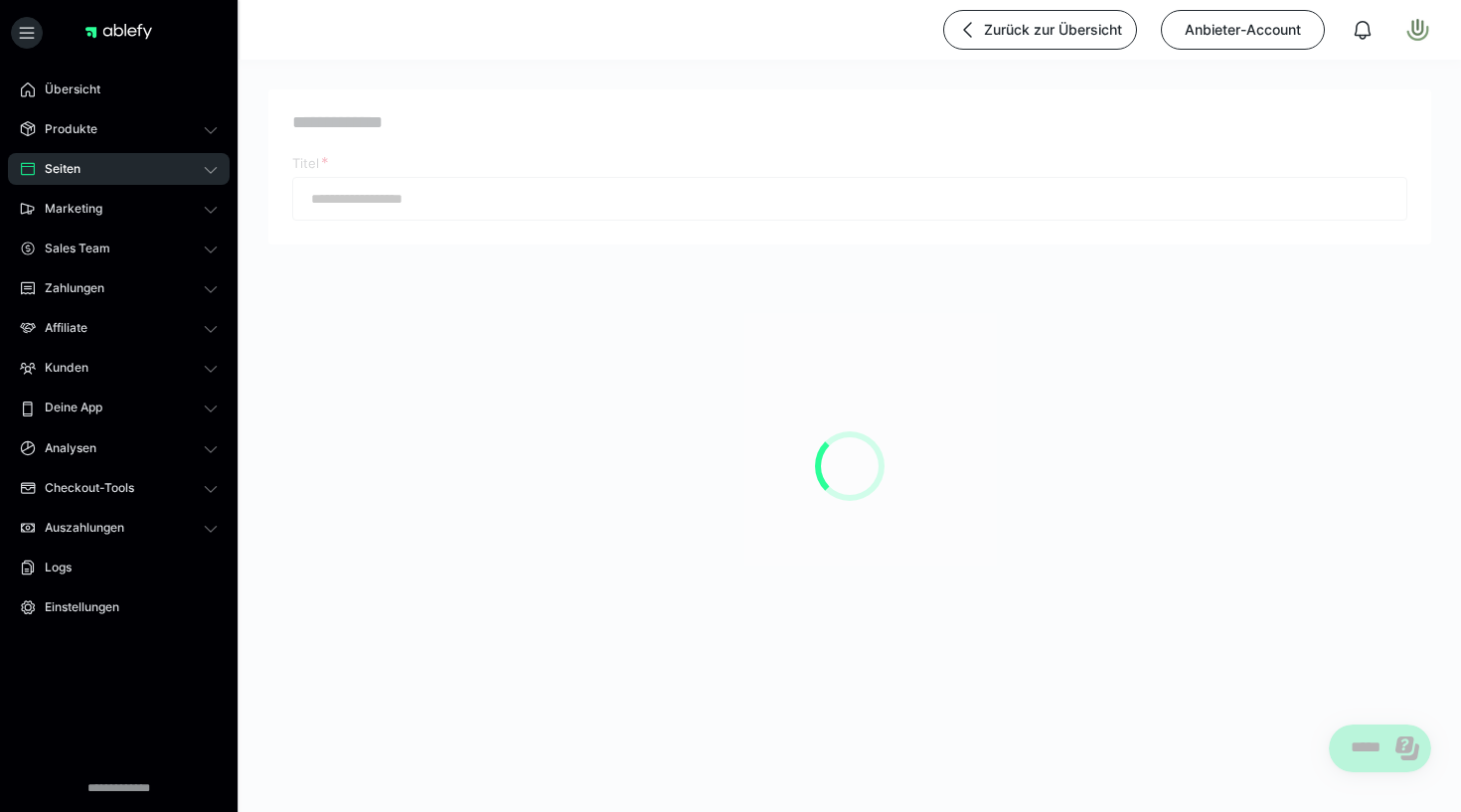 type on "****" 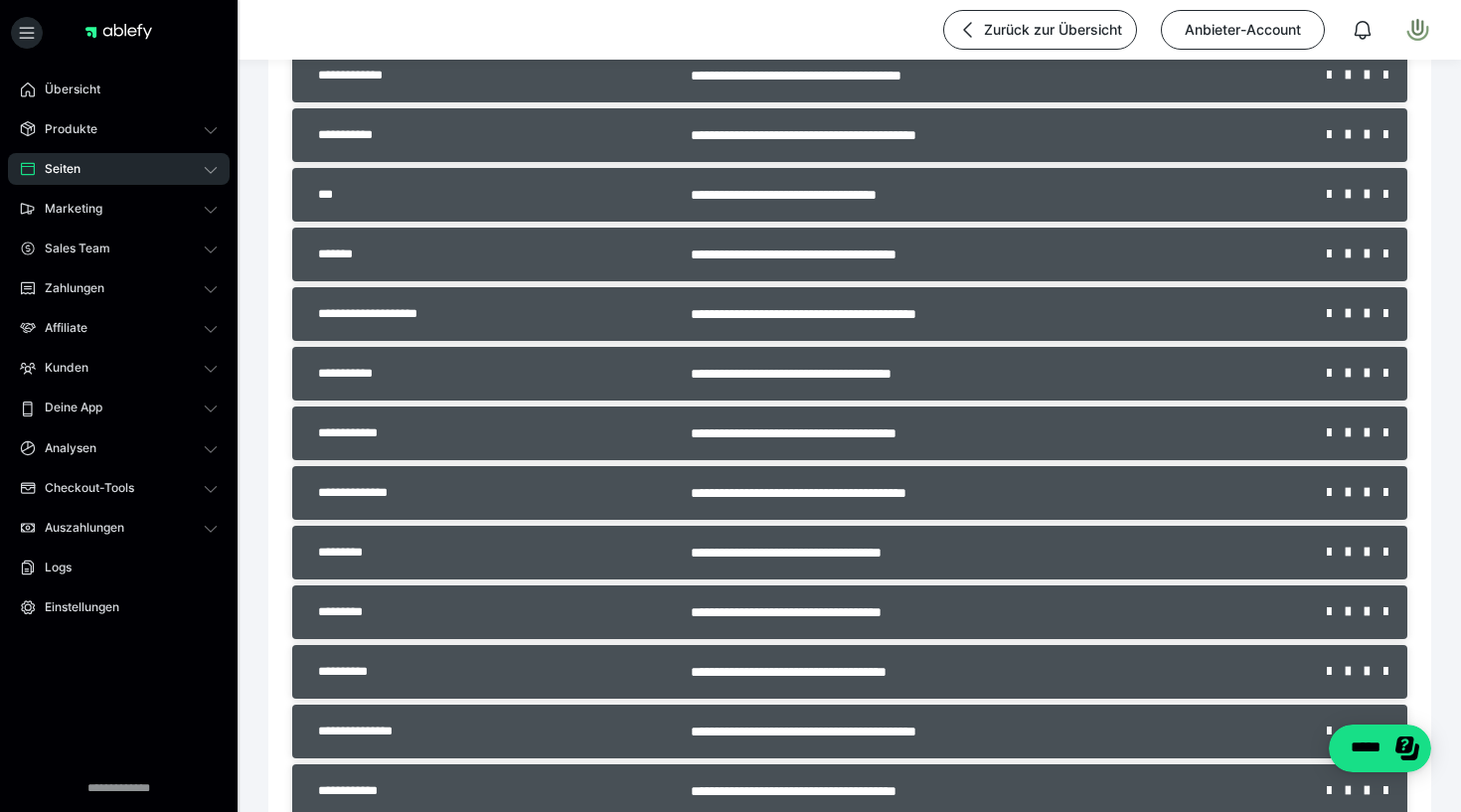 scroll, scrollTop: 1804, scrollLeft: 0, axis: vertical 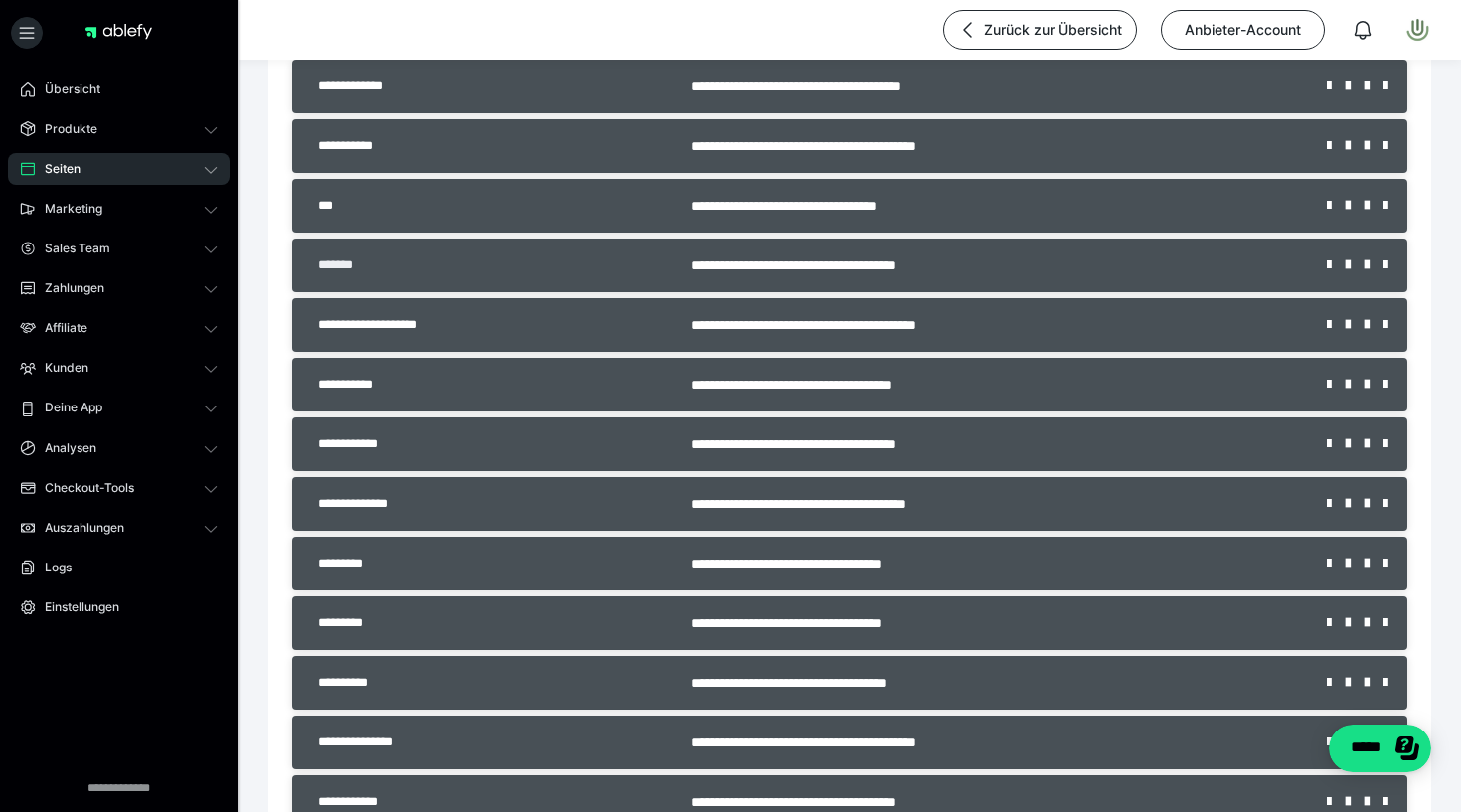 click on "*******" at bounding box center (343, 265) 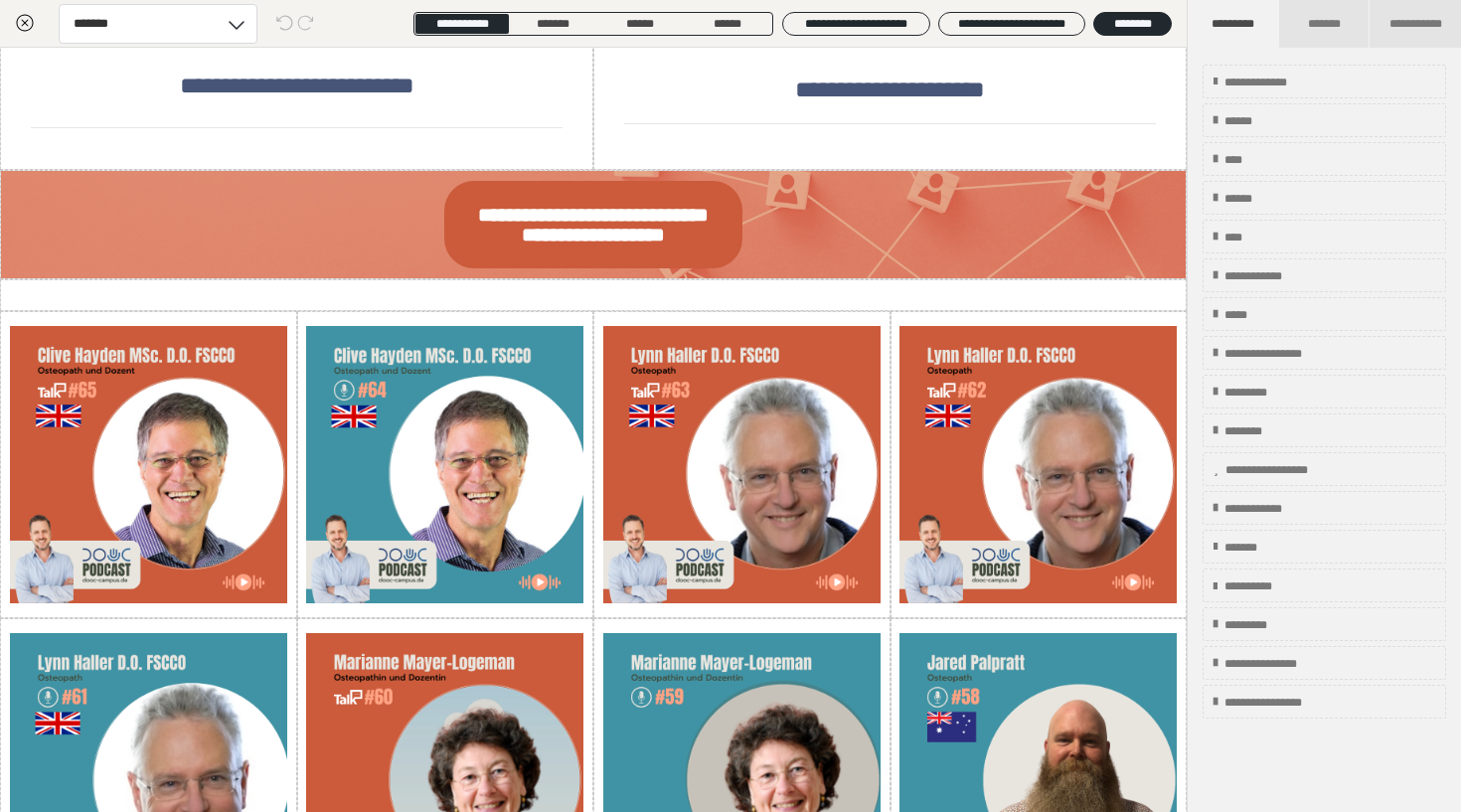 scroll, scrollTop: 1321, scrollLeft: 0, axis: vertical 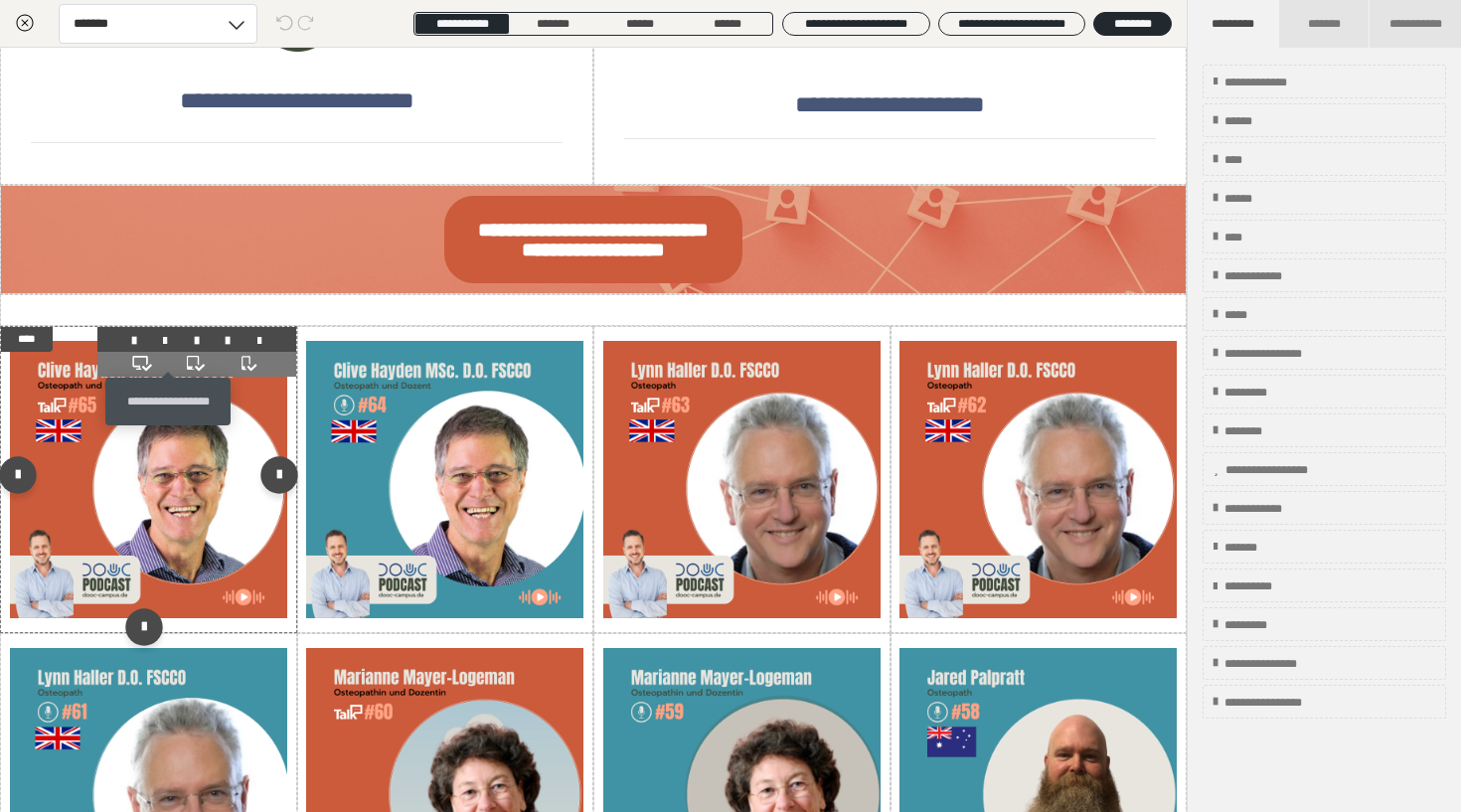 click at bounding box center [165, 341] 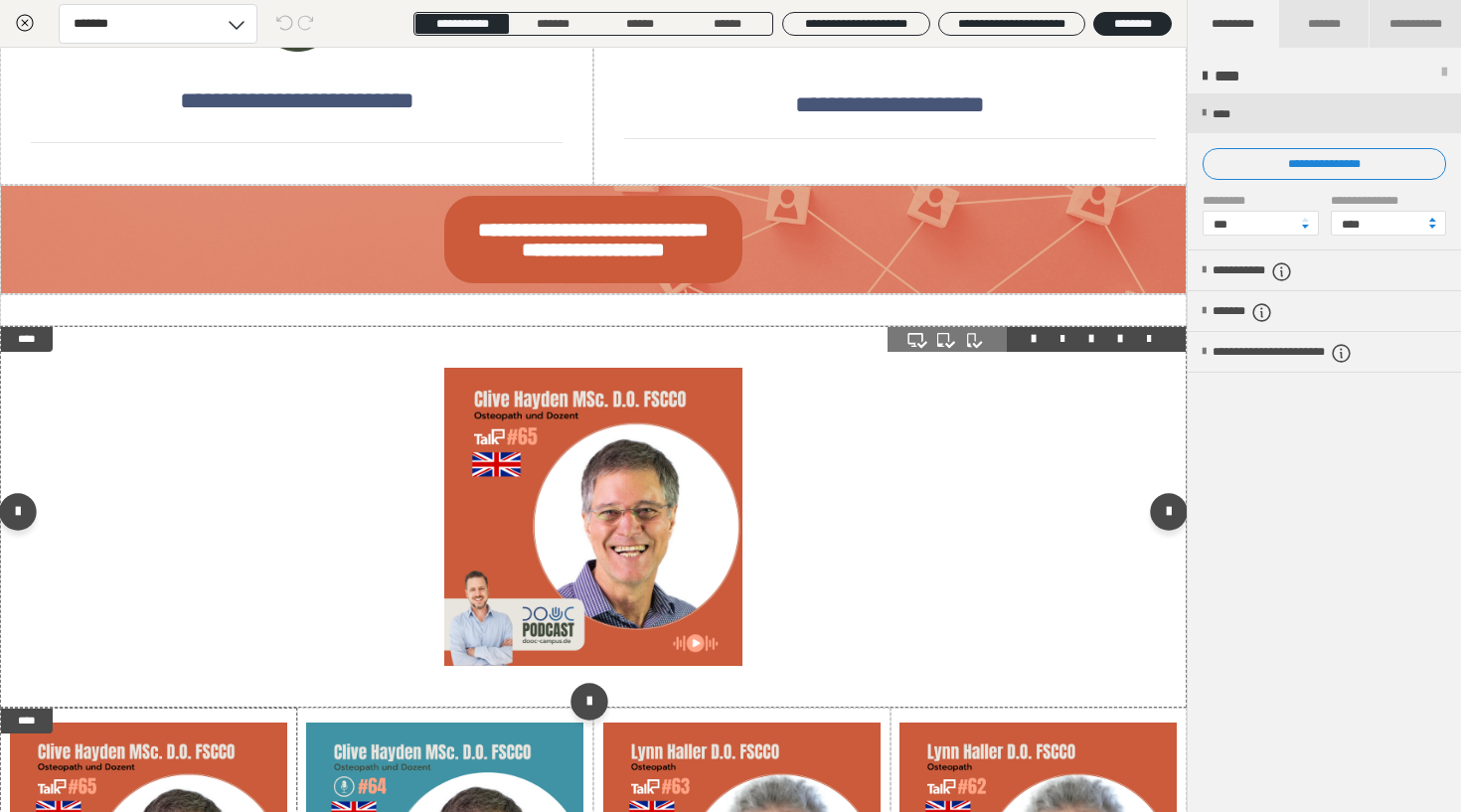 click at bounding box center [1062, 339] 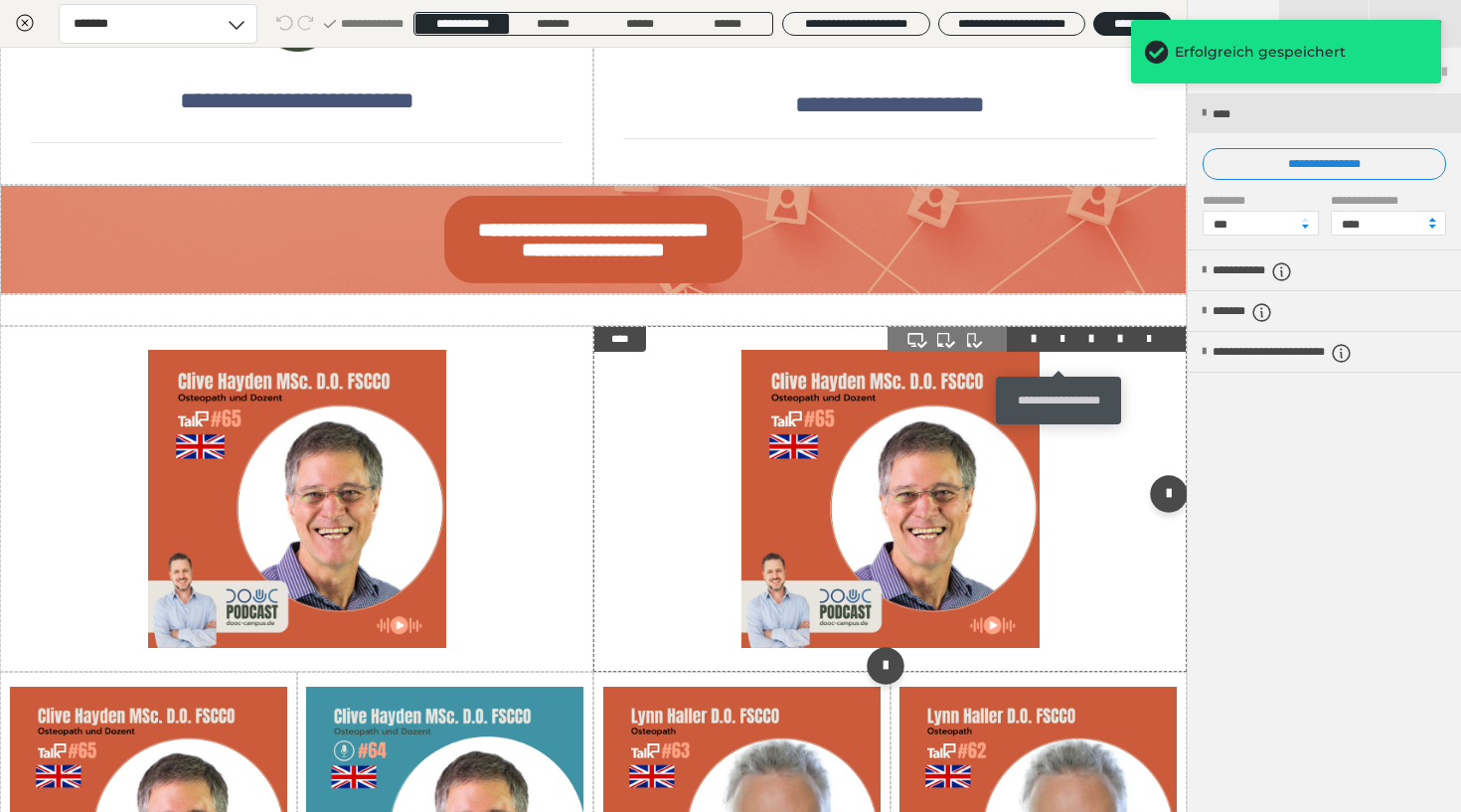 click at bounding box center [1062, 339] 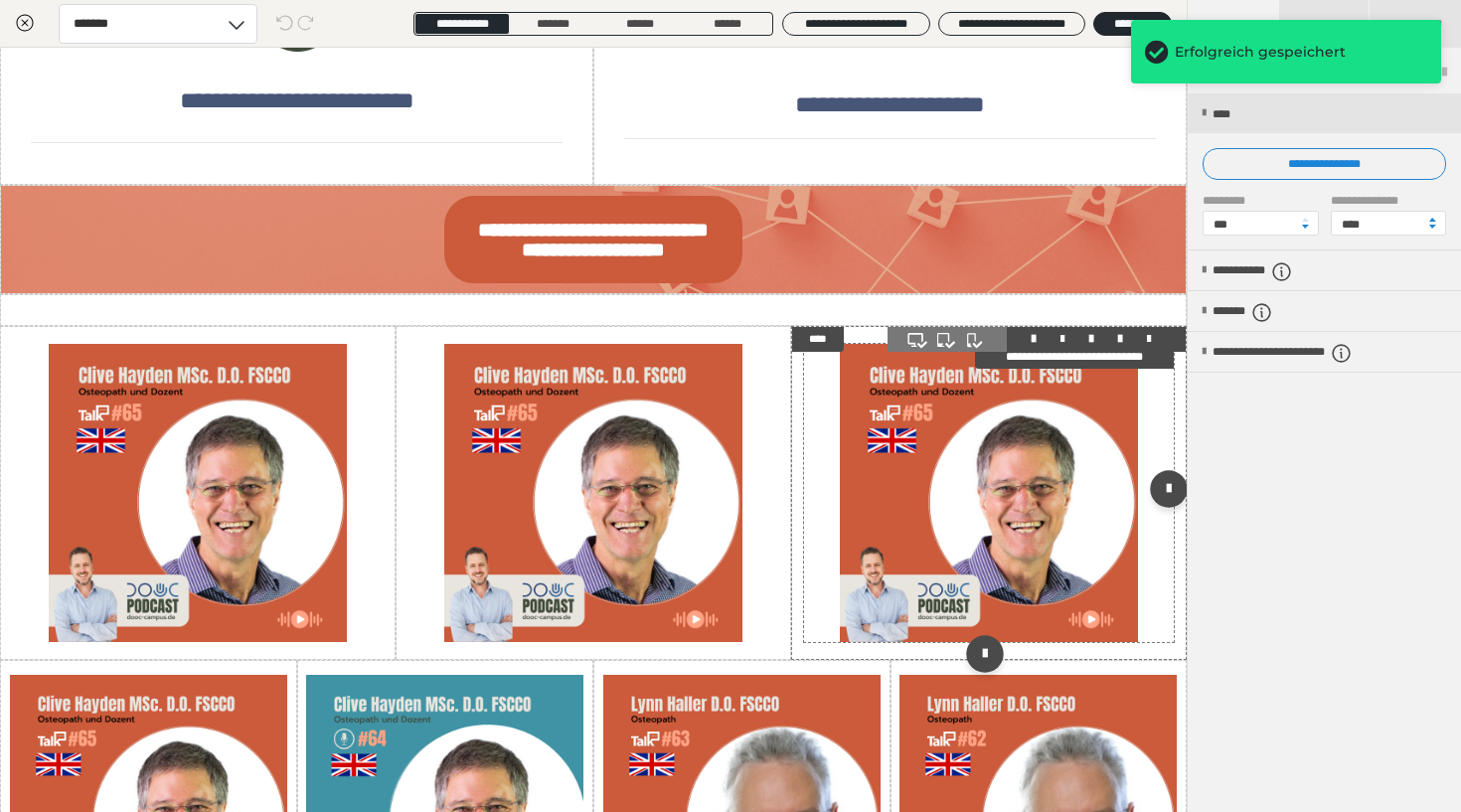 click at bounding box center (989, 493) 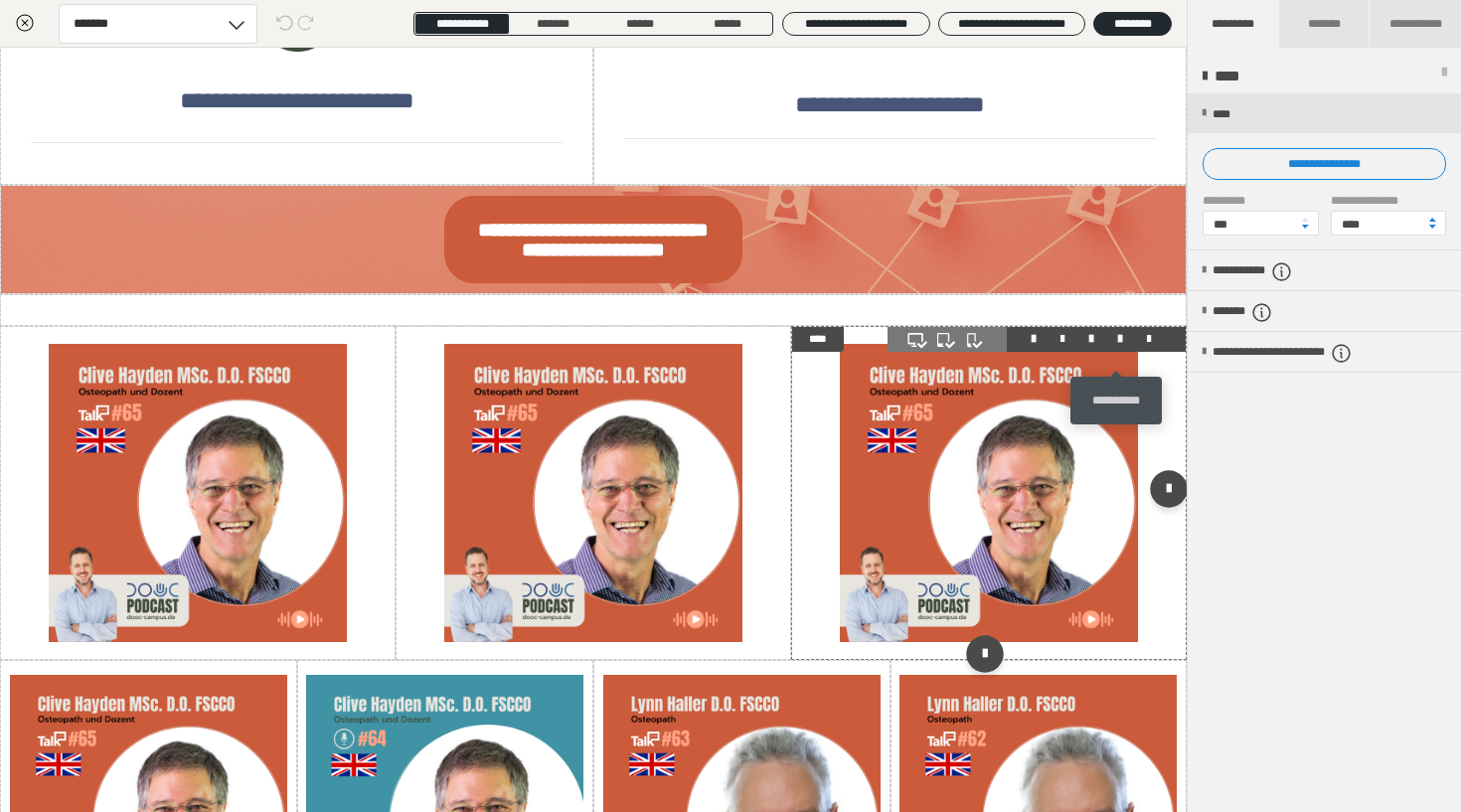 click at bounding box center (1120, 339) 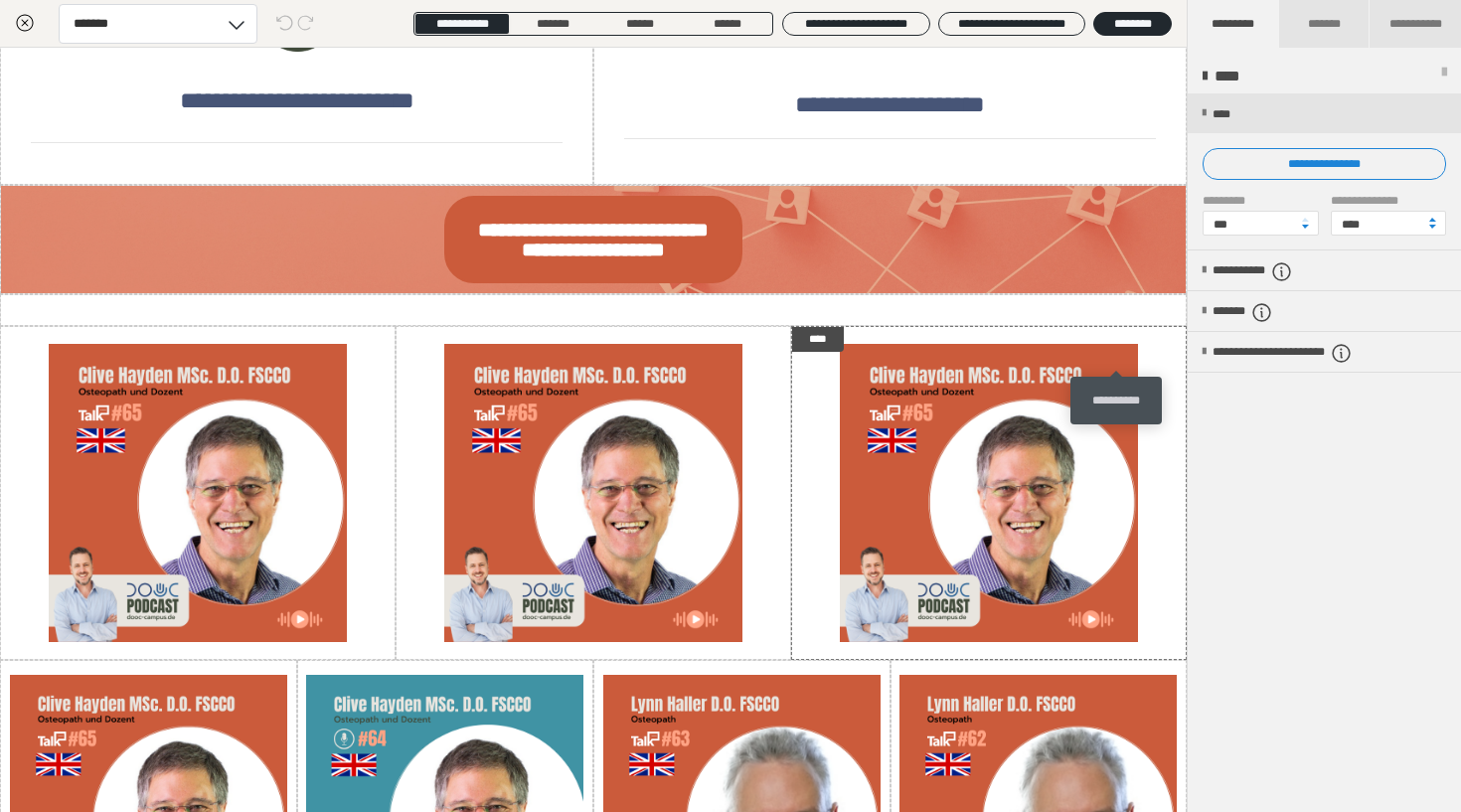 click on "**********" at bounding box center (1116, 401) 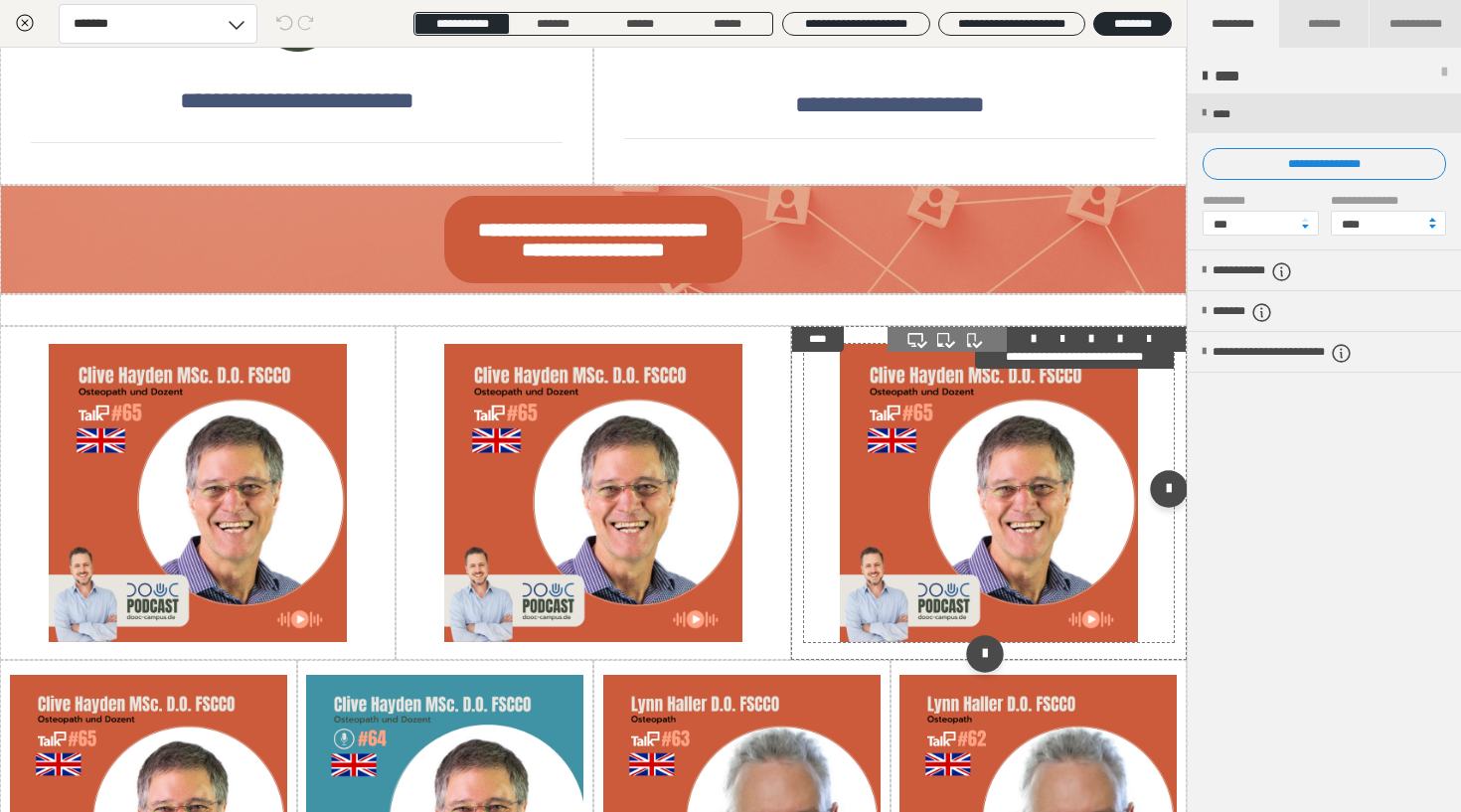 click on "**********" at bounding box center [1074, 356] 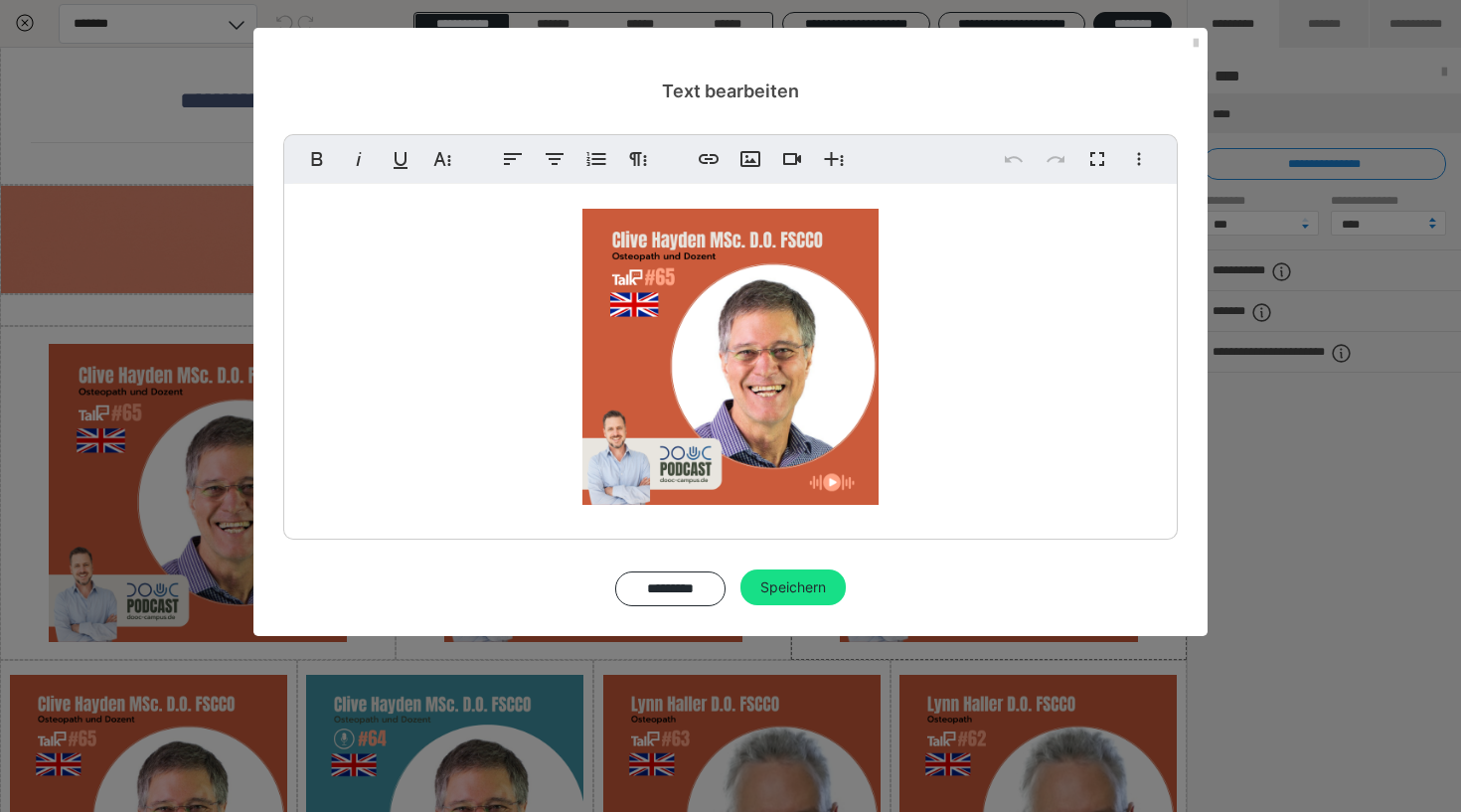 click at bounding box center [730, 357] 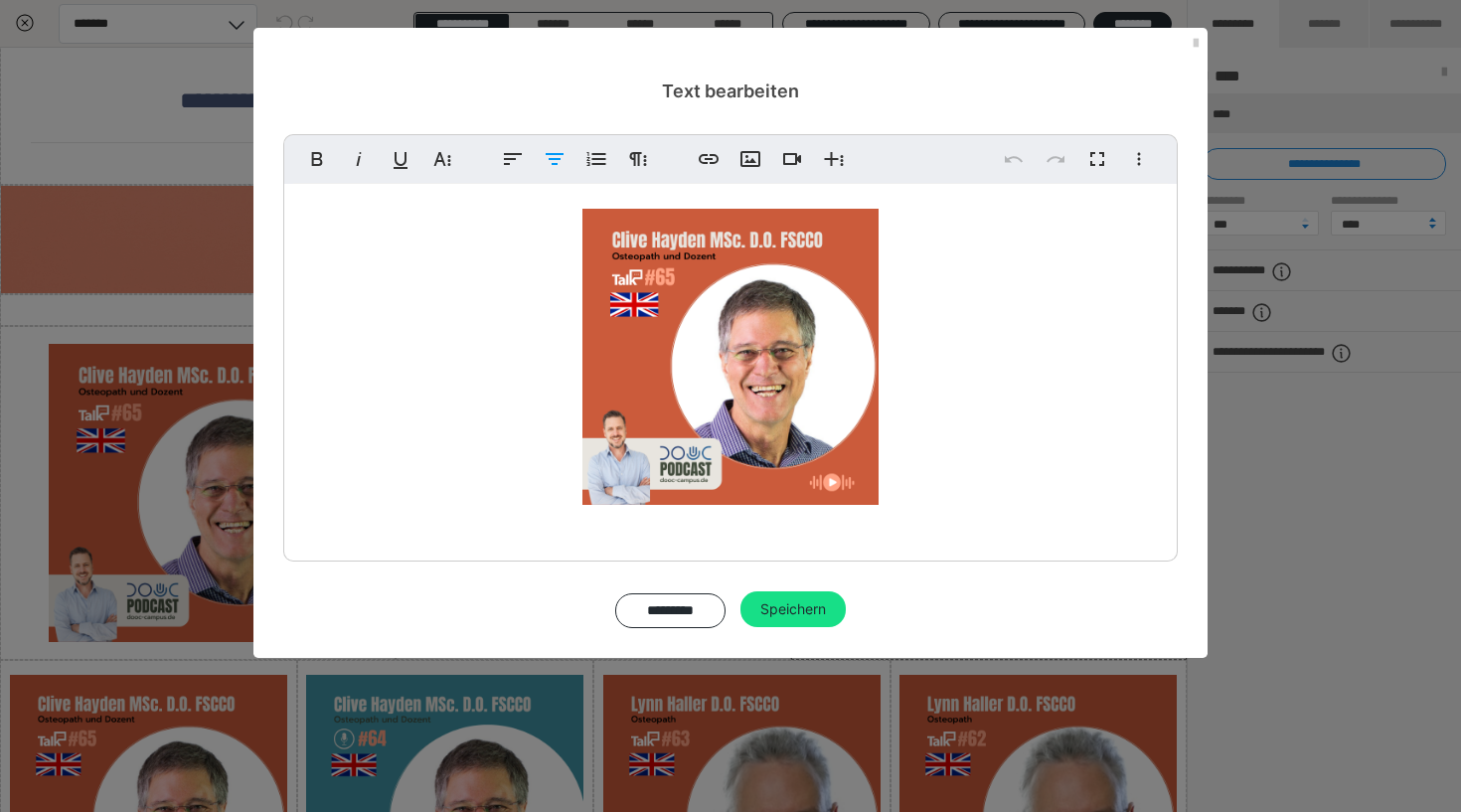 click at bounding box center [730, 357] 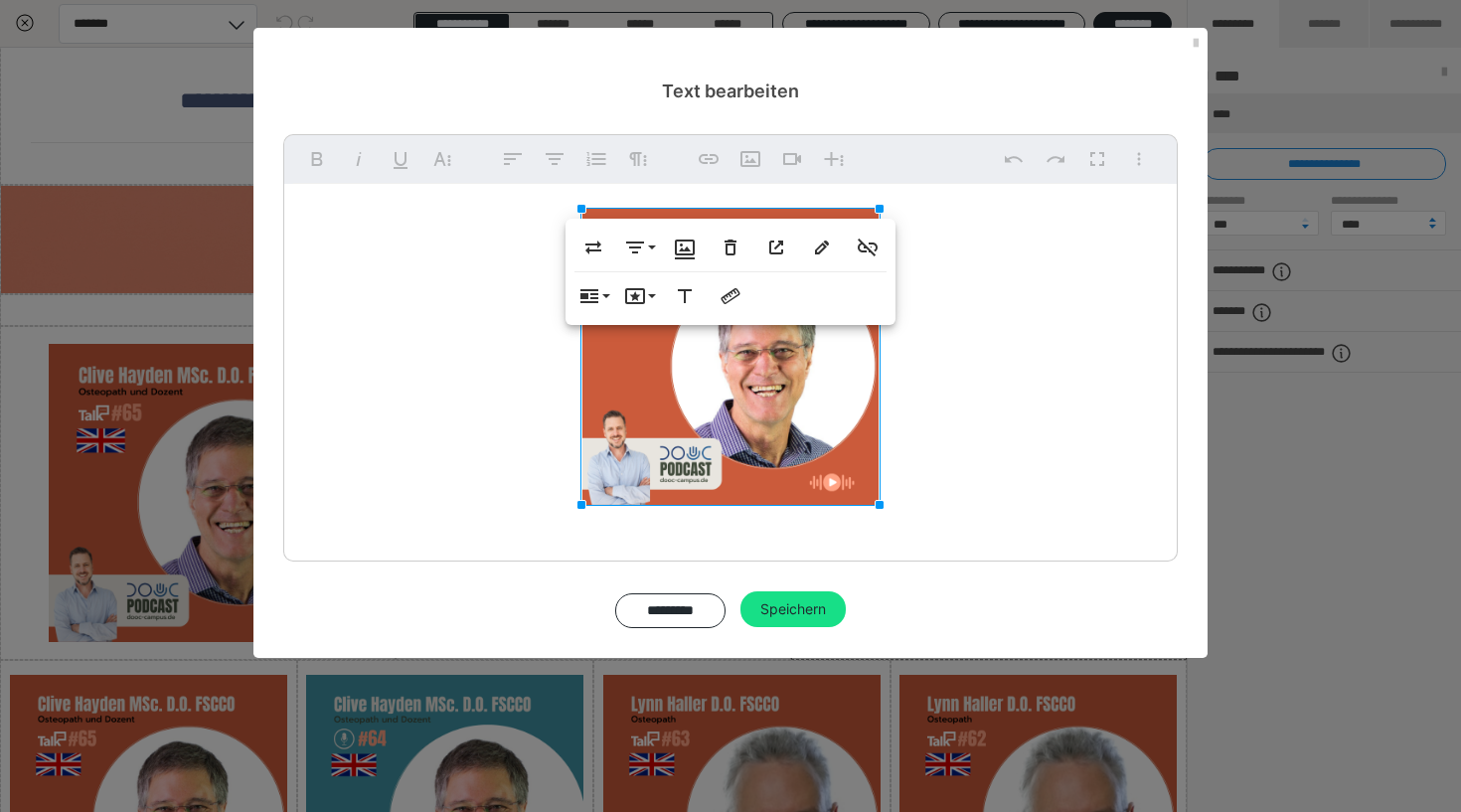click at bounding box center [730, 357] 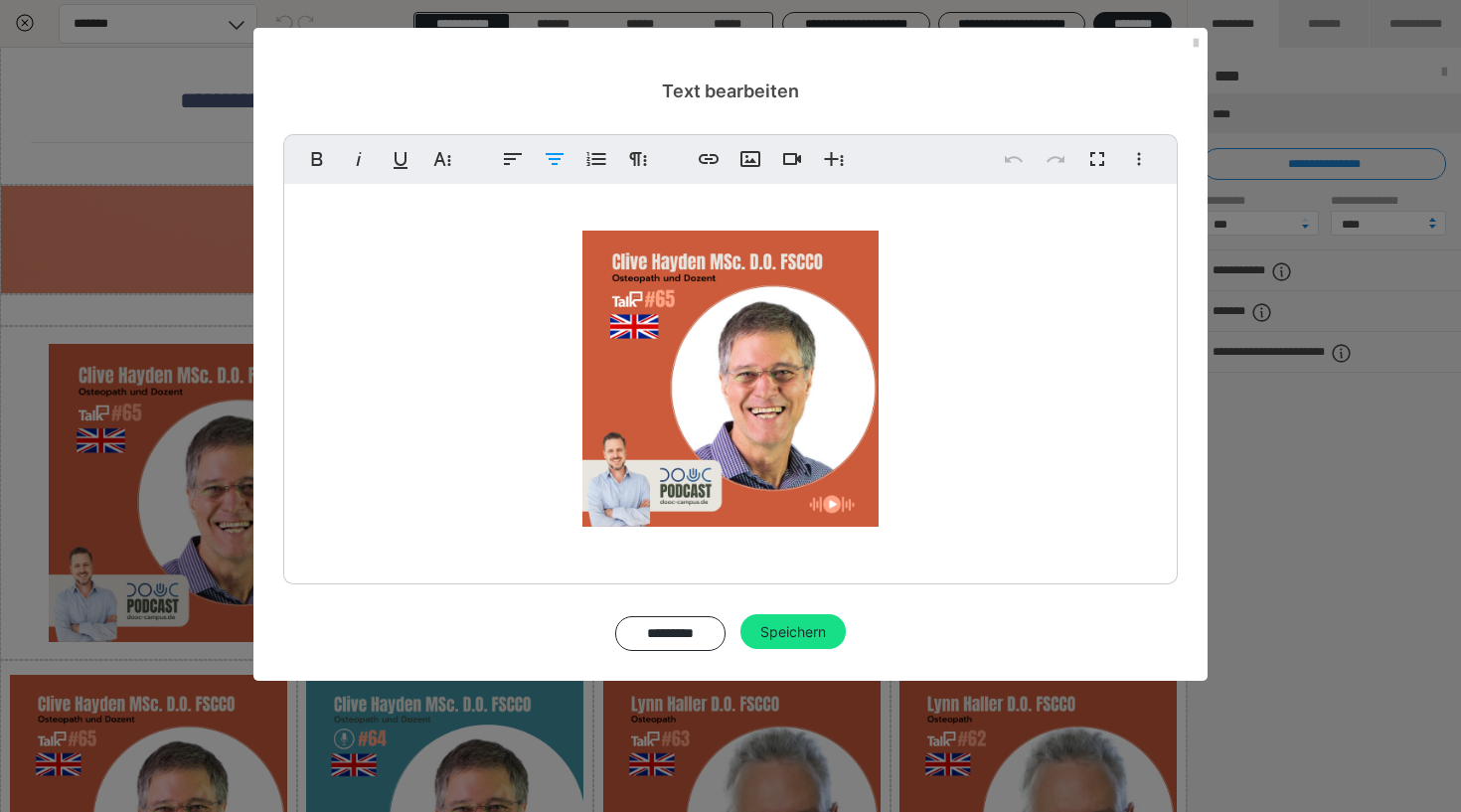 click at bounding box center [730, 379] 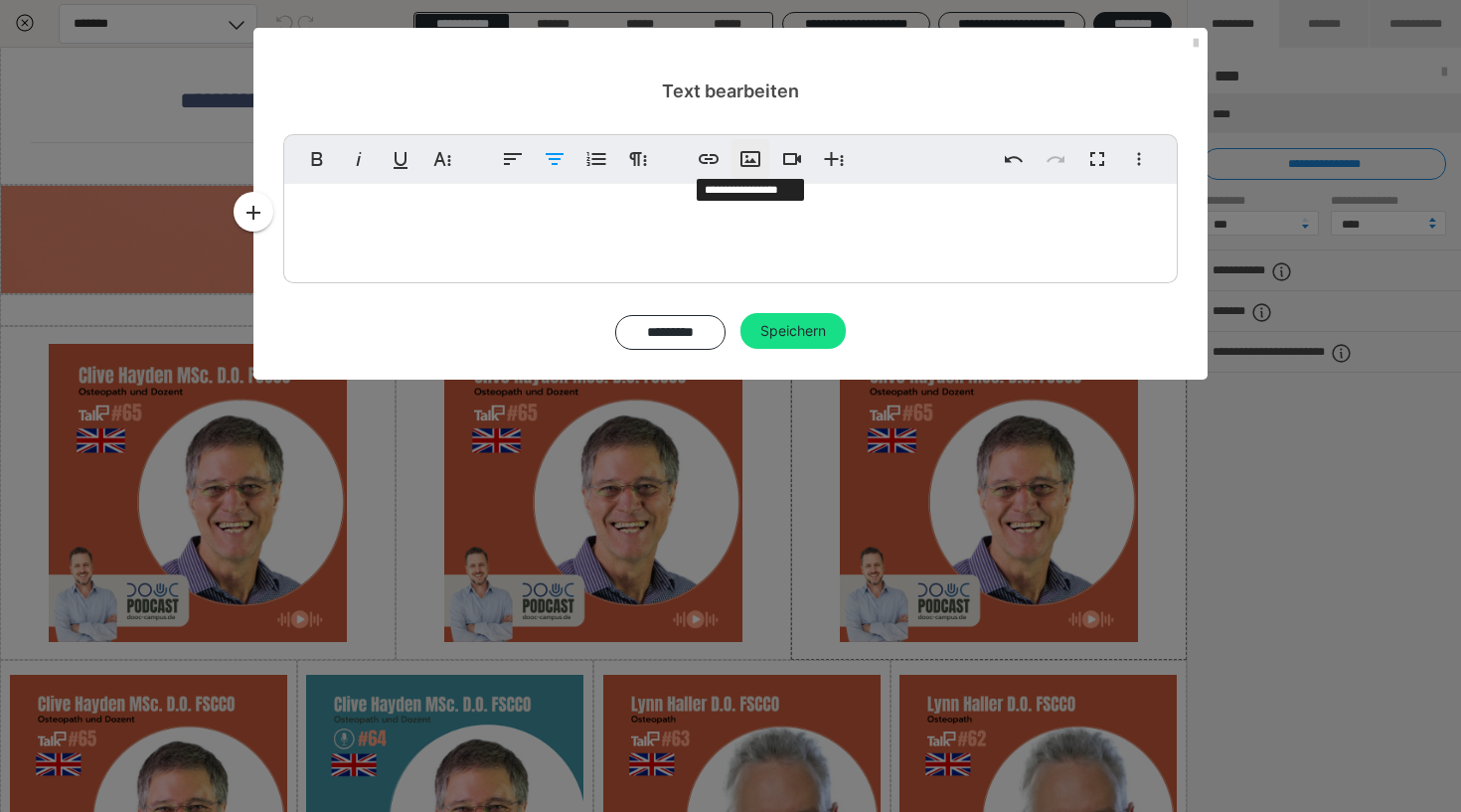 click 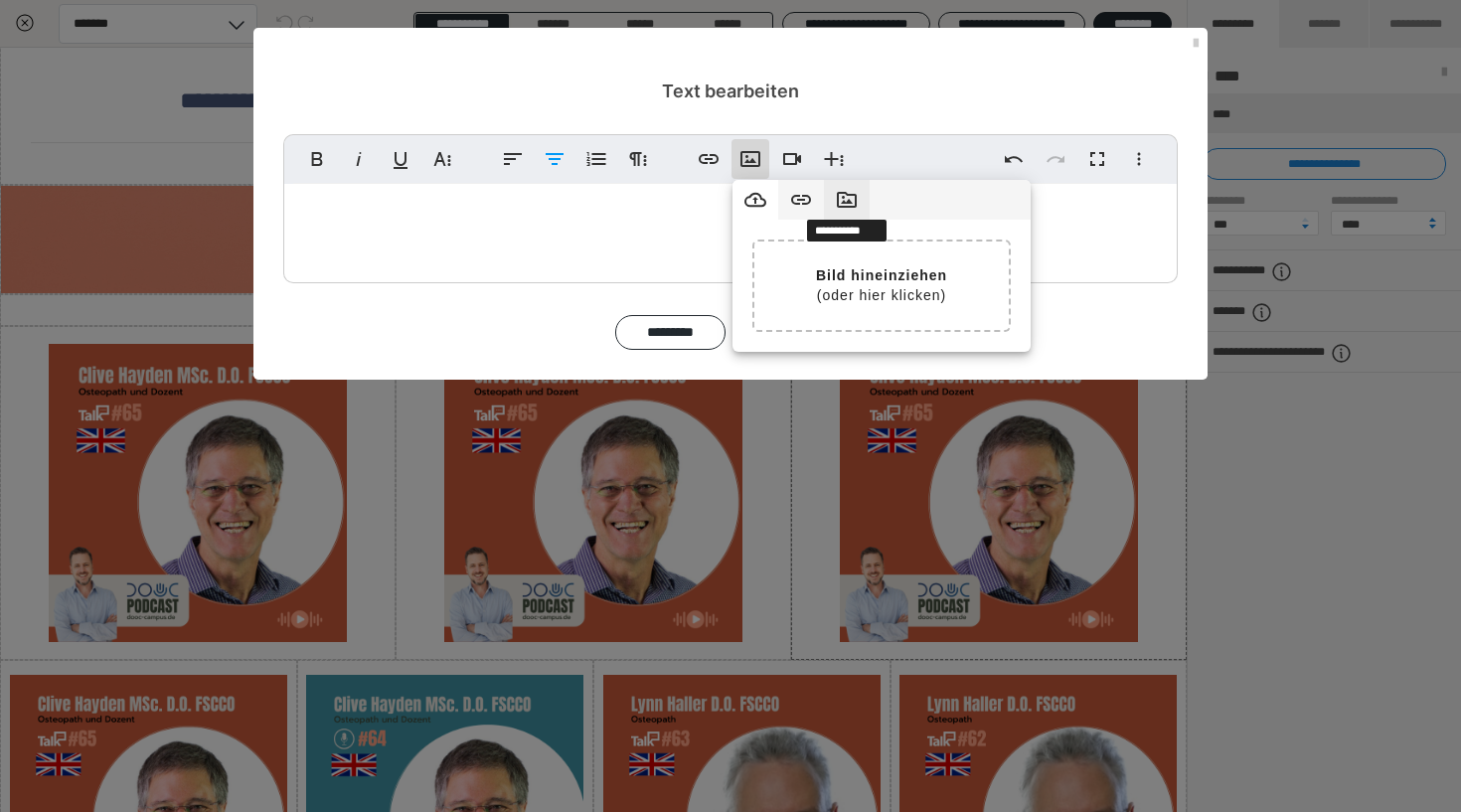 click 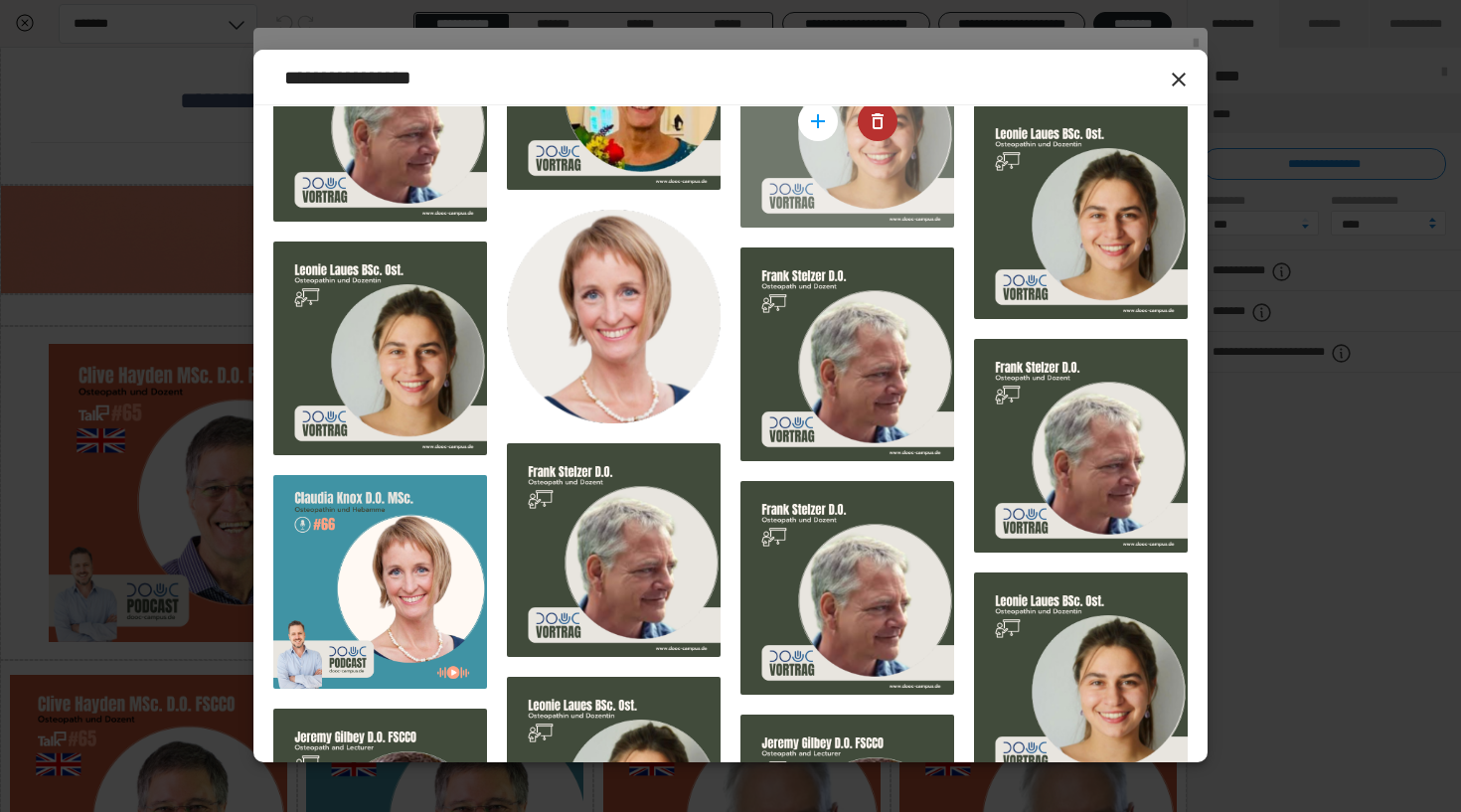 scroll, scrollTop: 2137, scrollLeft: 0, axis: vertical 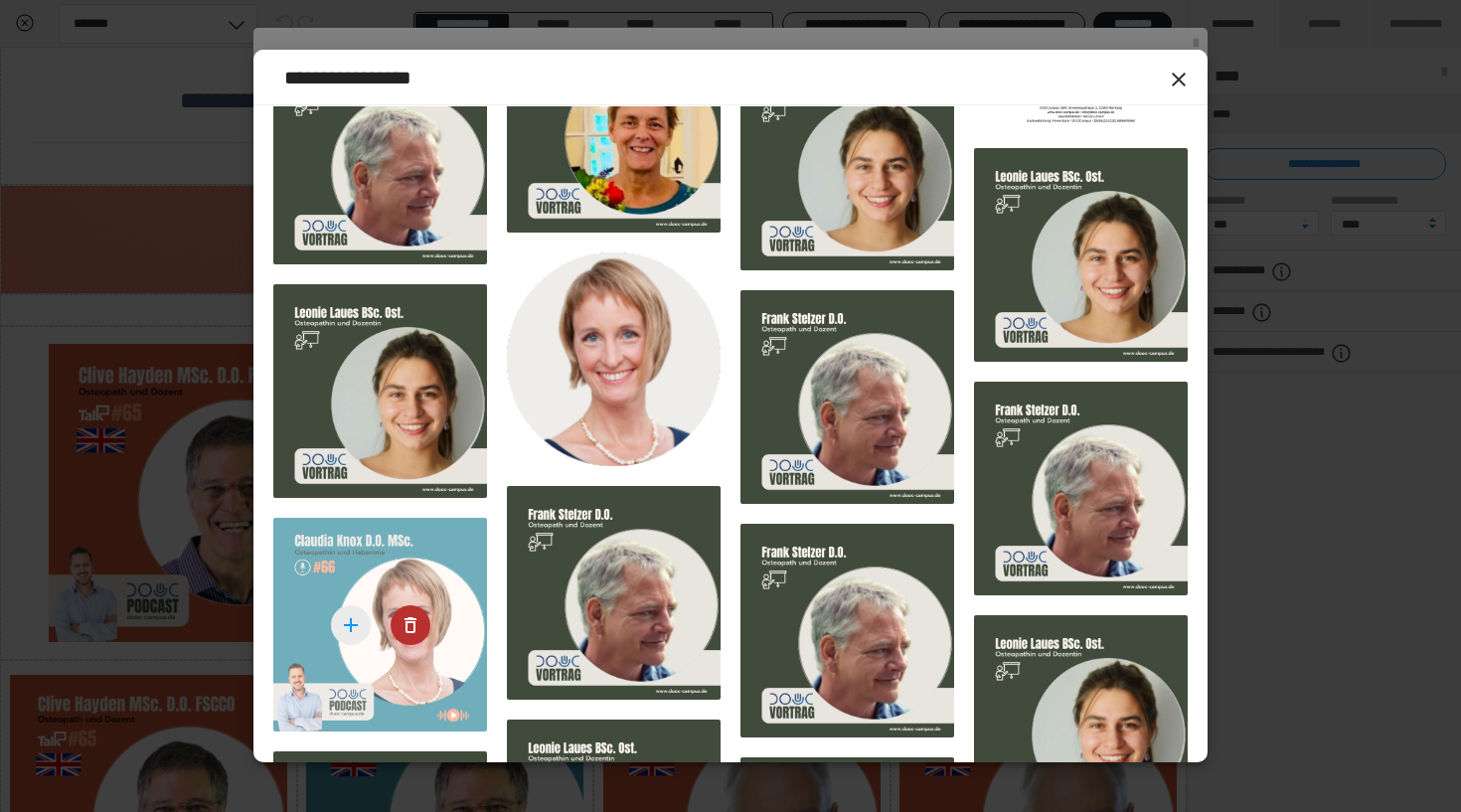 click 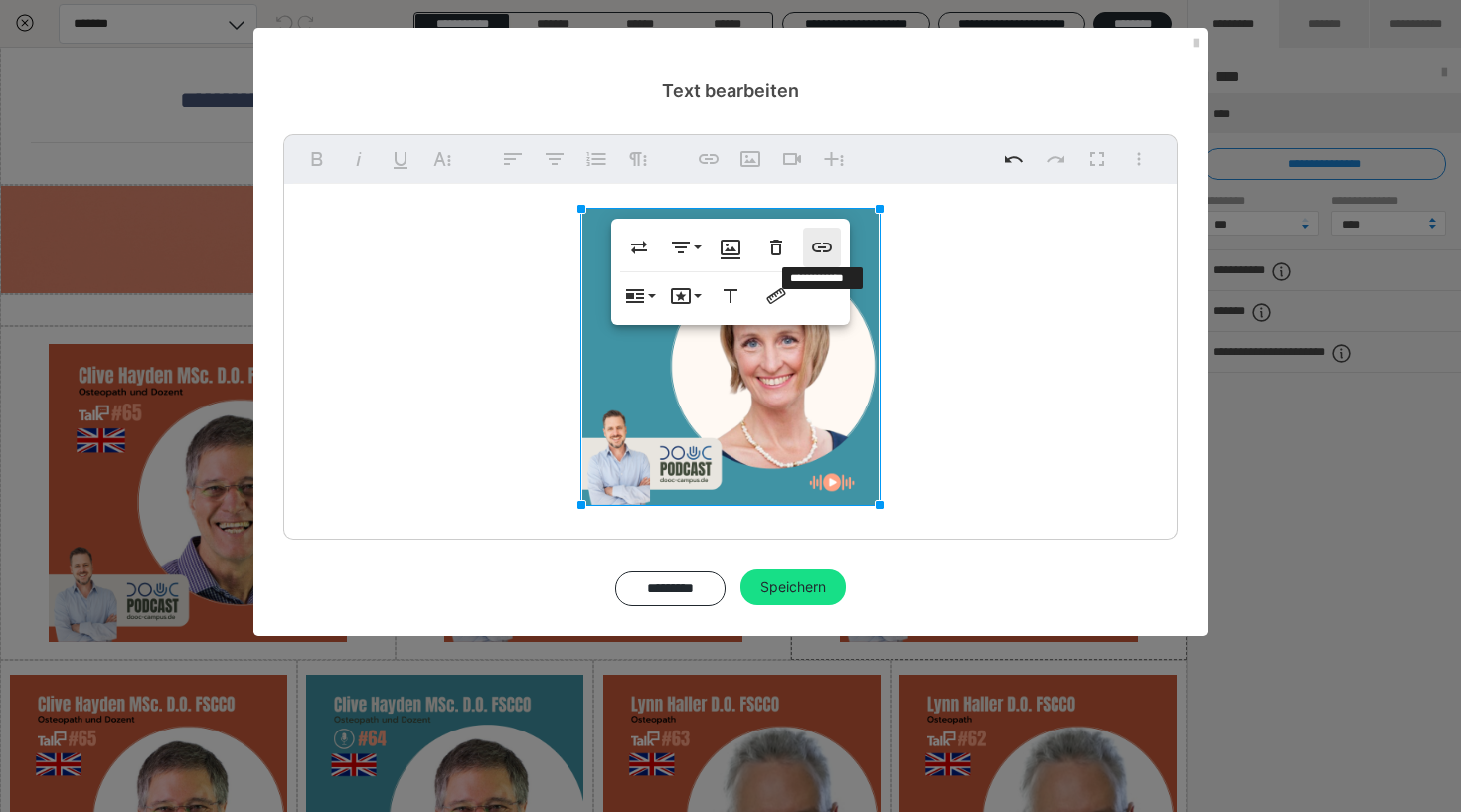 click 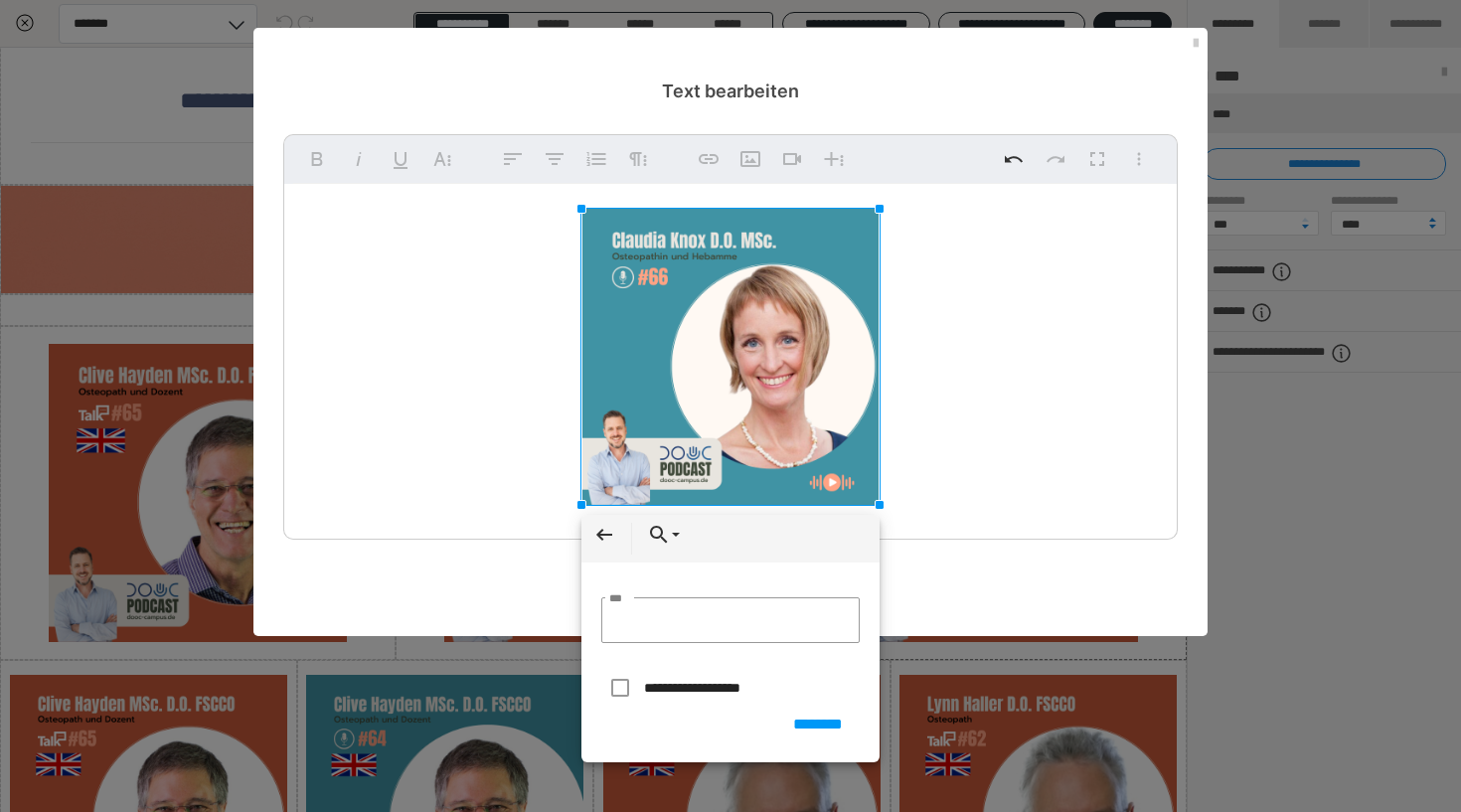 click at bounding box center [730, 357] 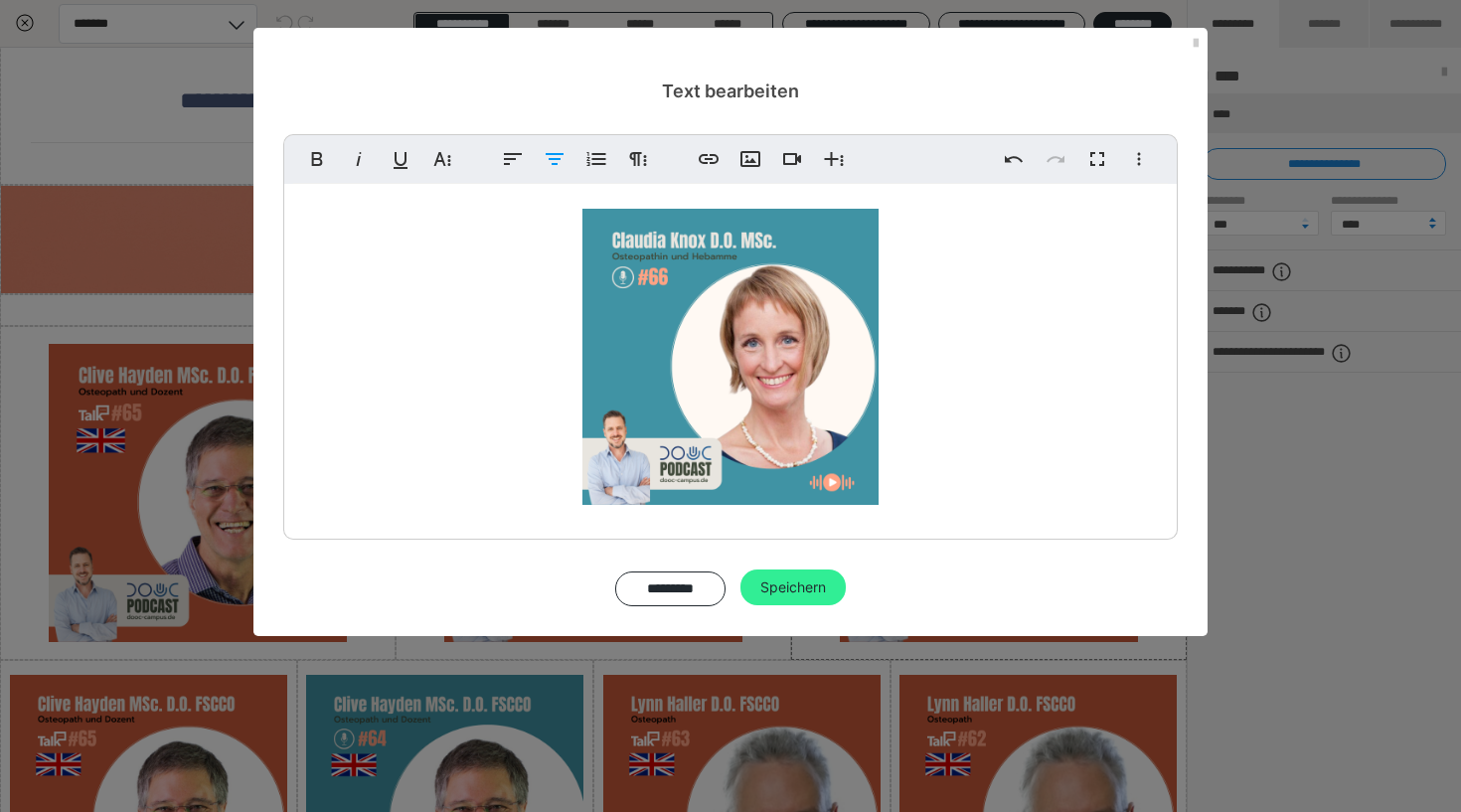 click on "Speichern" at bounding box center (793, 587) 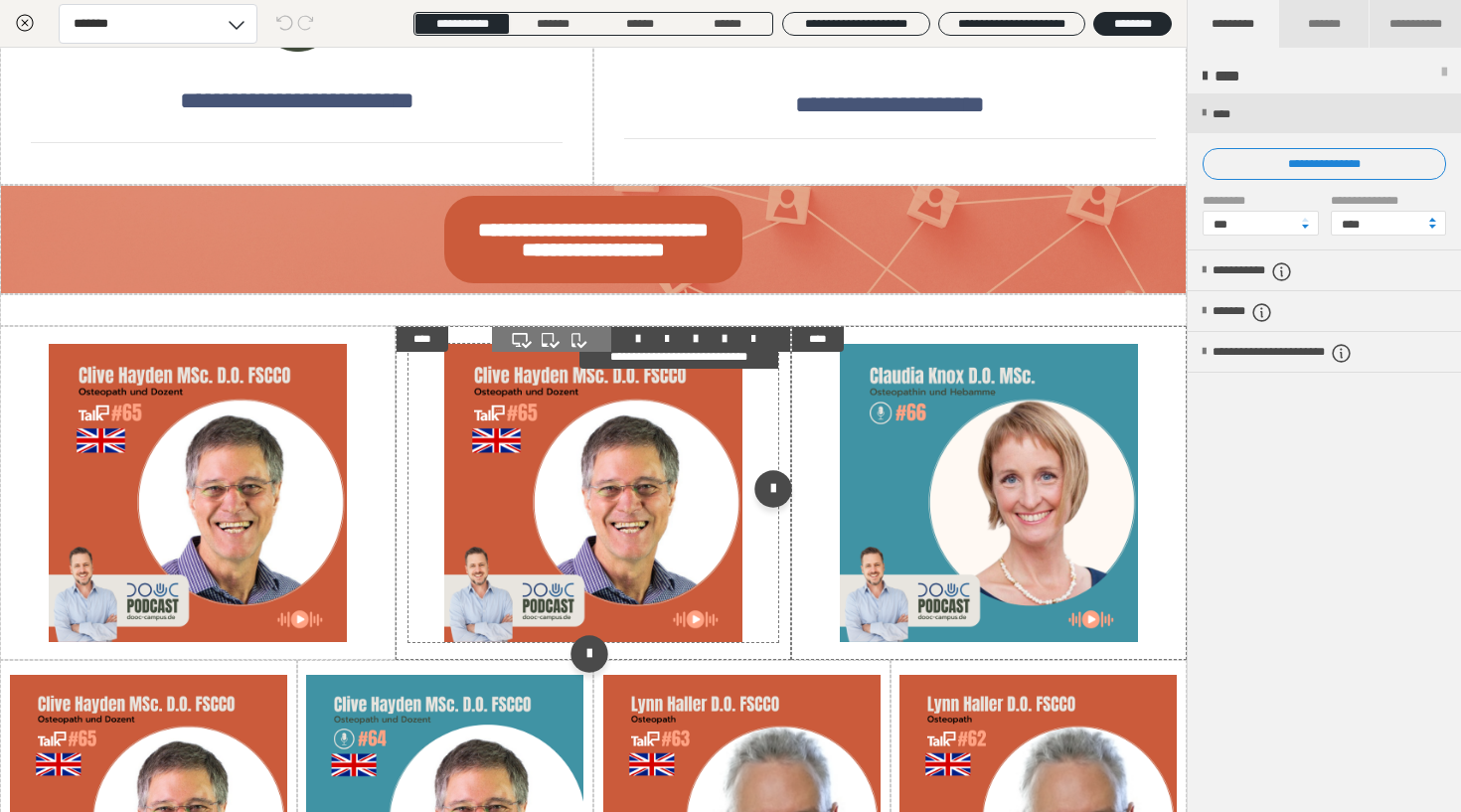 click at bounding box center [593, 493] 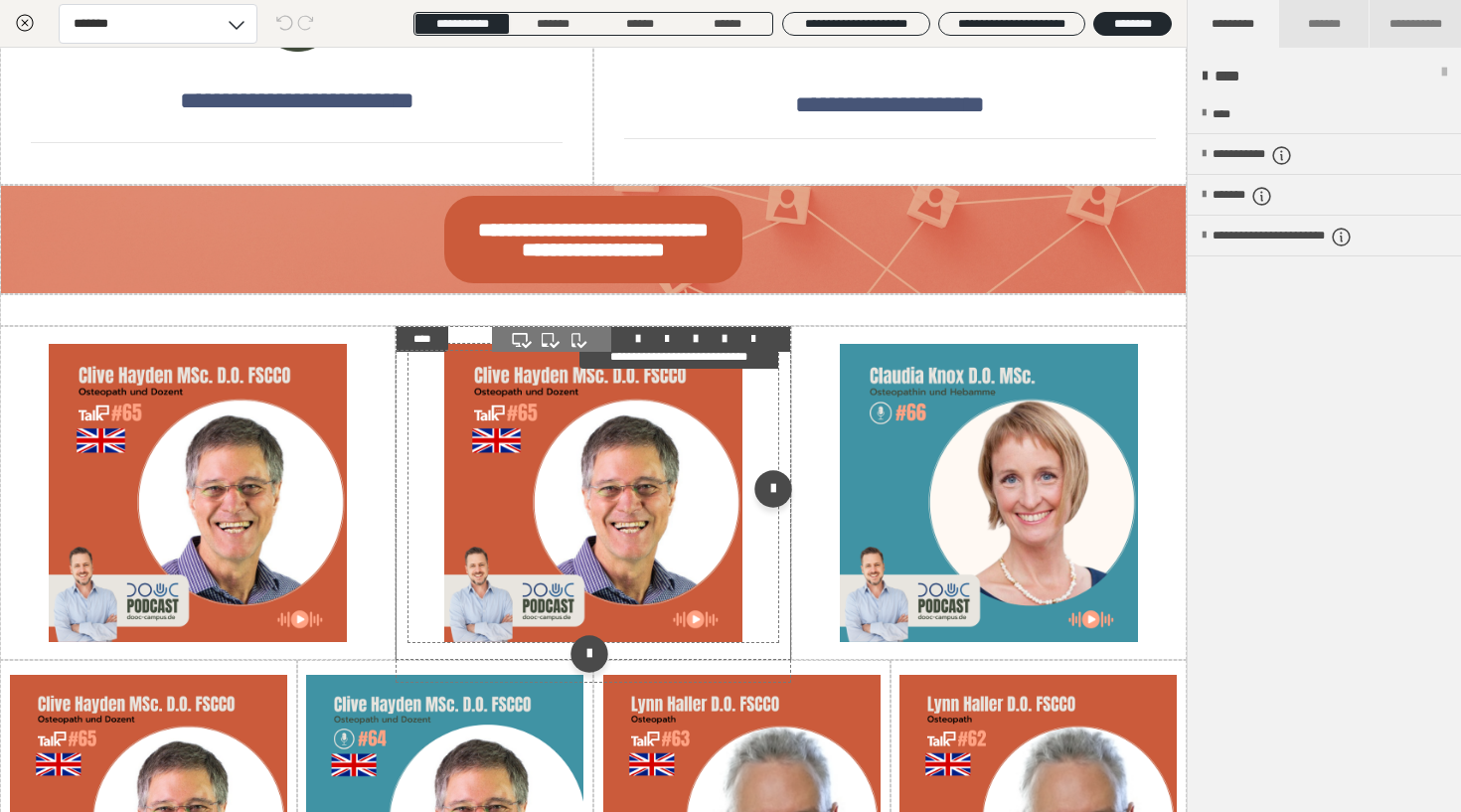 click at bounding box center [593, 493] 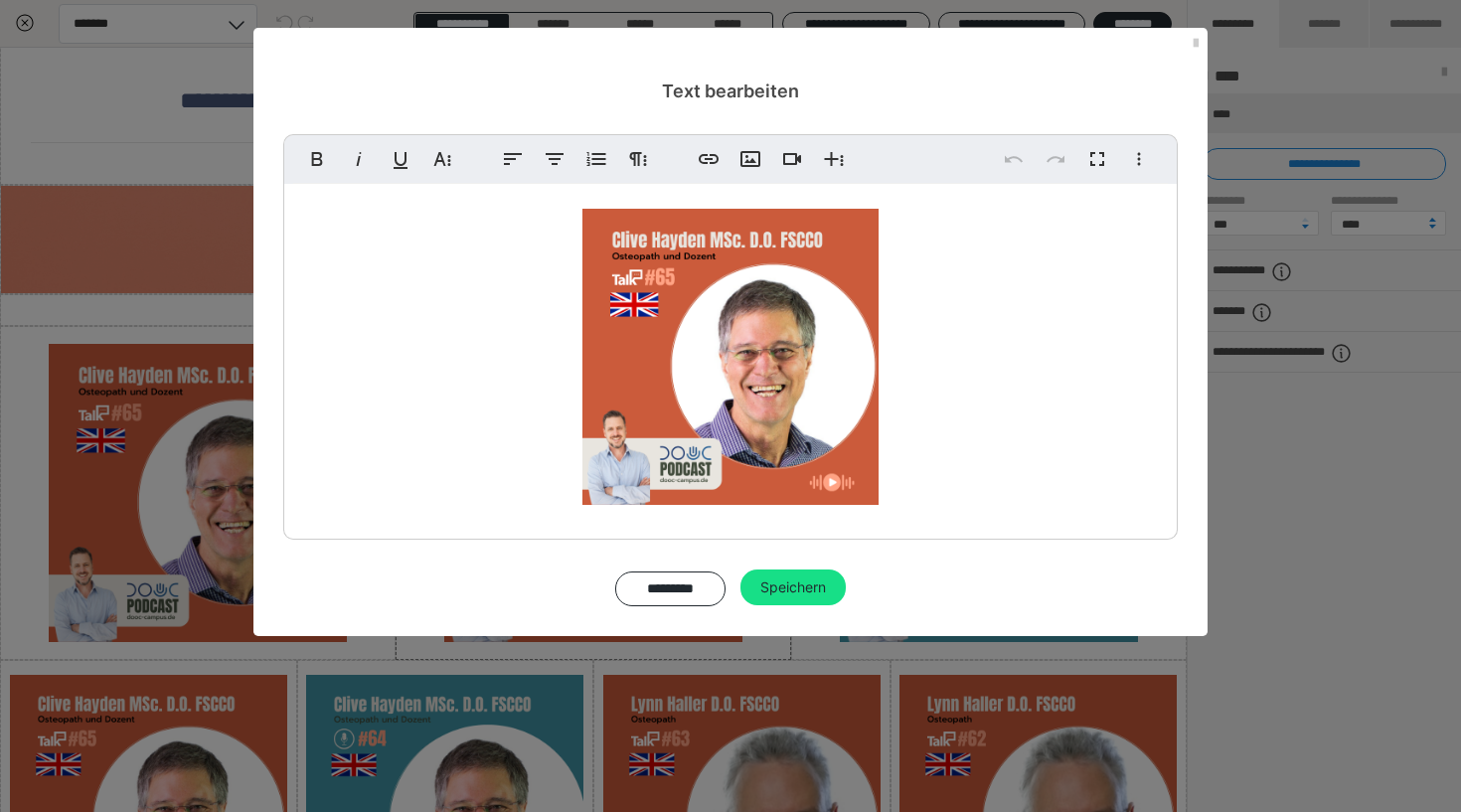 click at bounding box center [730, 357] 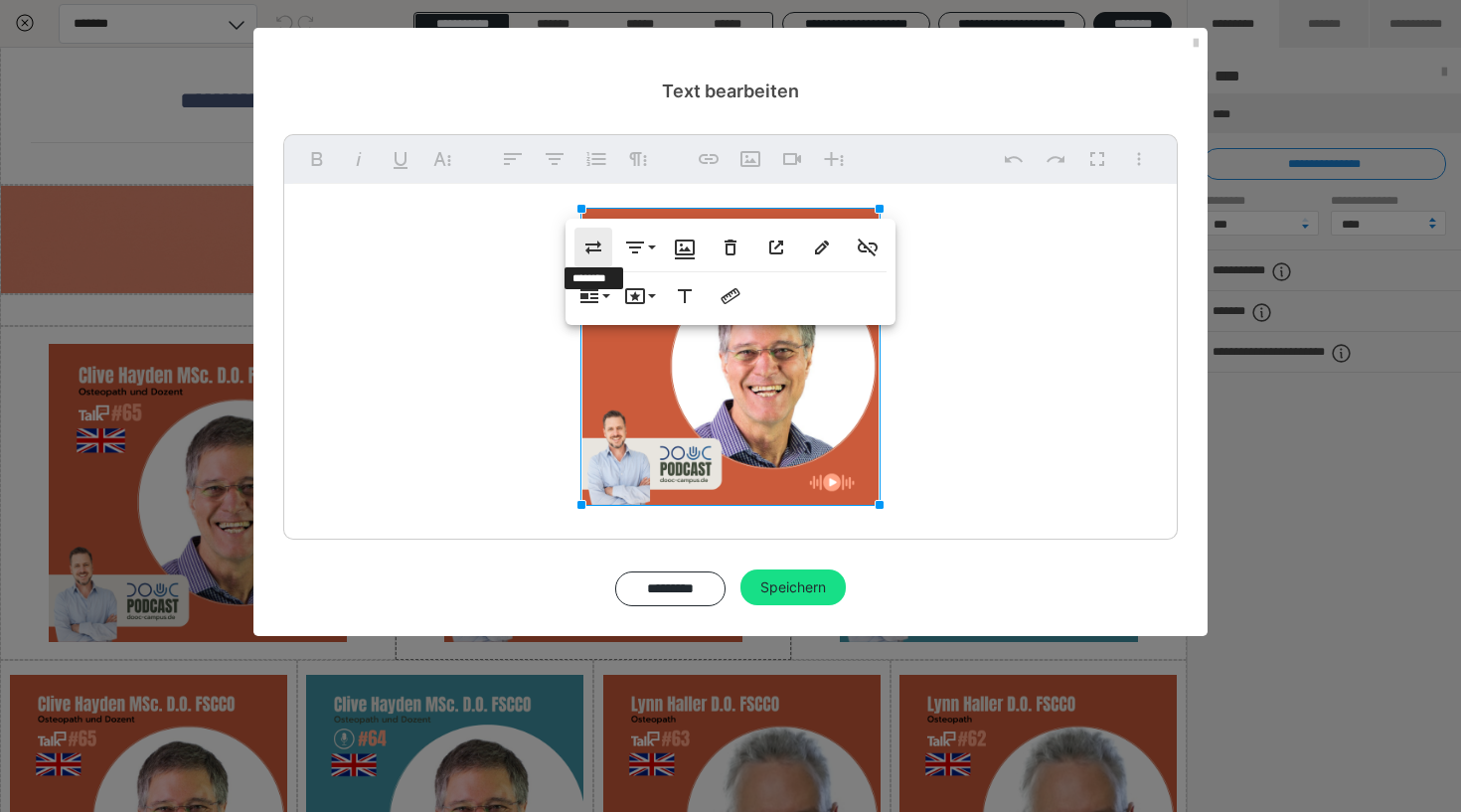 click 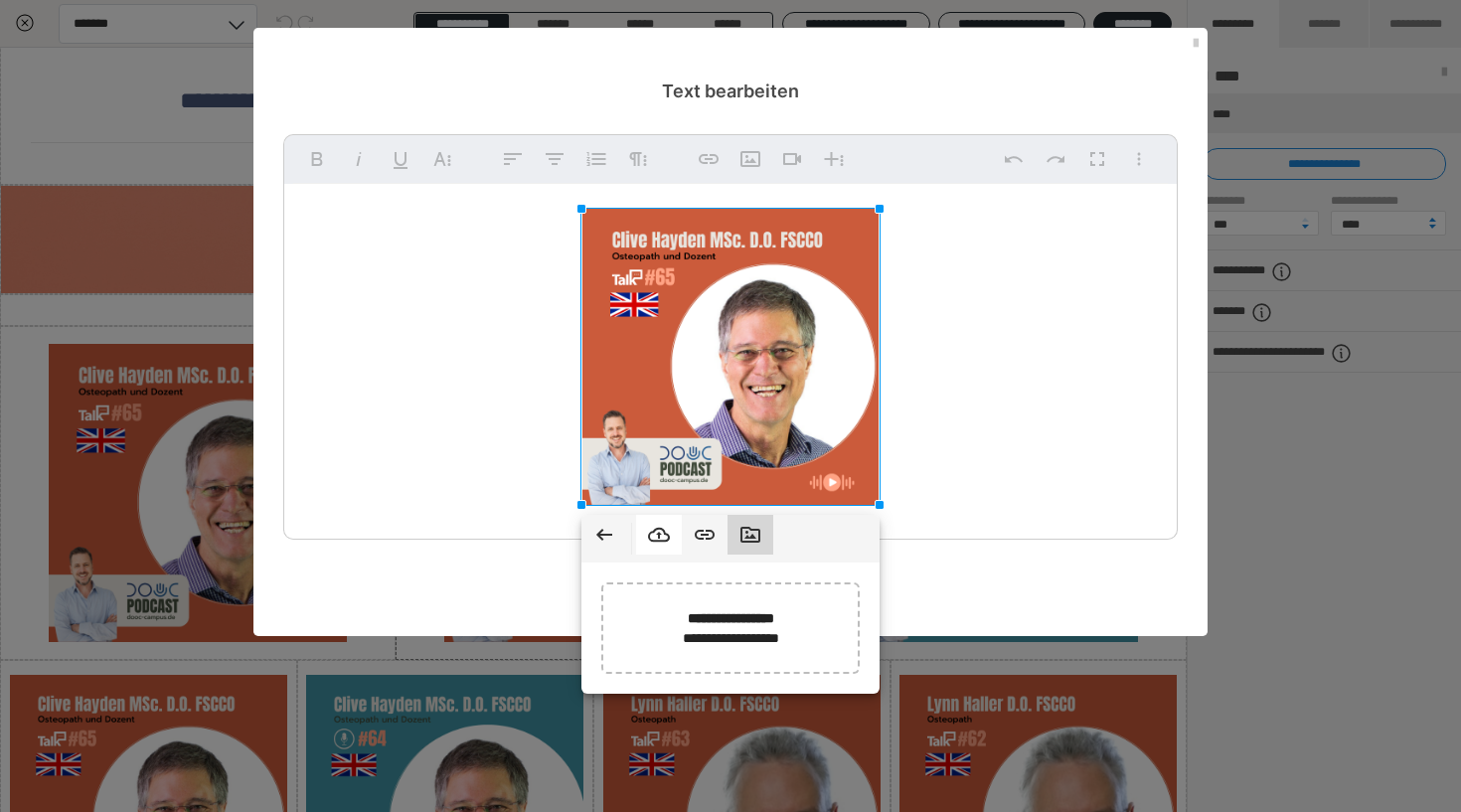 click 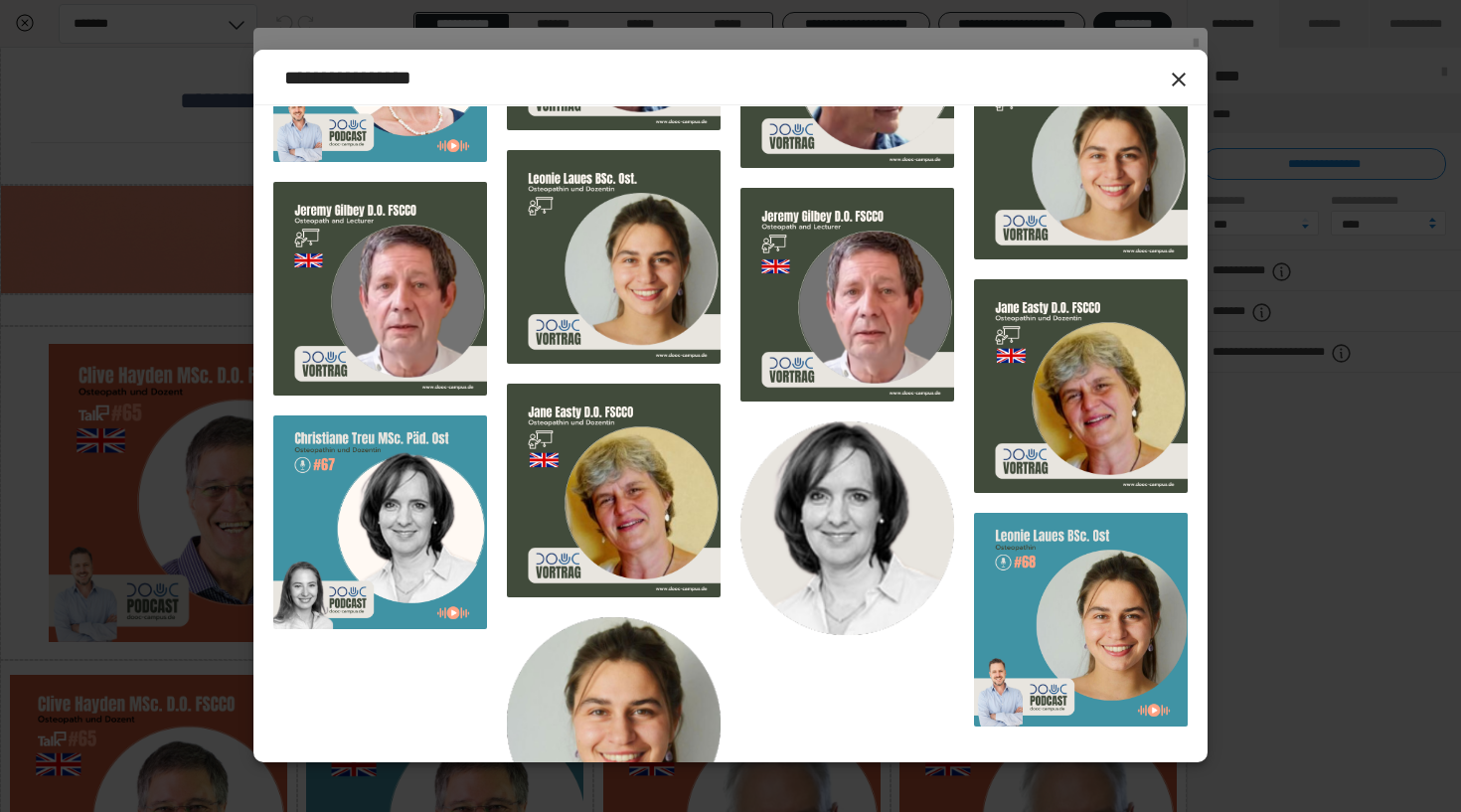 scroll, scrollTop: 2604, scrollLeft: 0, axis: vertical 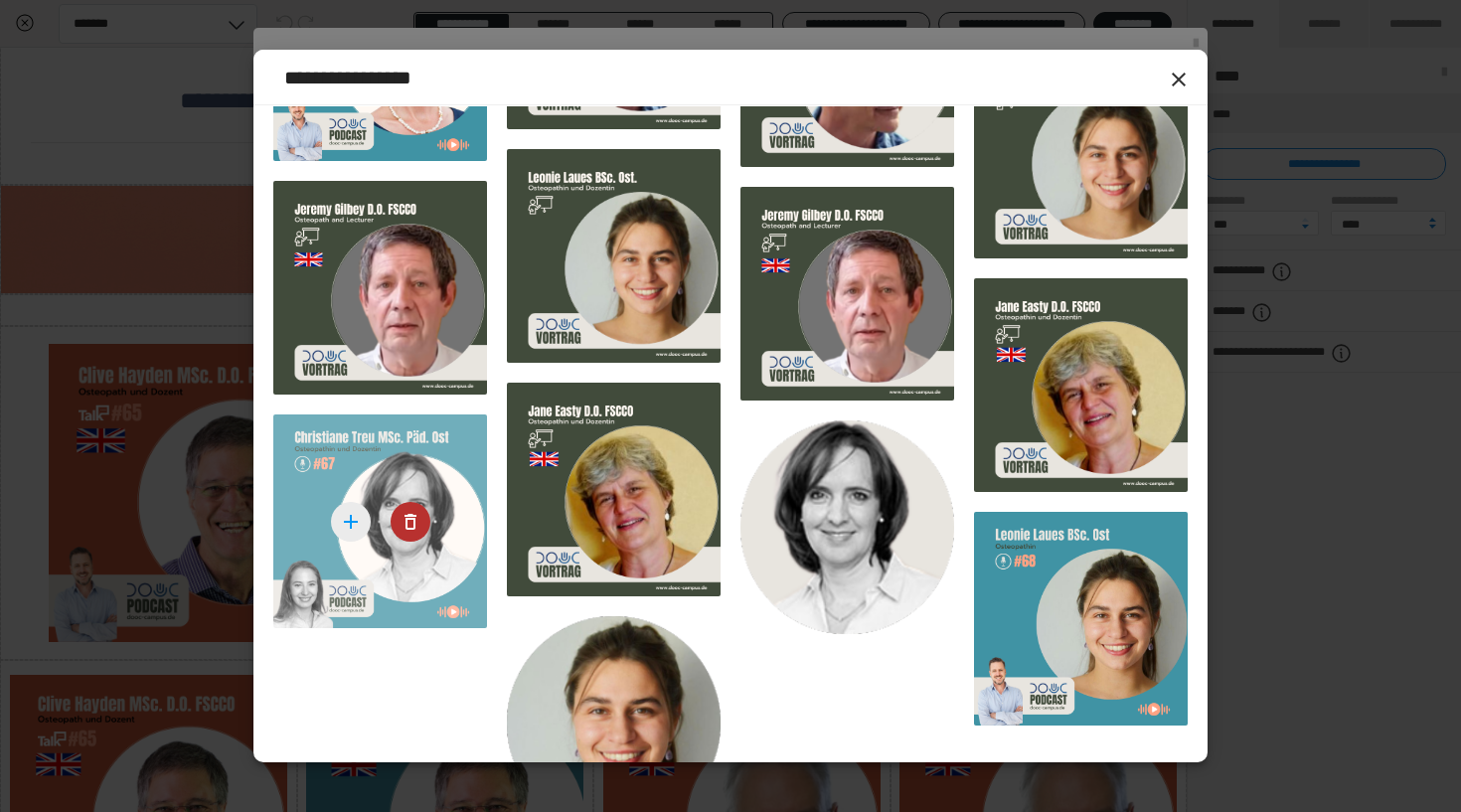 click 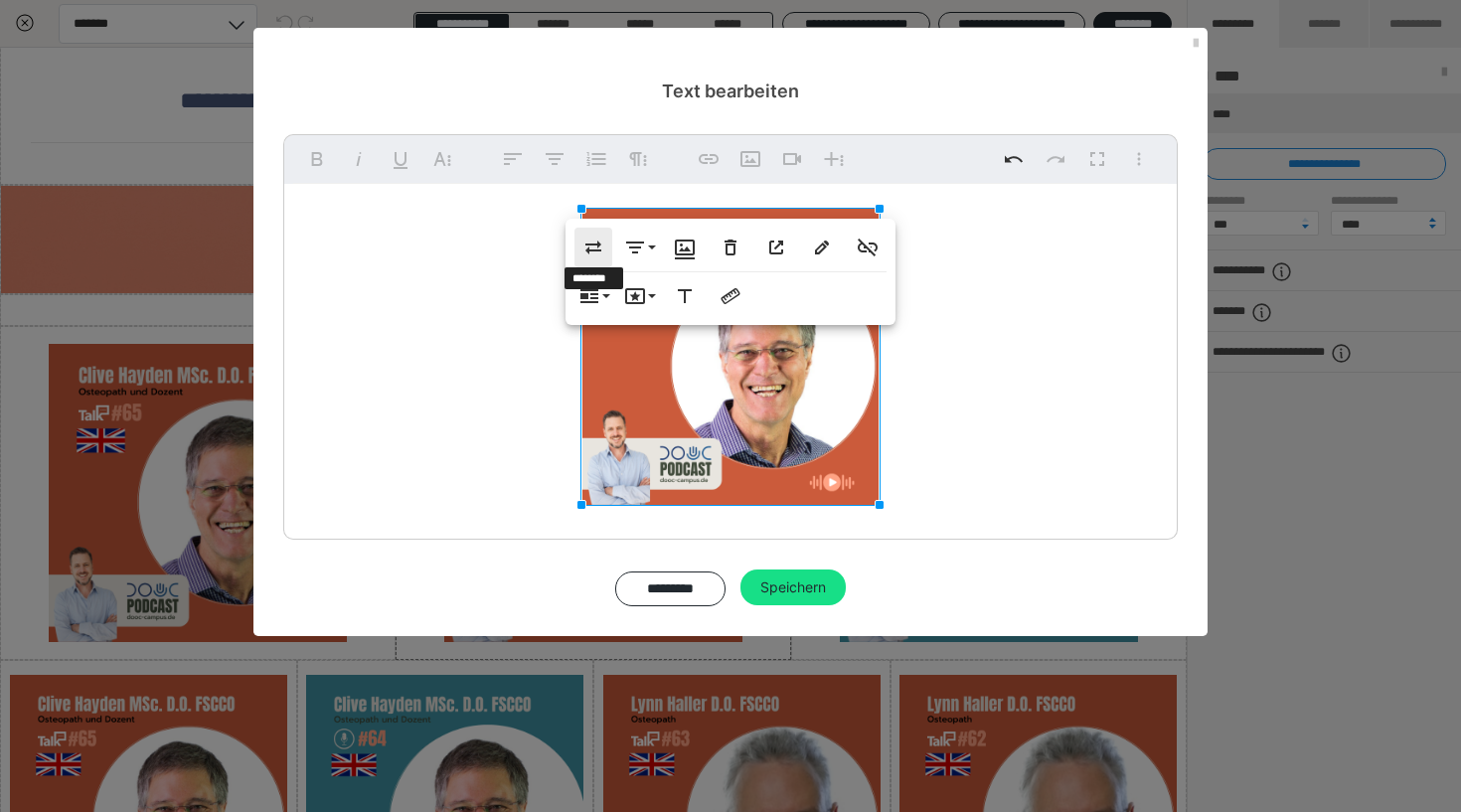 click 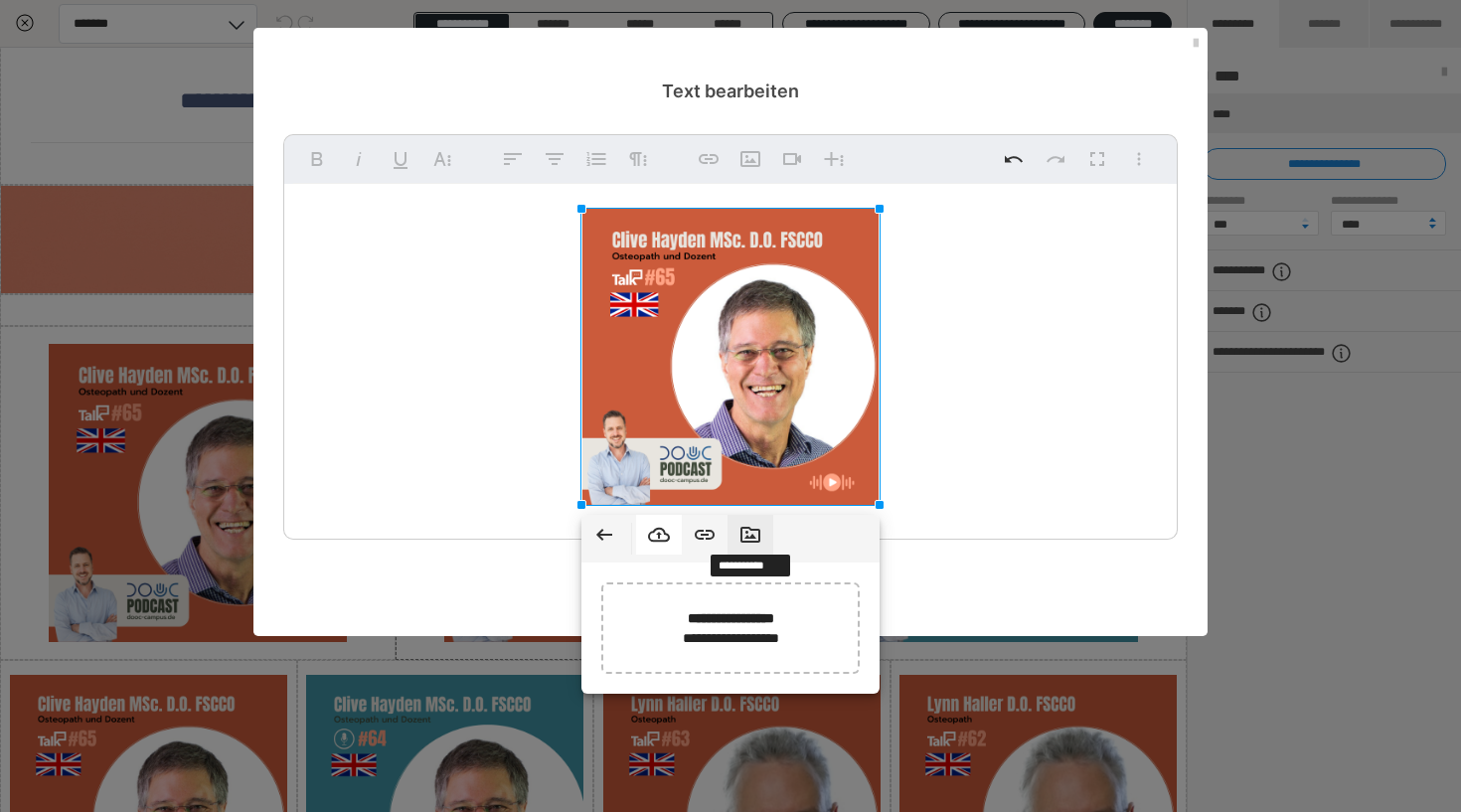 click 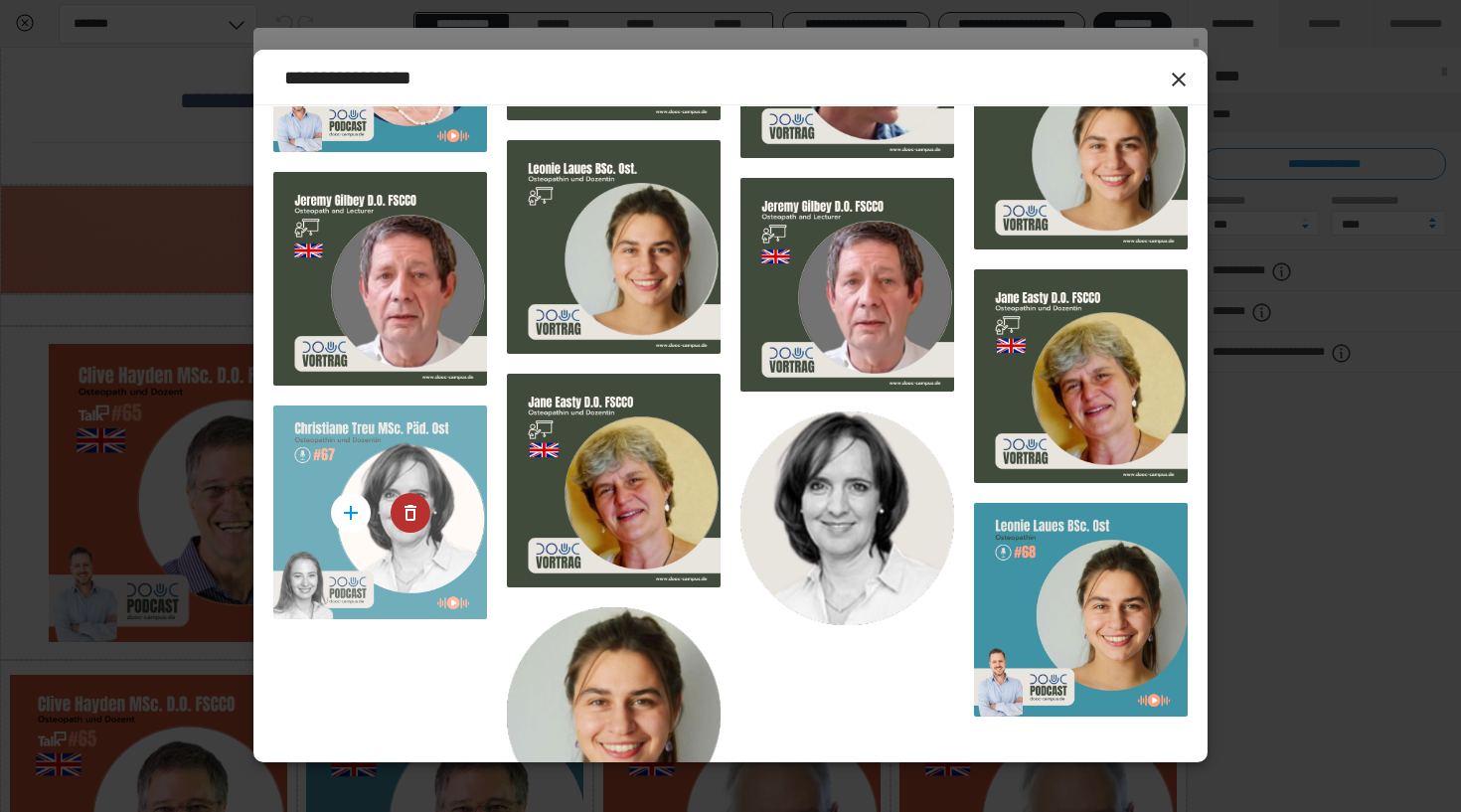 scroll, scrollTop: 2619, scrollLeft: 0, axis: vertical 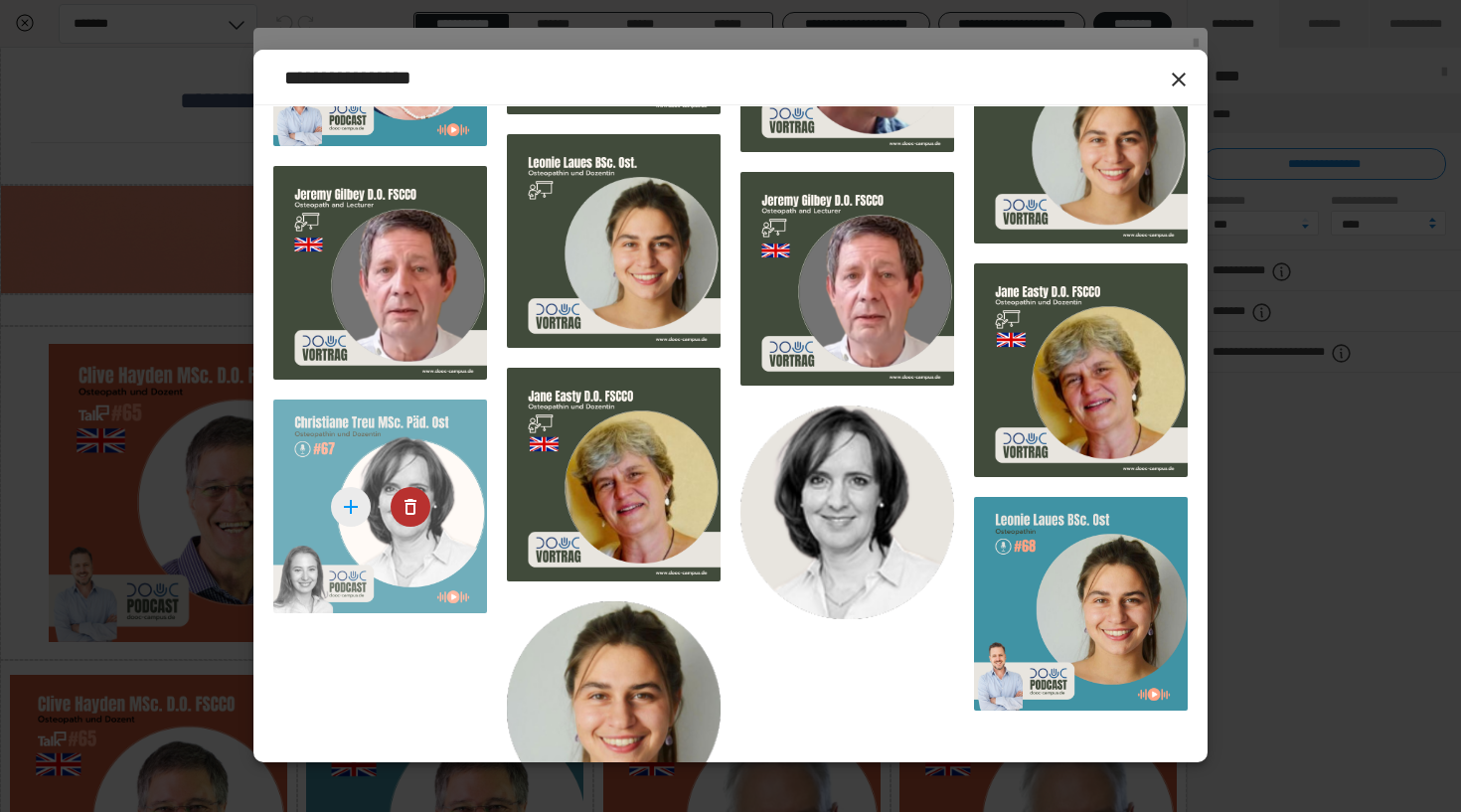 click 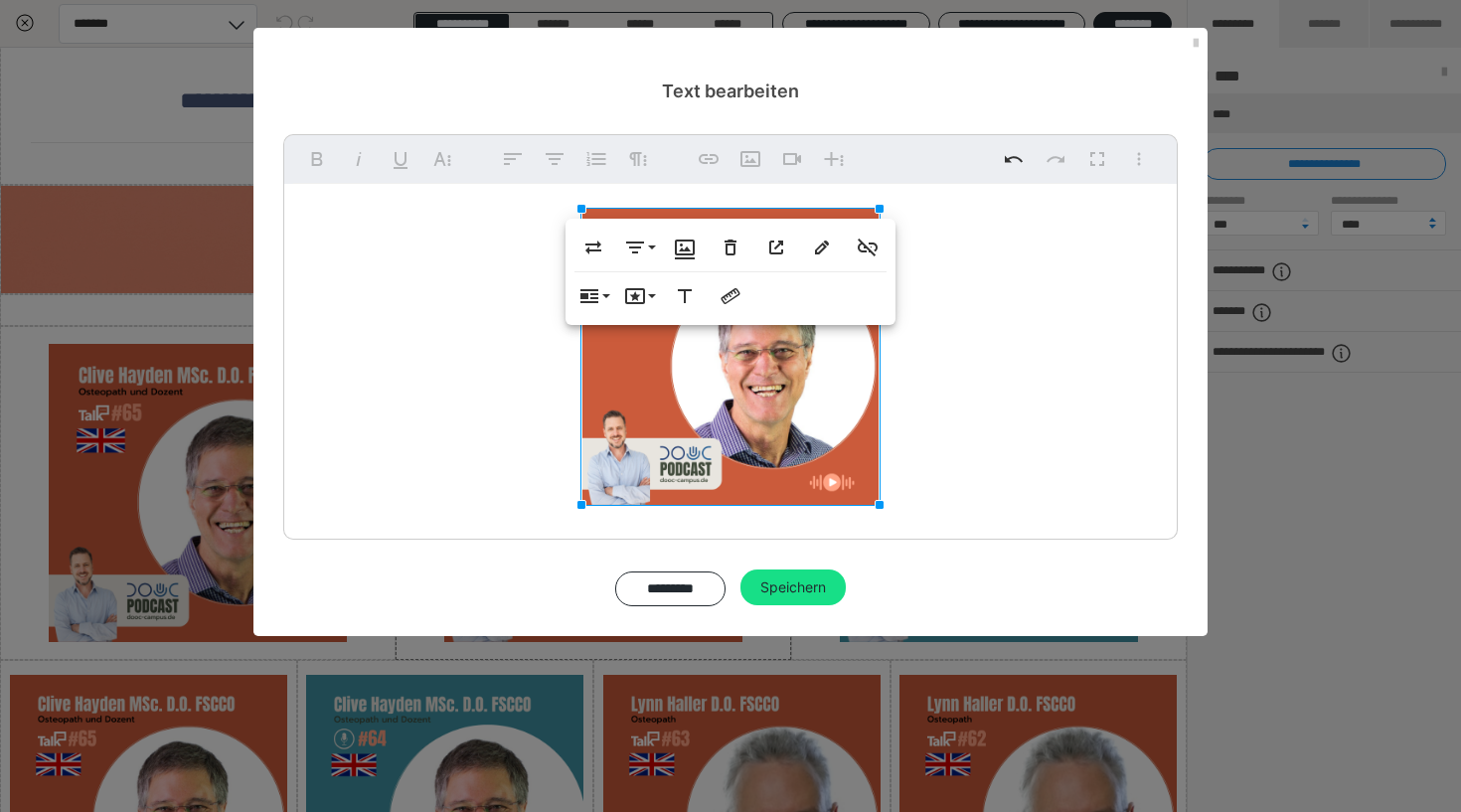 click at bounding box center (730, 357) 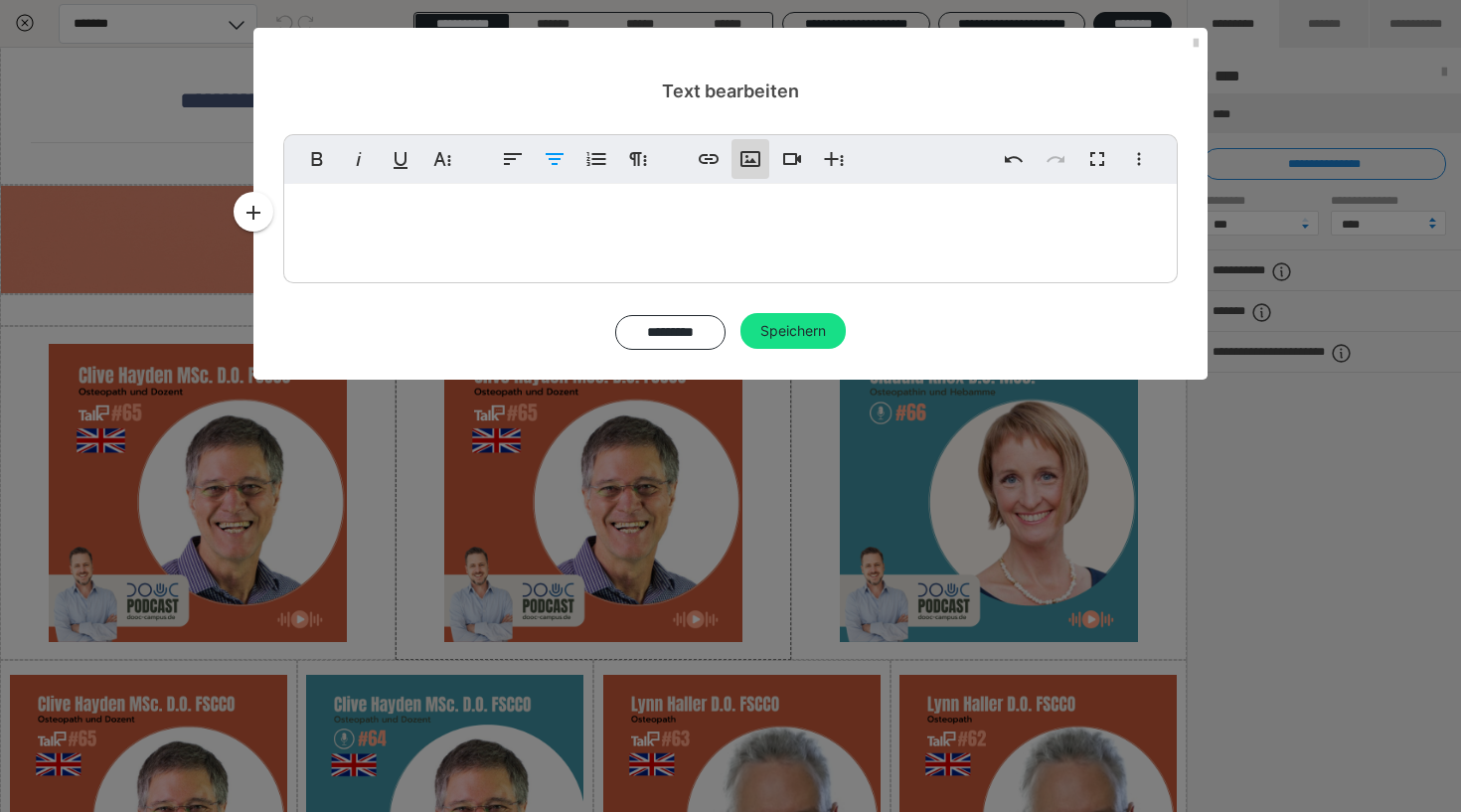 click 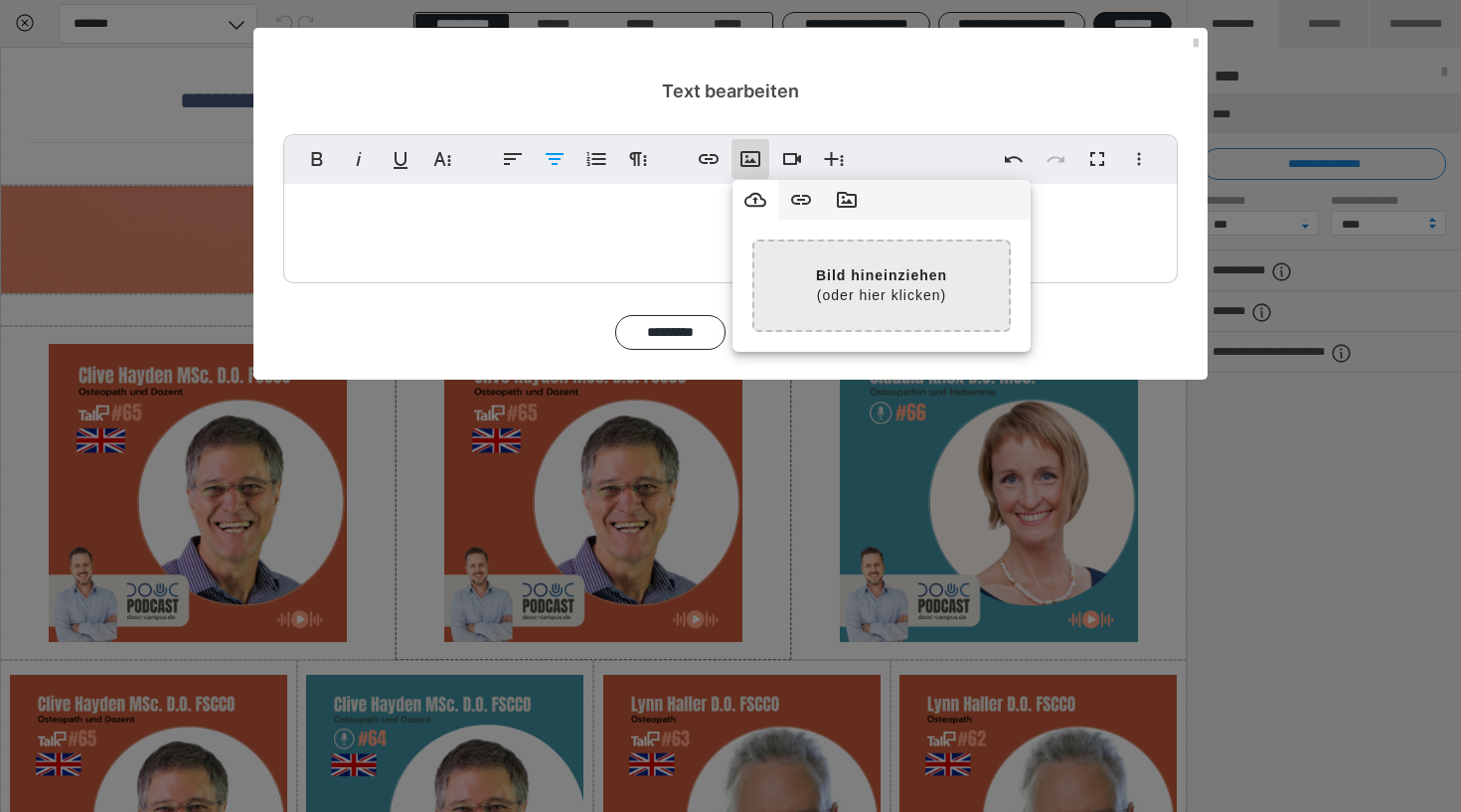 click at bounding box center [373, 285] 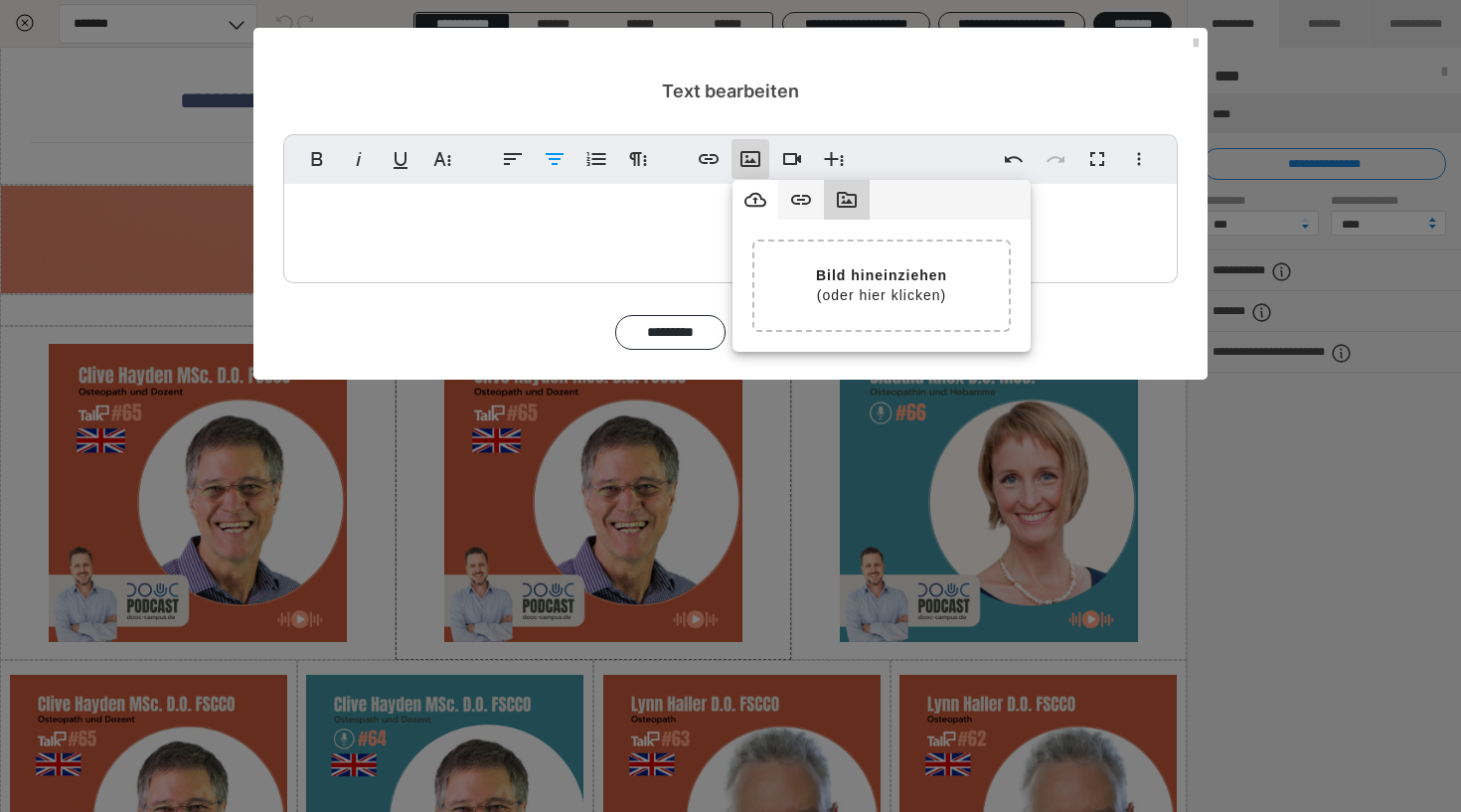 click 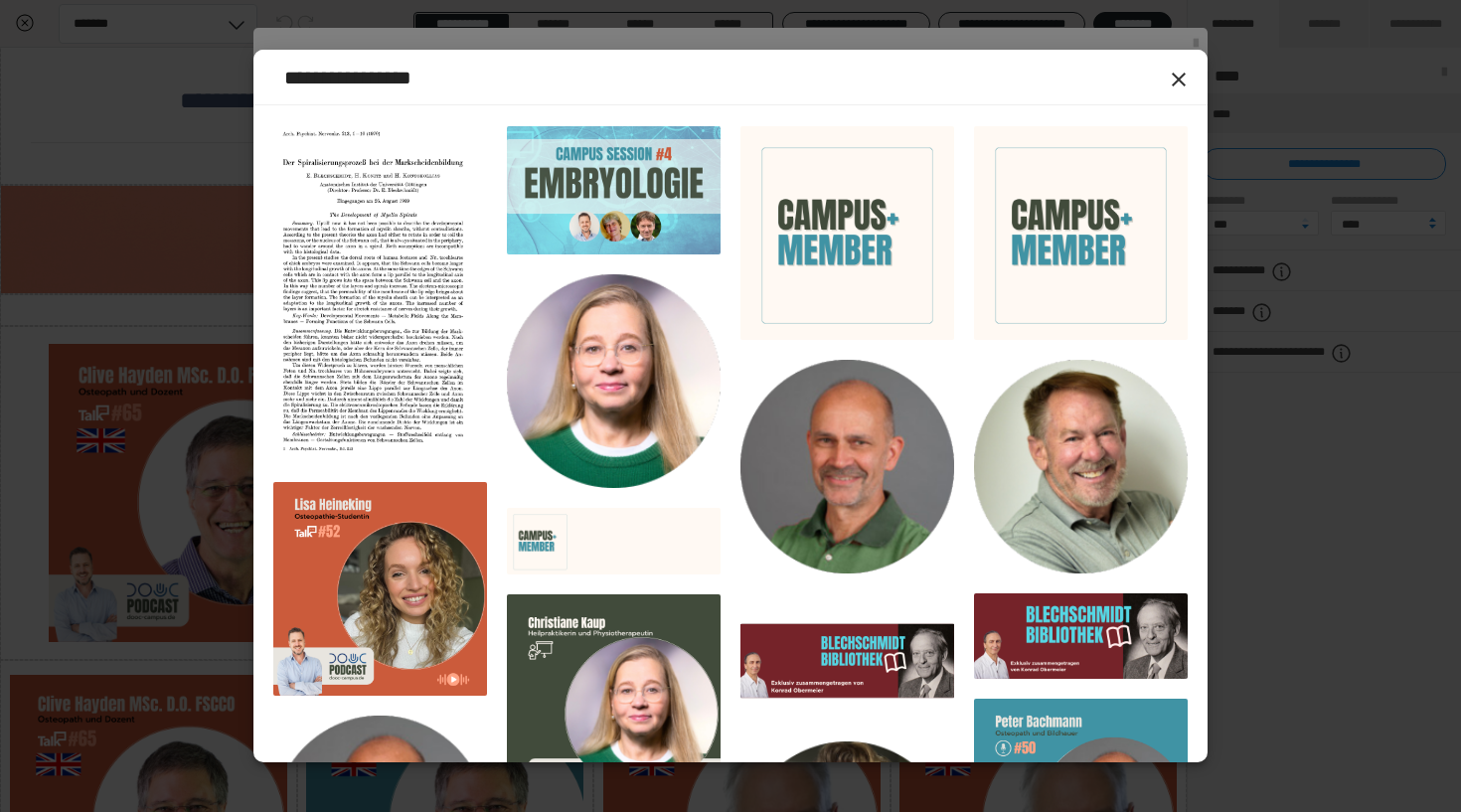 scroll, scrollTop: 199, scrollLeft: 0, axis: vertical 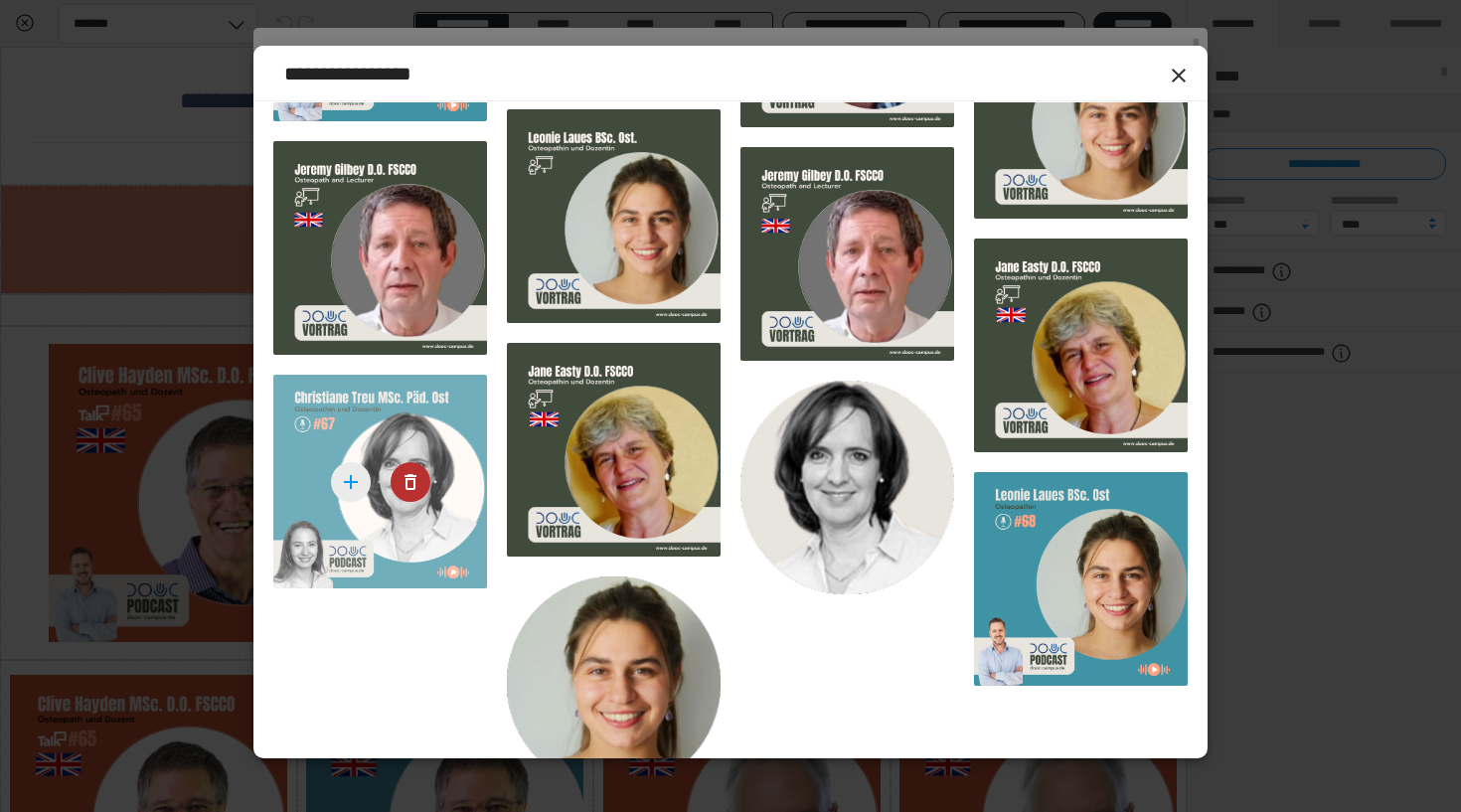 click 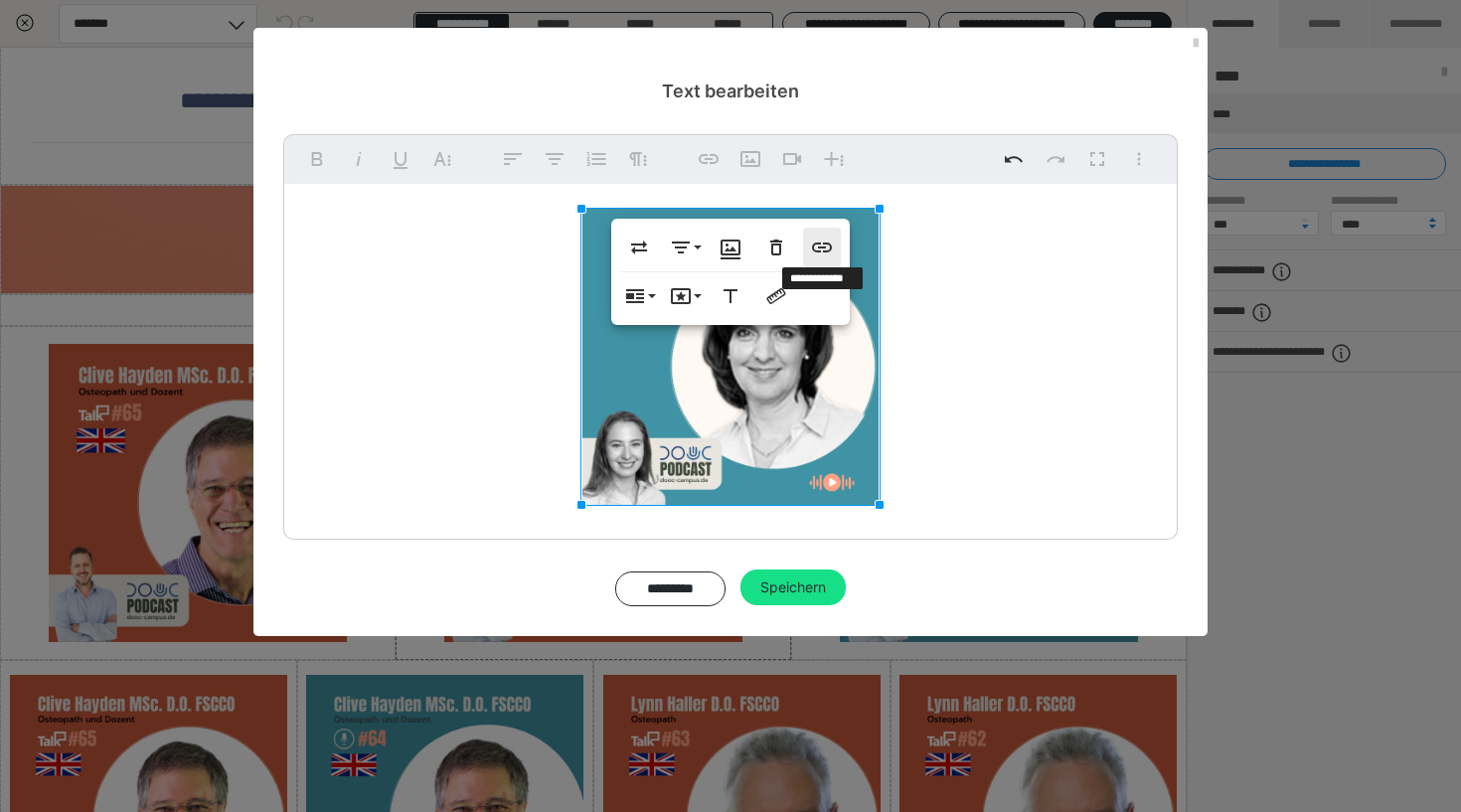 click 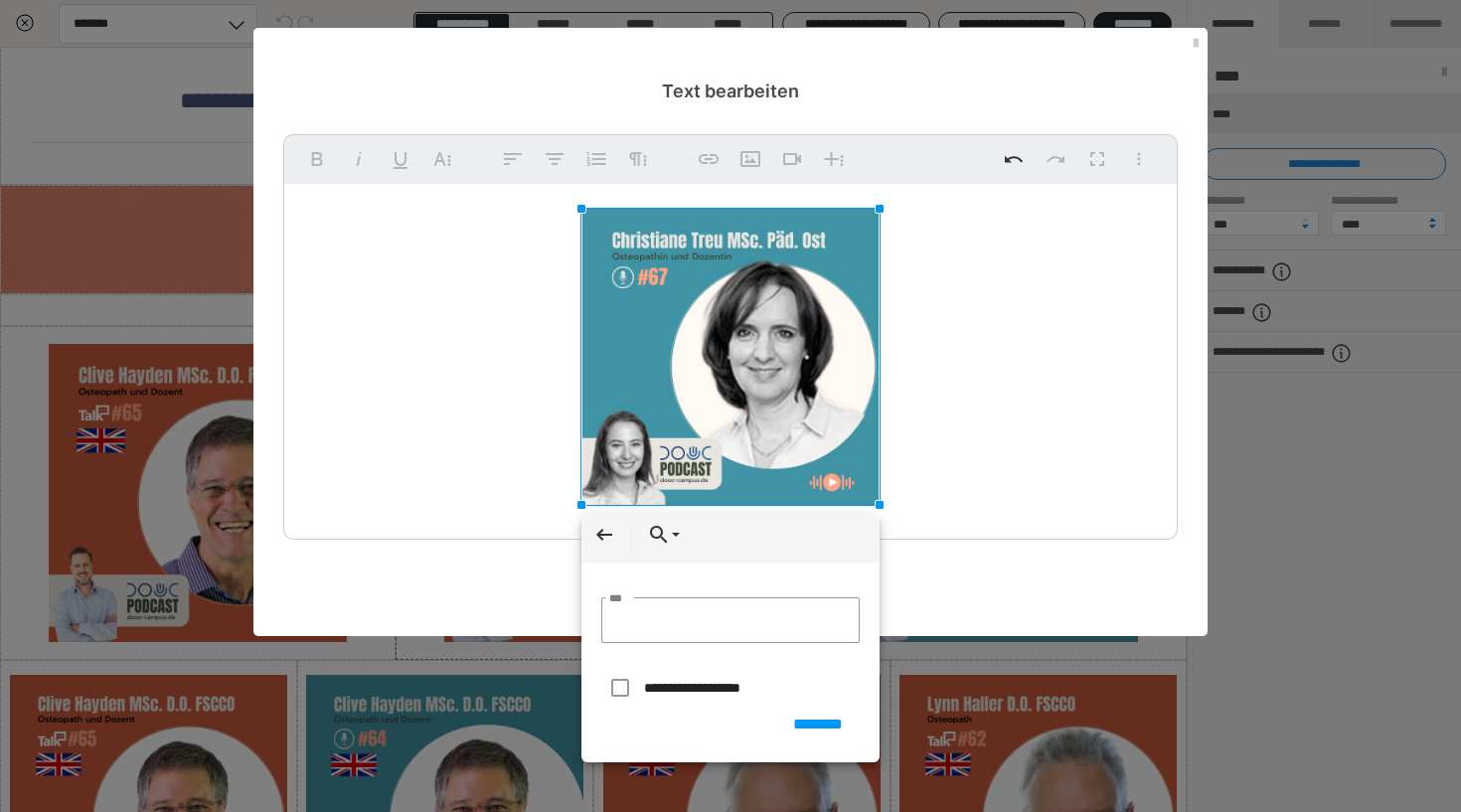 type on "**********" 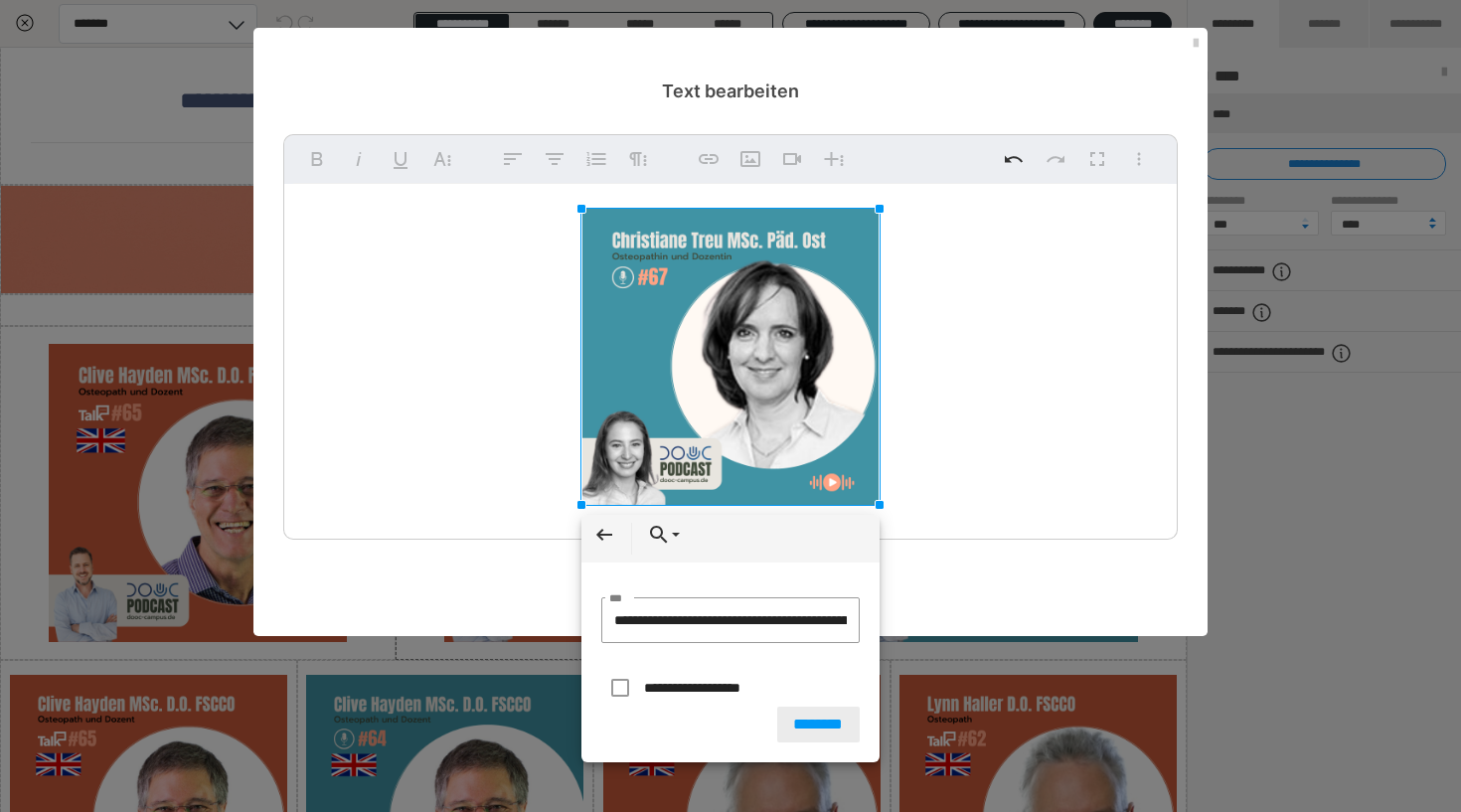 click on "********" at bounding box center [818, 725] 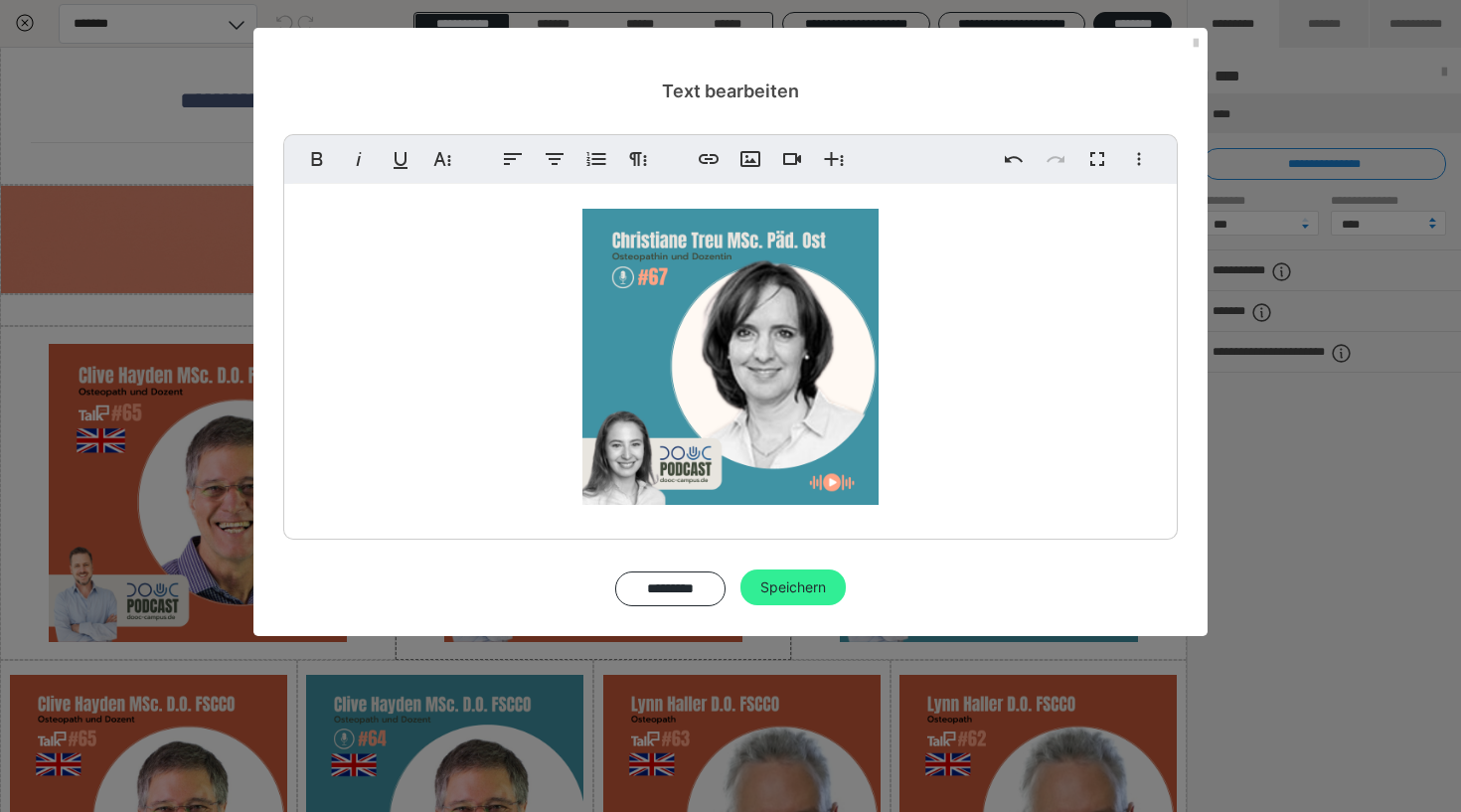 click on "Speichern" at bounding box center [793, 587] 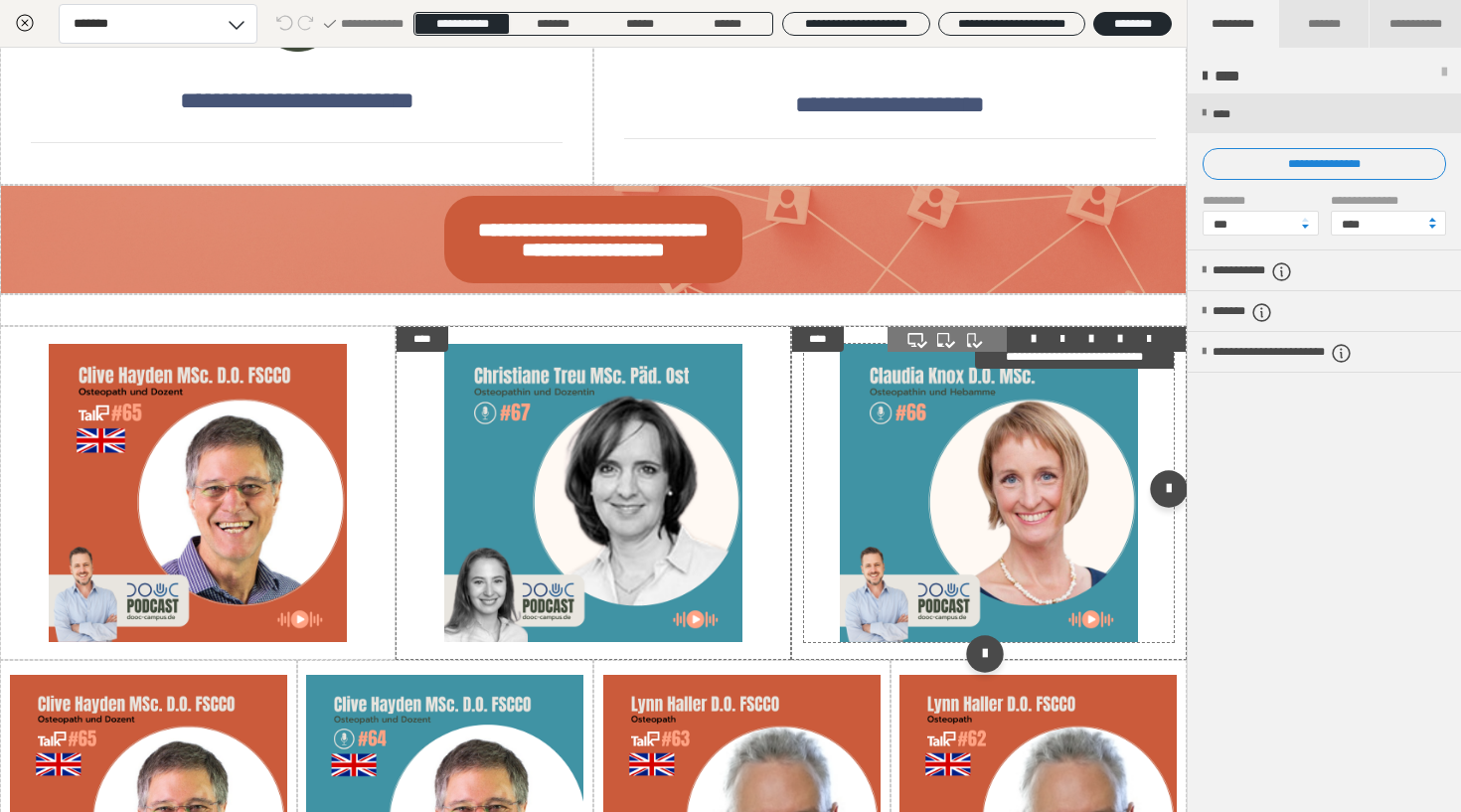 click at bounding box center [989, 493] 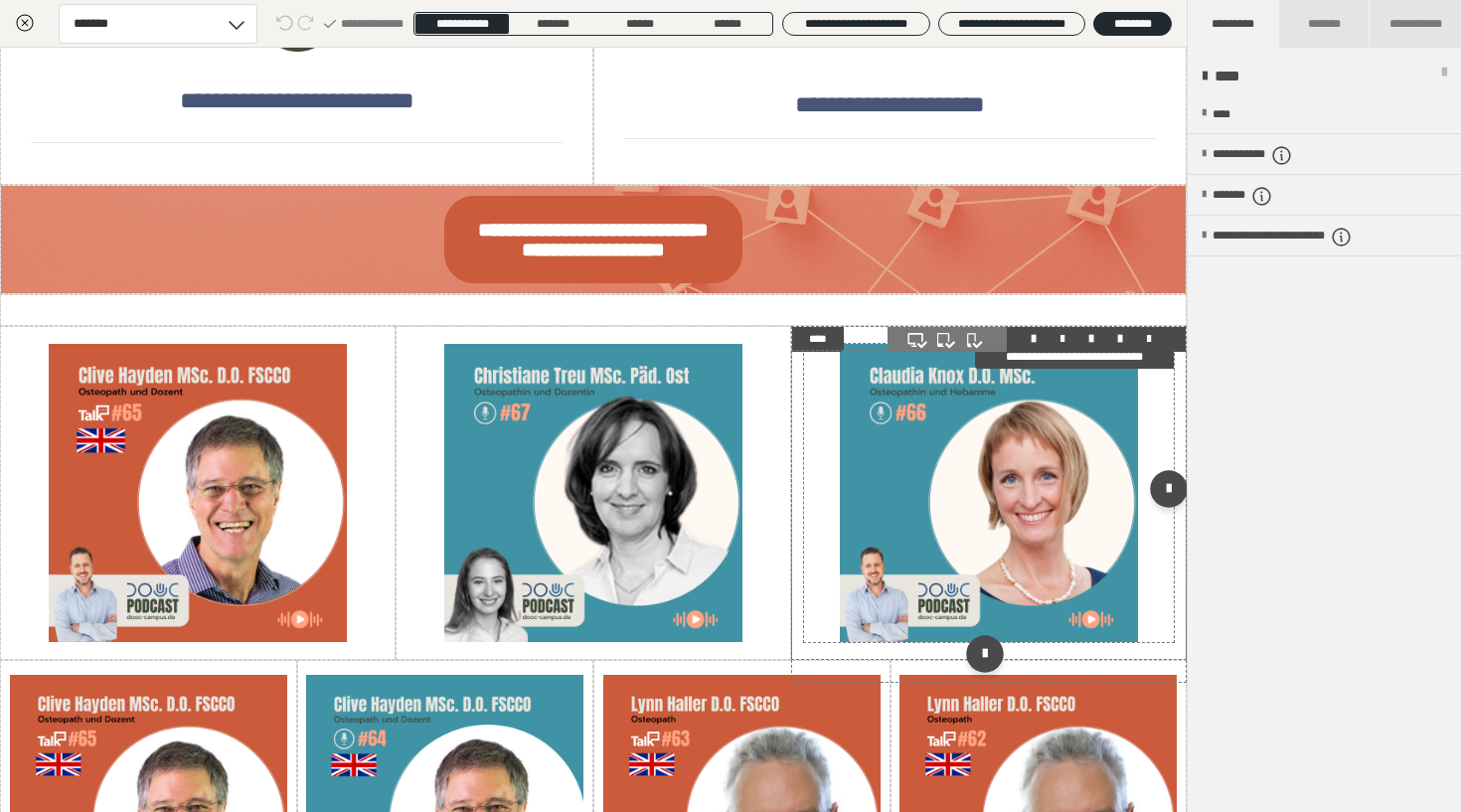 click at bounding box center [989, 493] 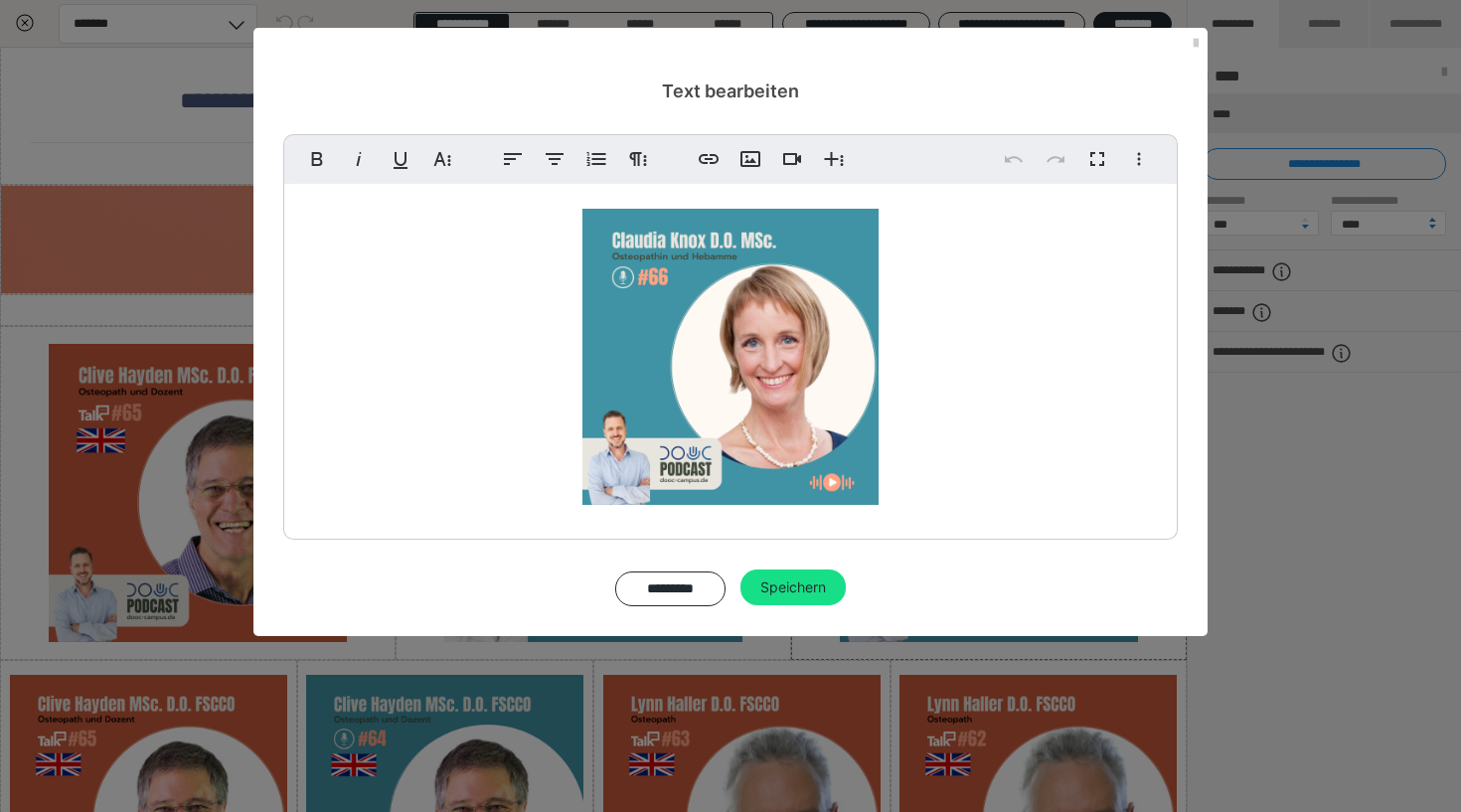 click at bounding box center [730, 357] 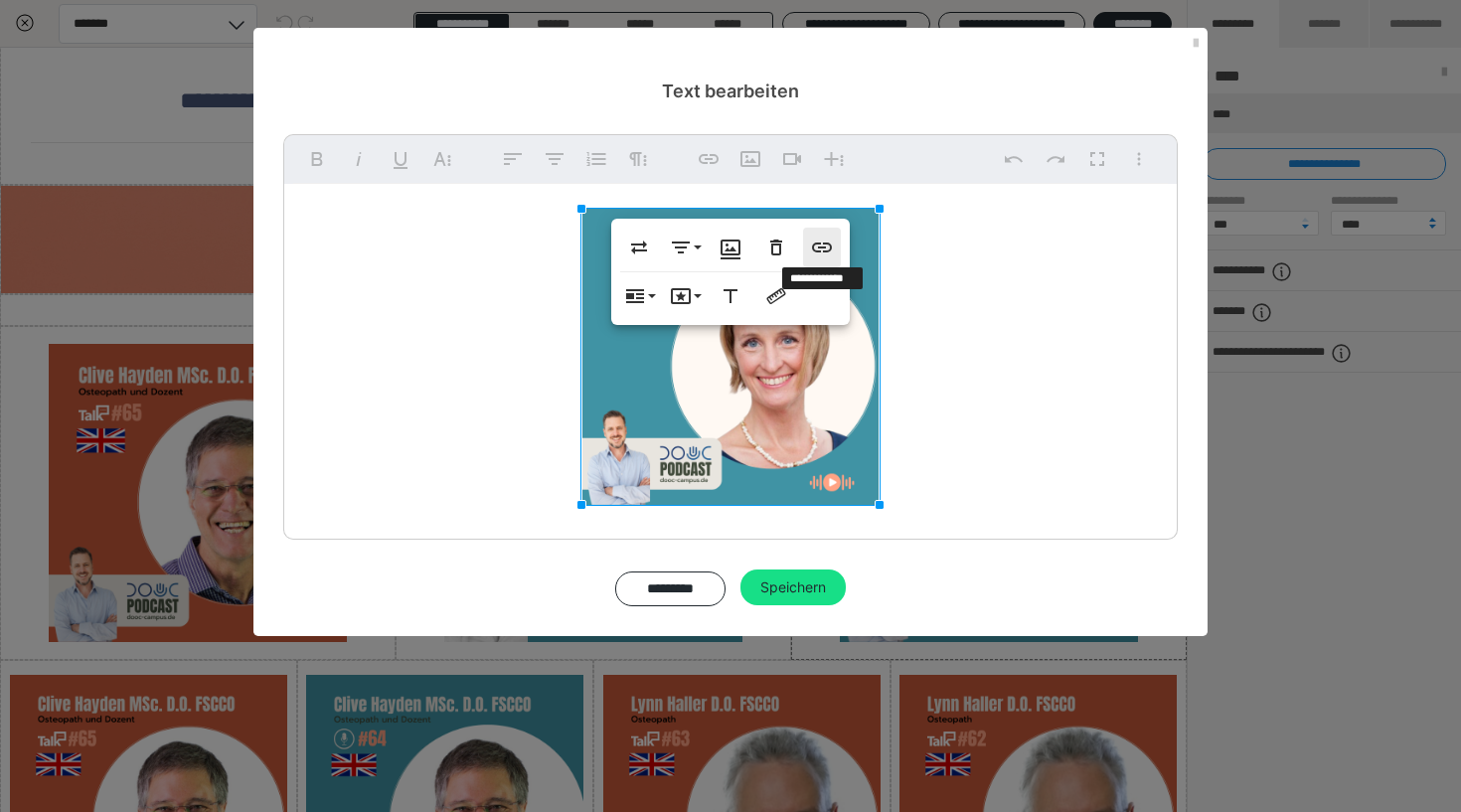 click 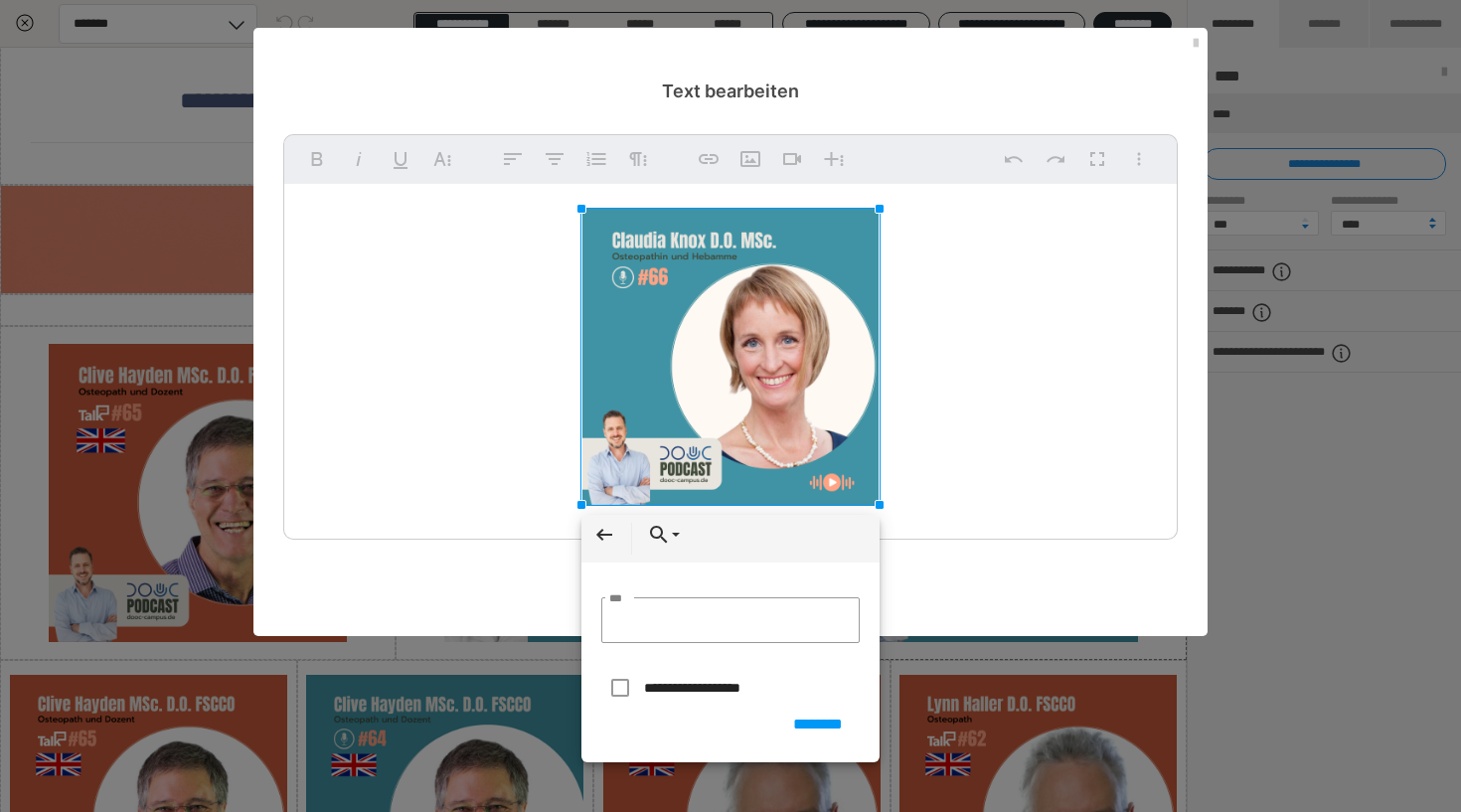 type on "**********" 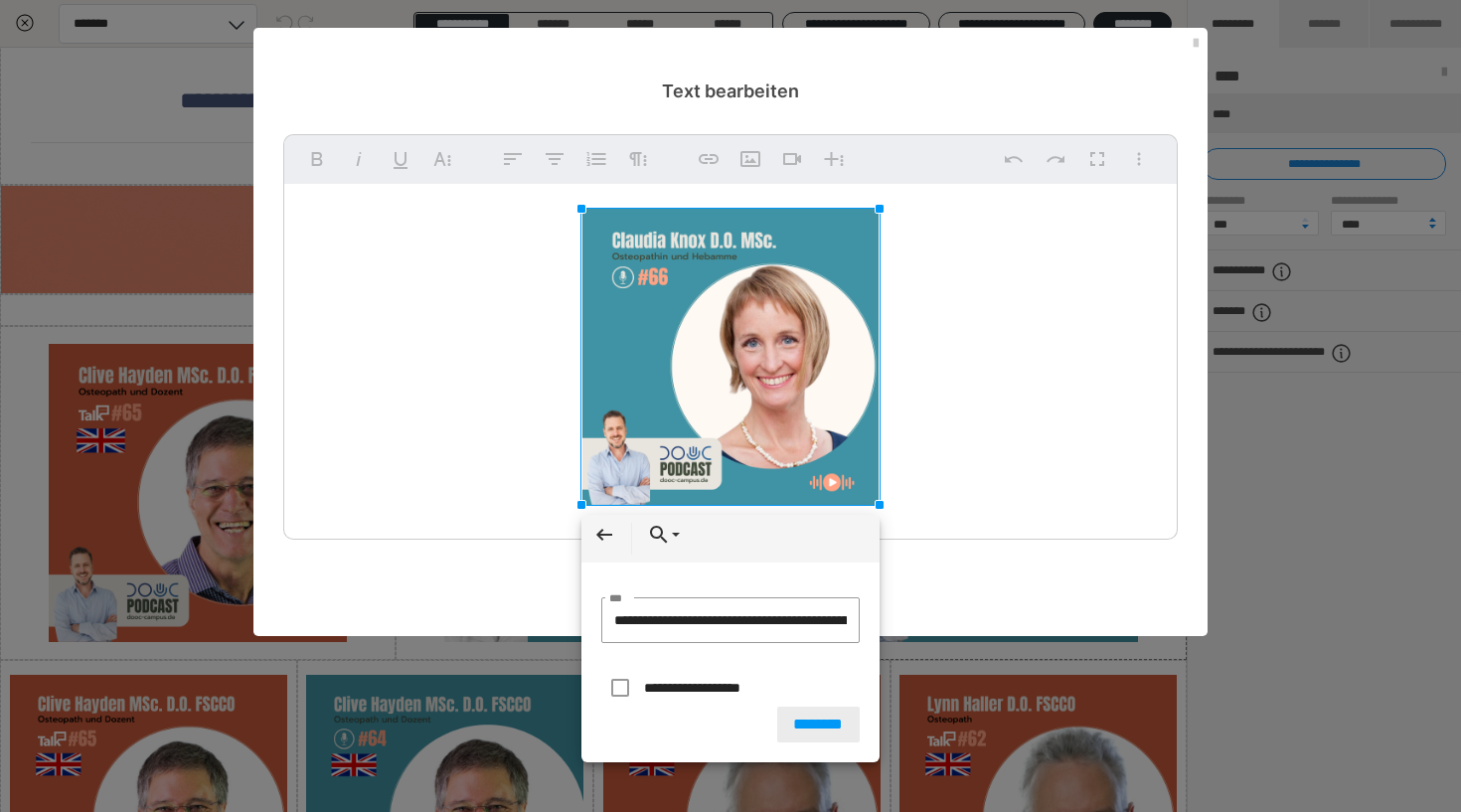 click on "********" at bounding box center (818, 725) 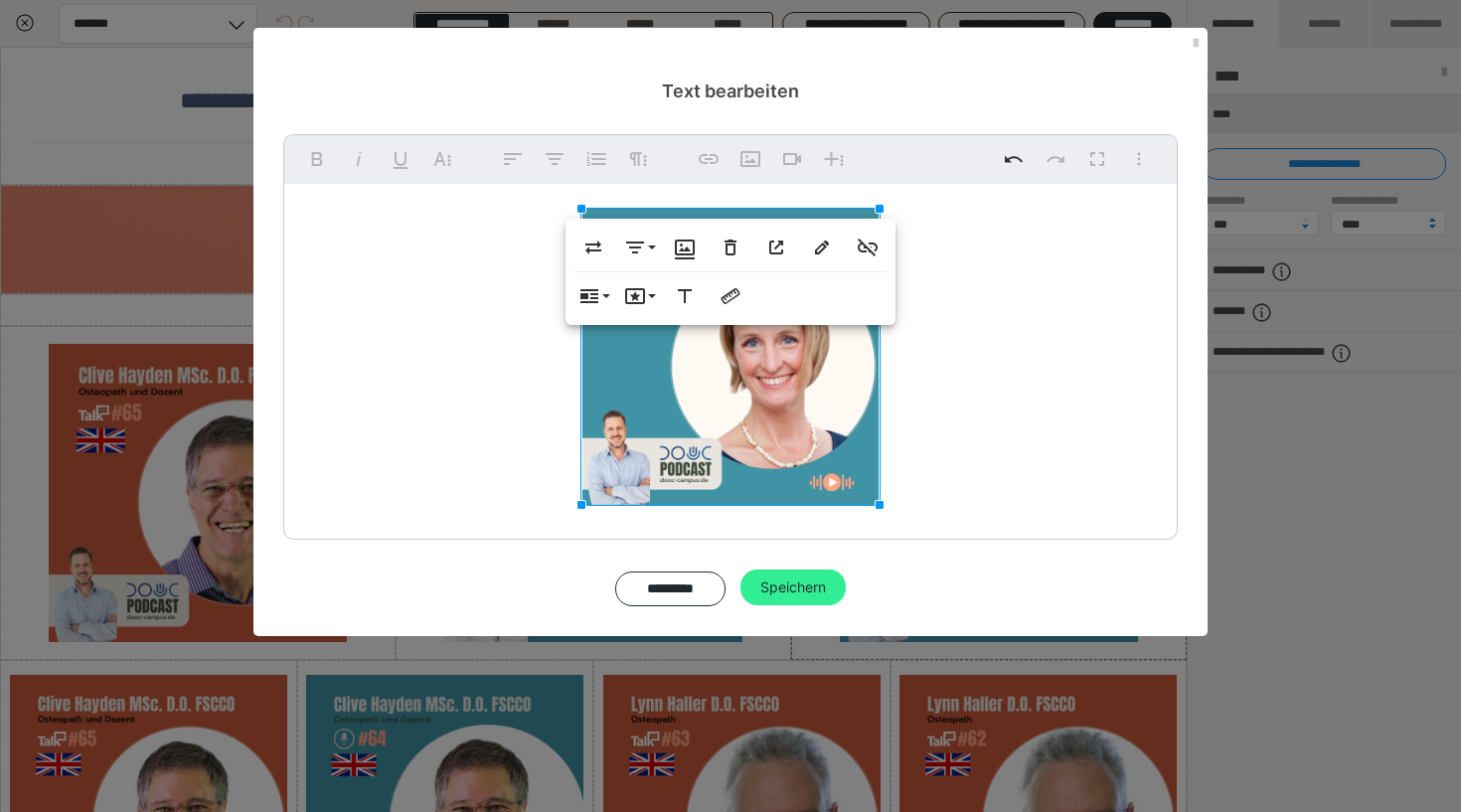 click on "Speichern" at bounding box center [793, 587] 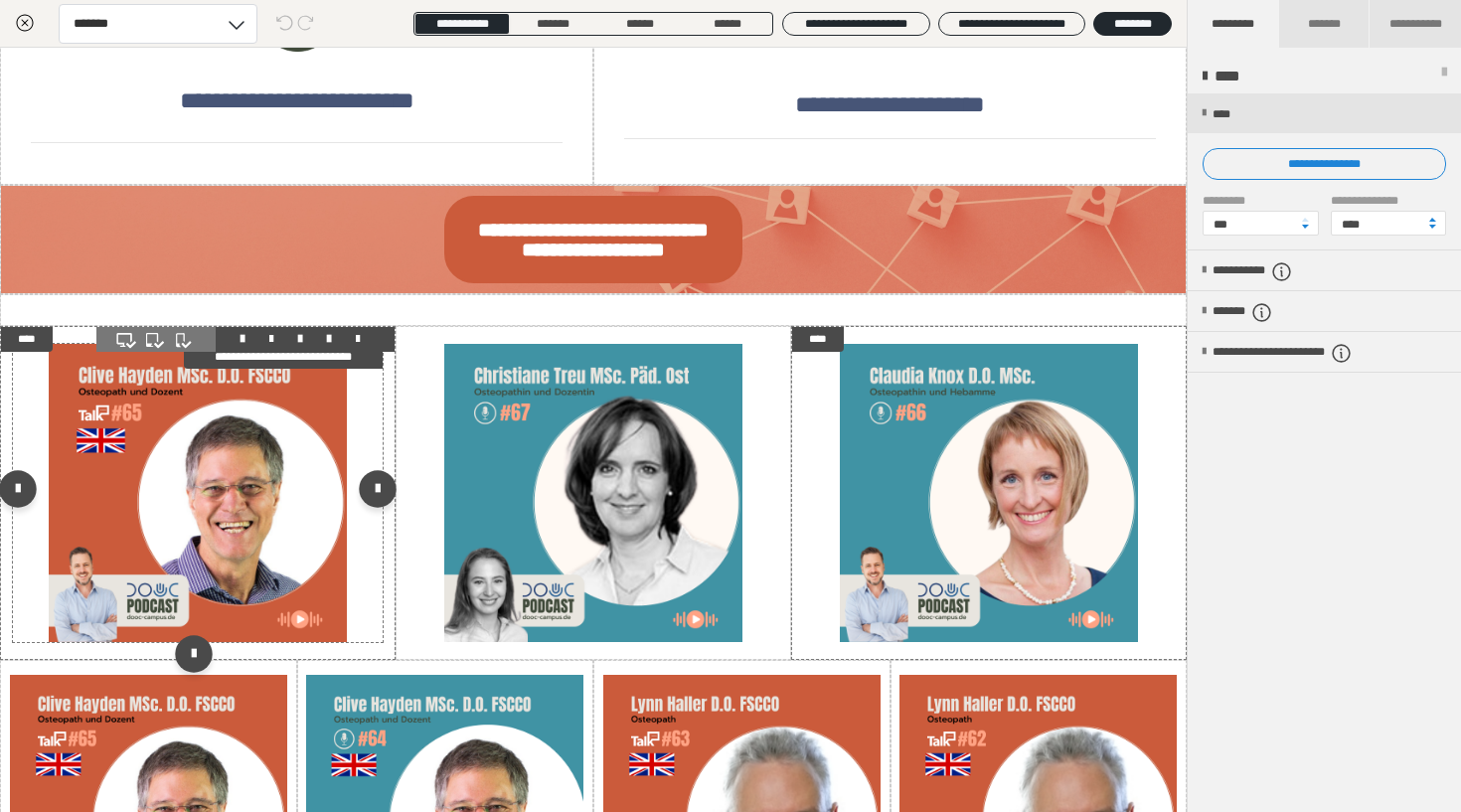 click at bounding box center (198, 493) 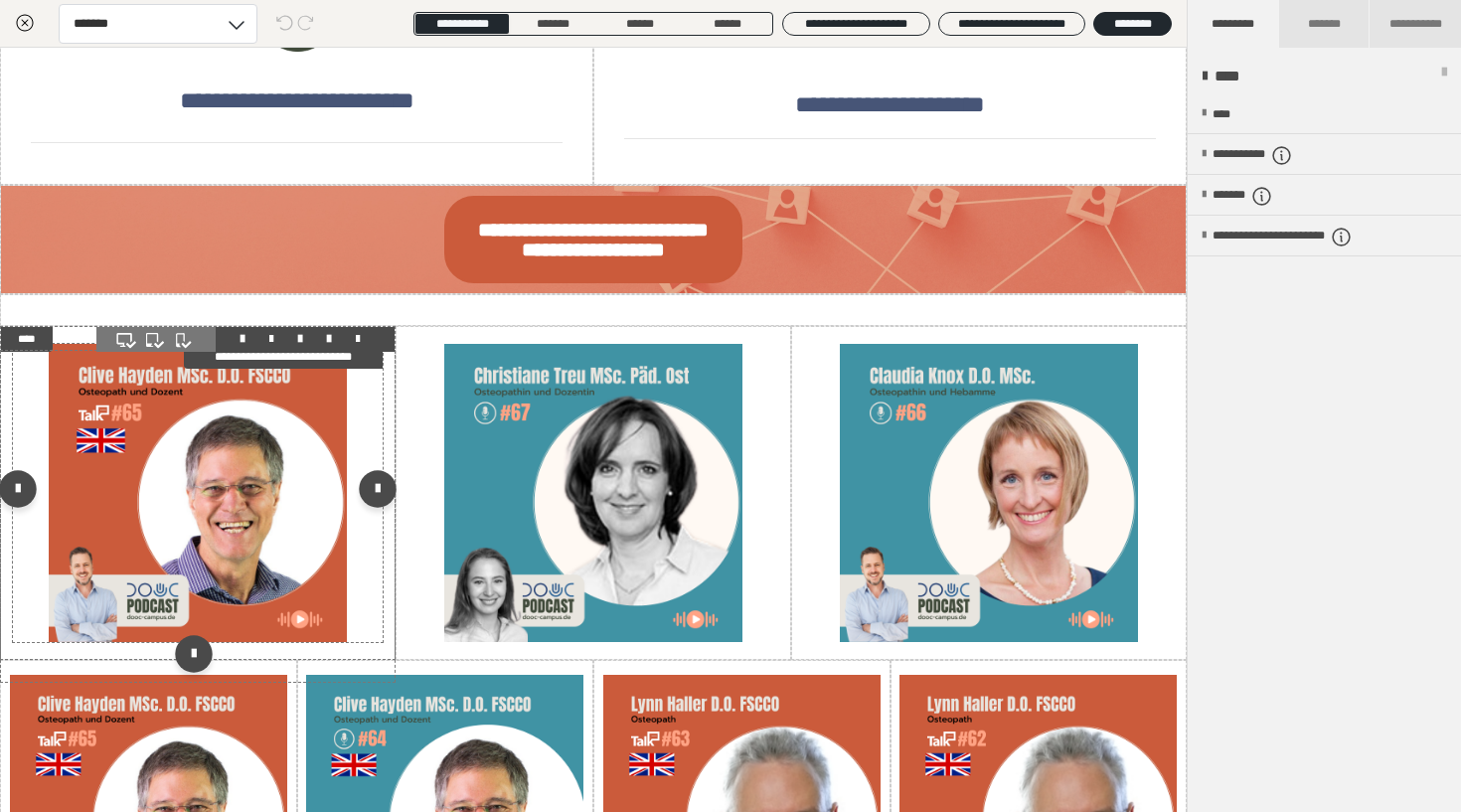 click at bounding box center (198, 493) 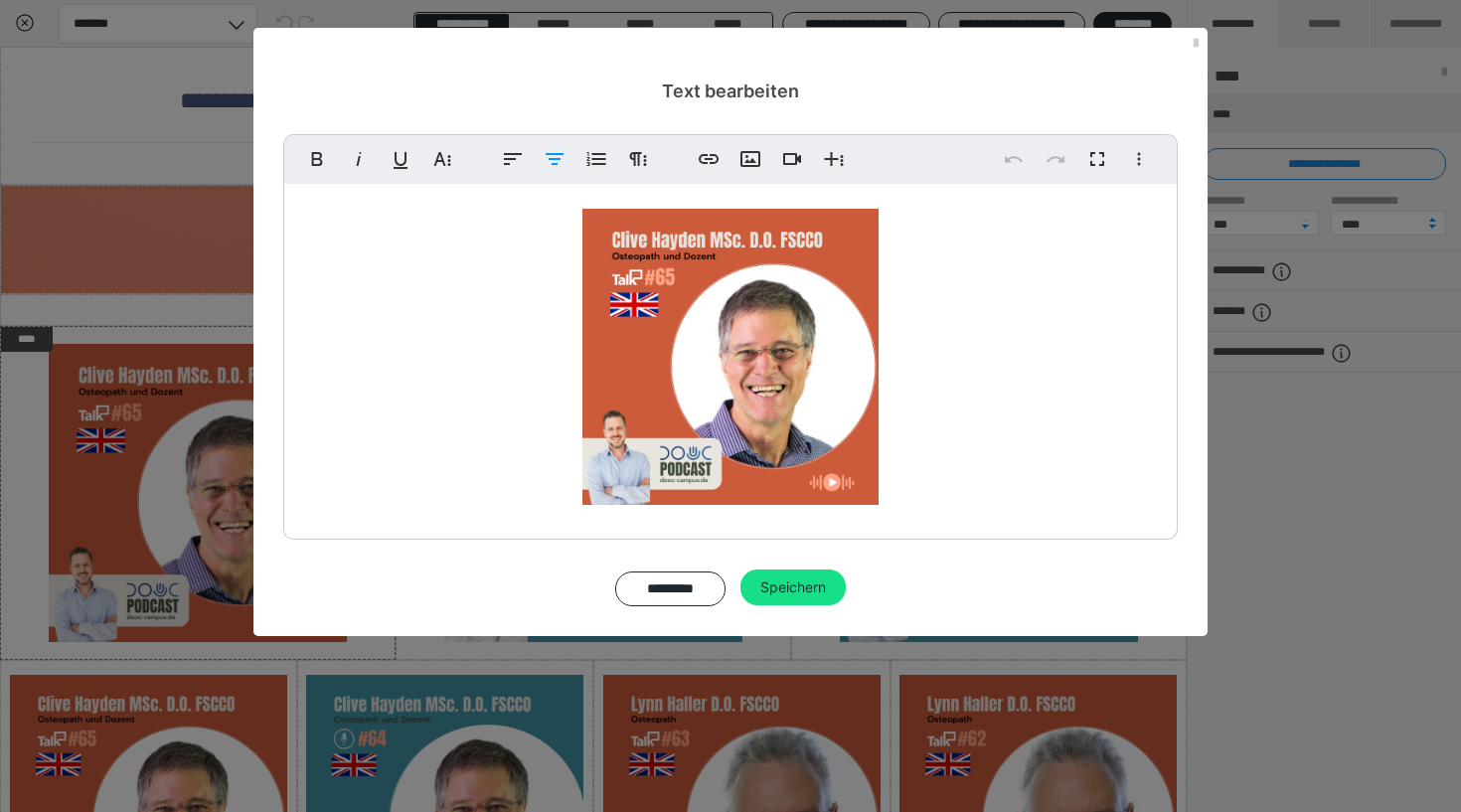 click at bounding box center [730, 357] 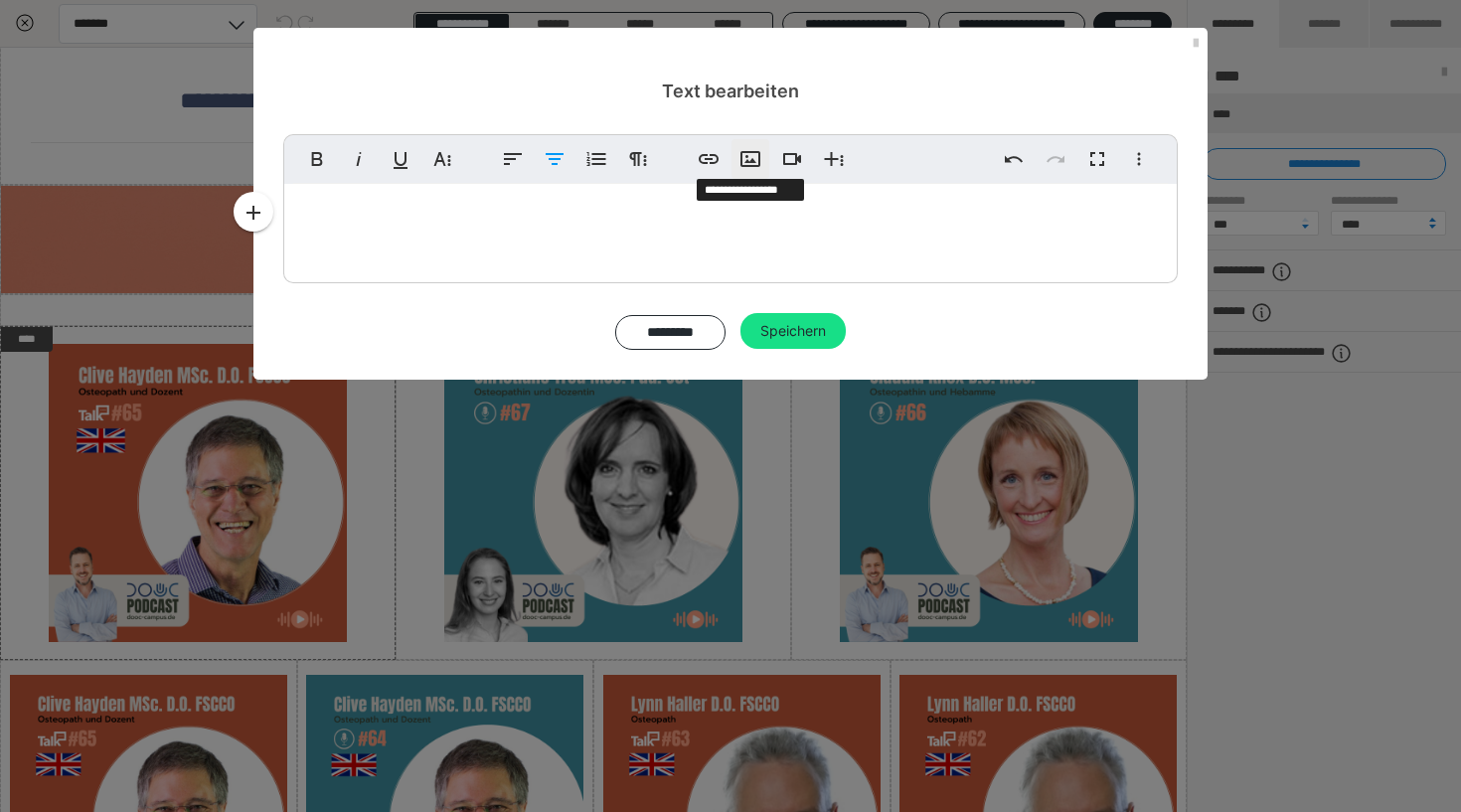 click 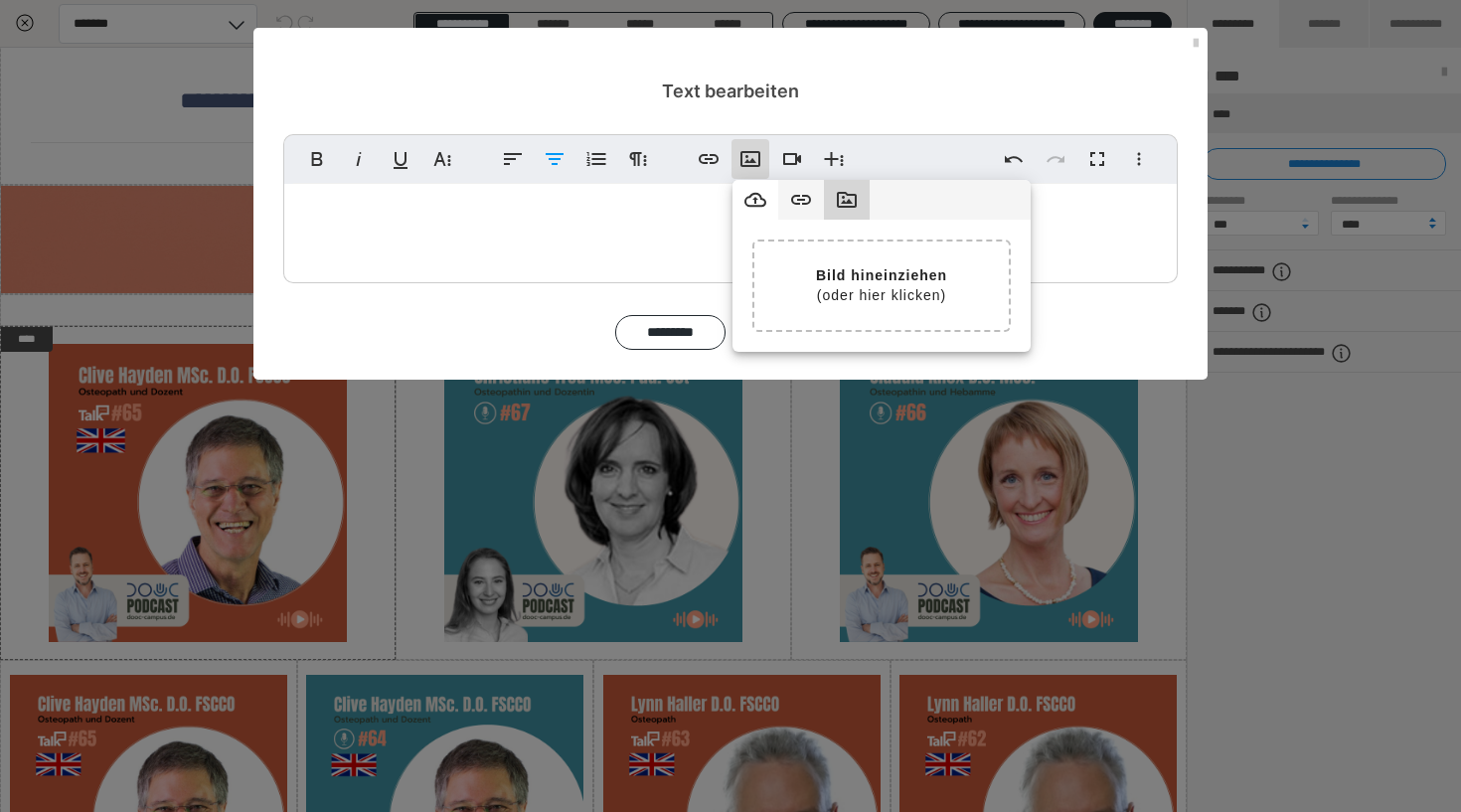 click 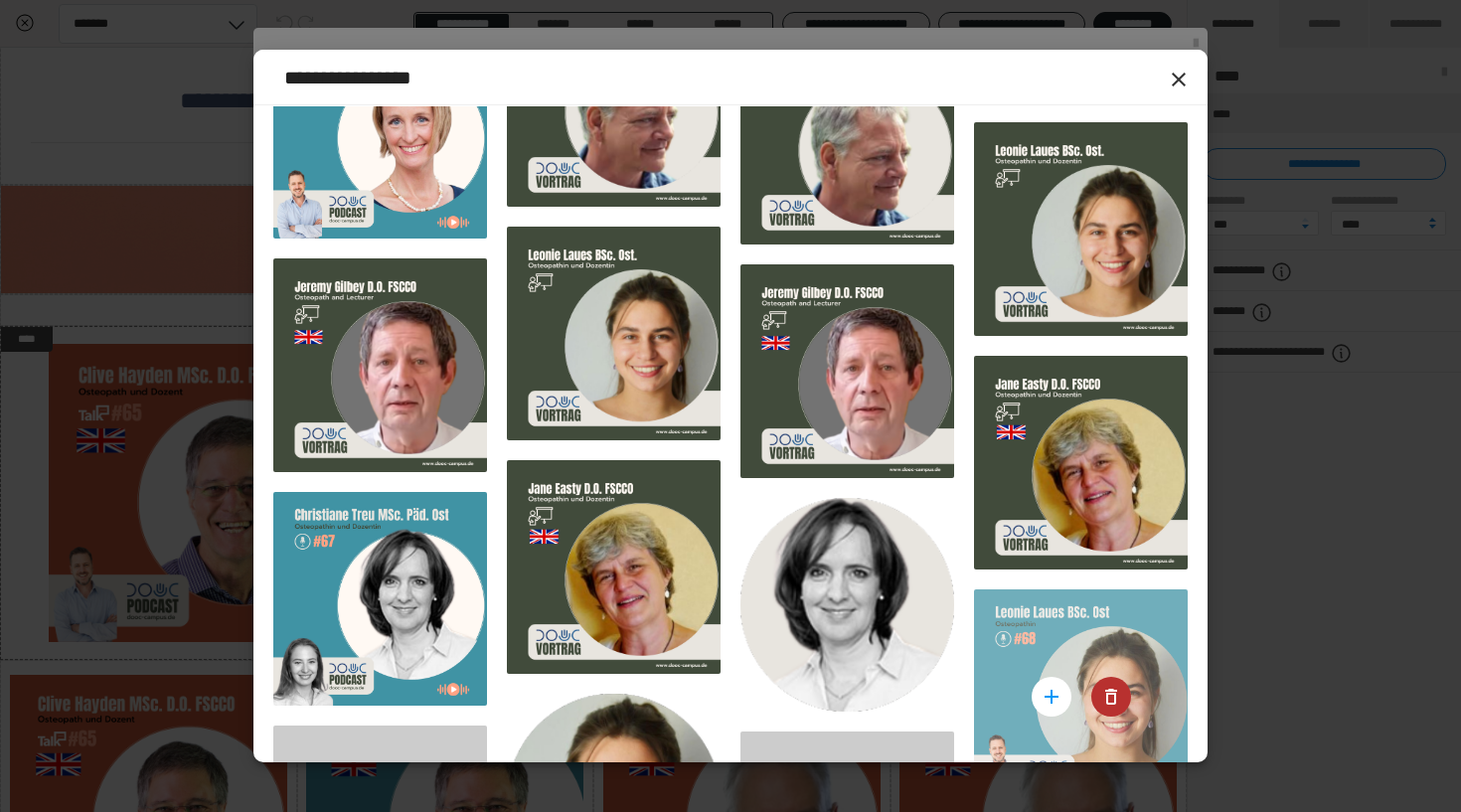 scroll, scrollTop: 2682, scrollLeft: 0, axis: vertical 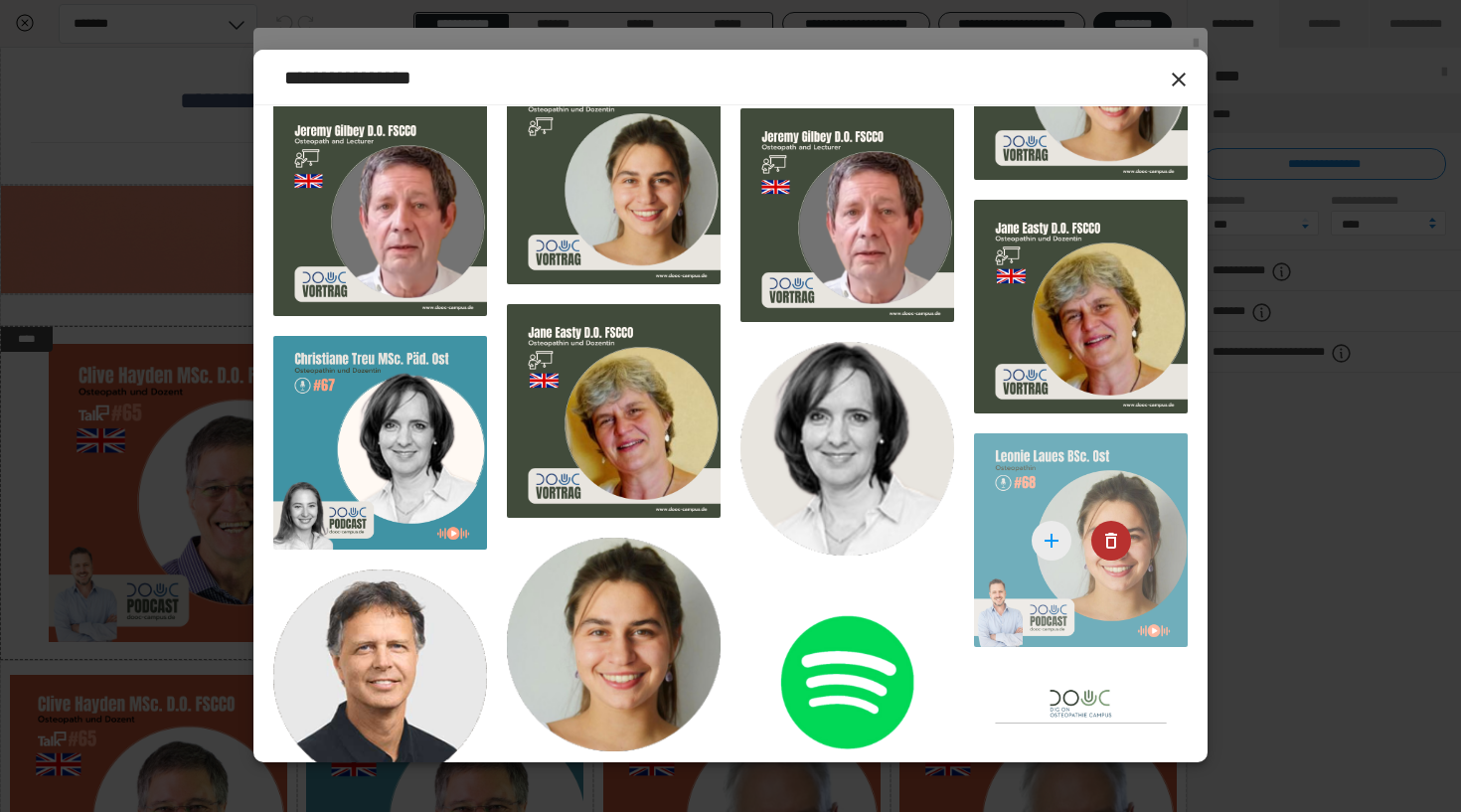 click 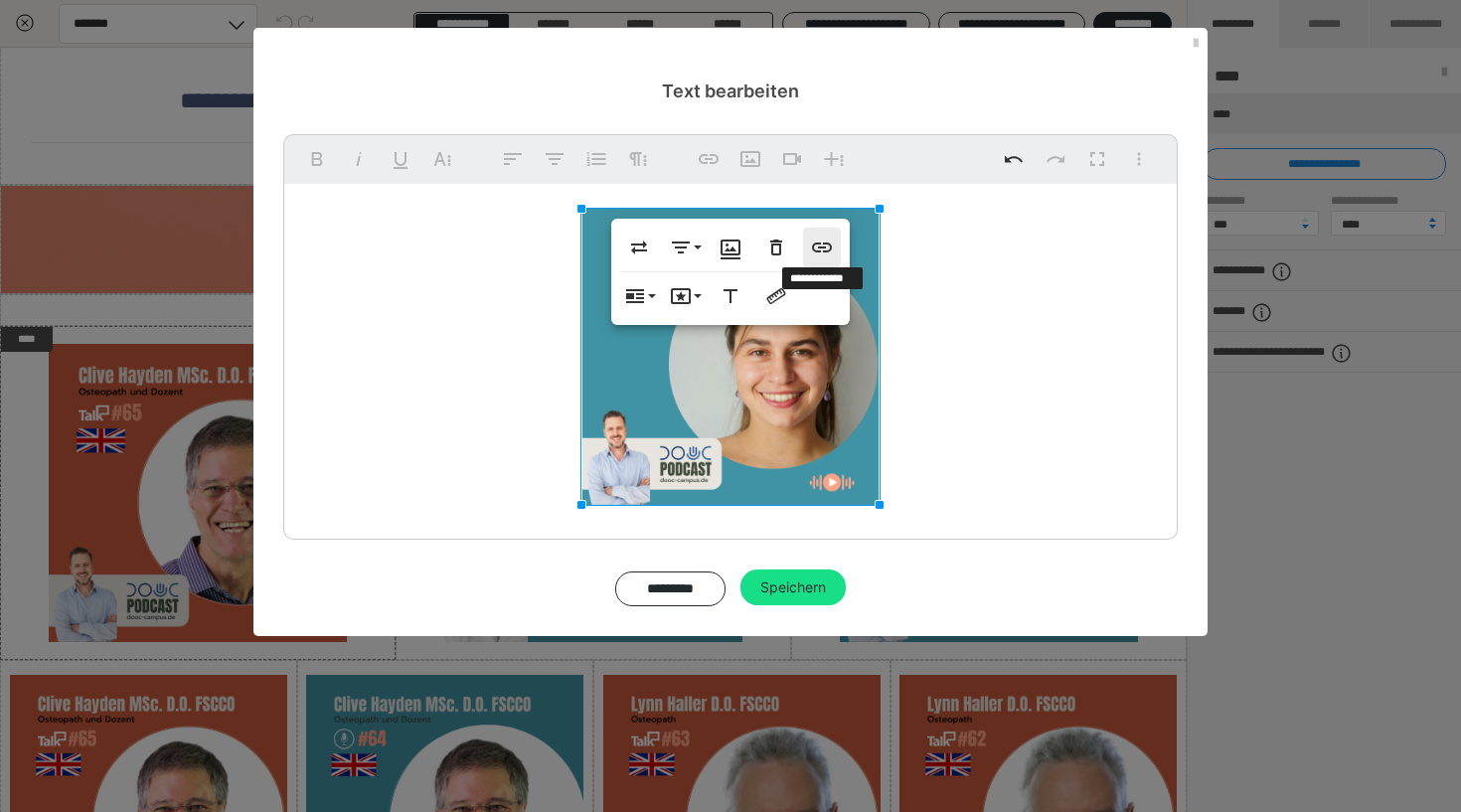 click 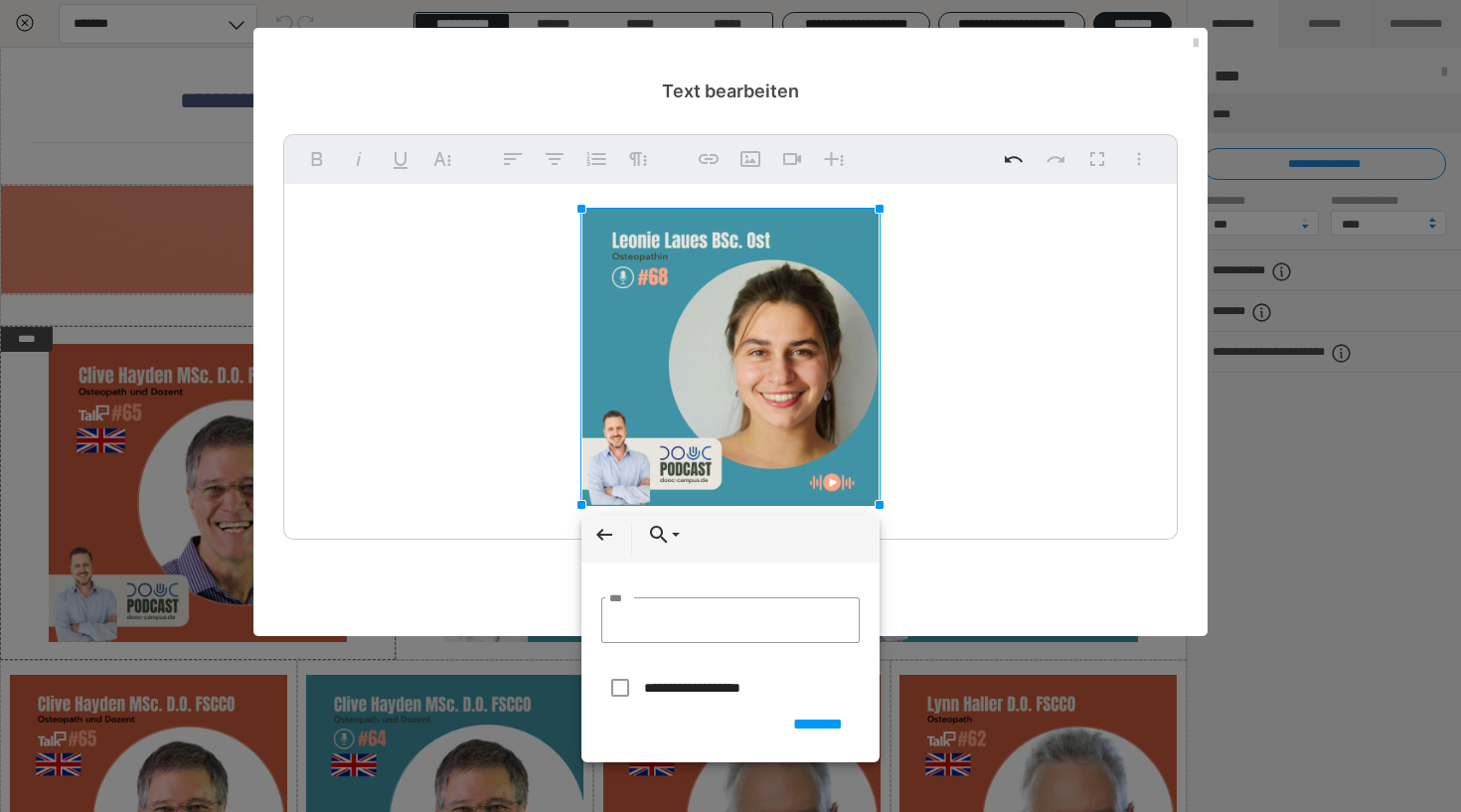 type on "**********" 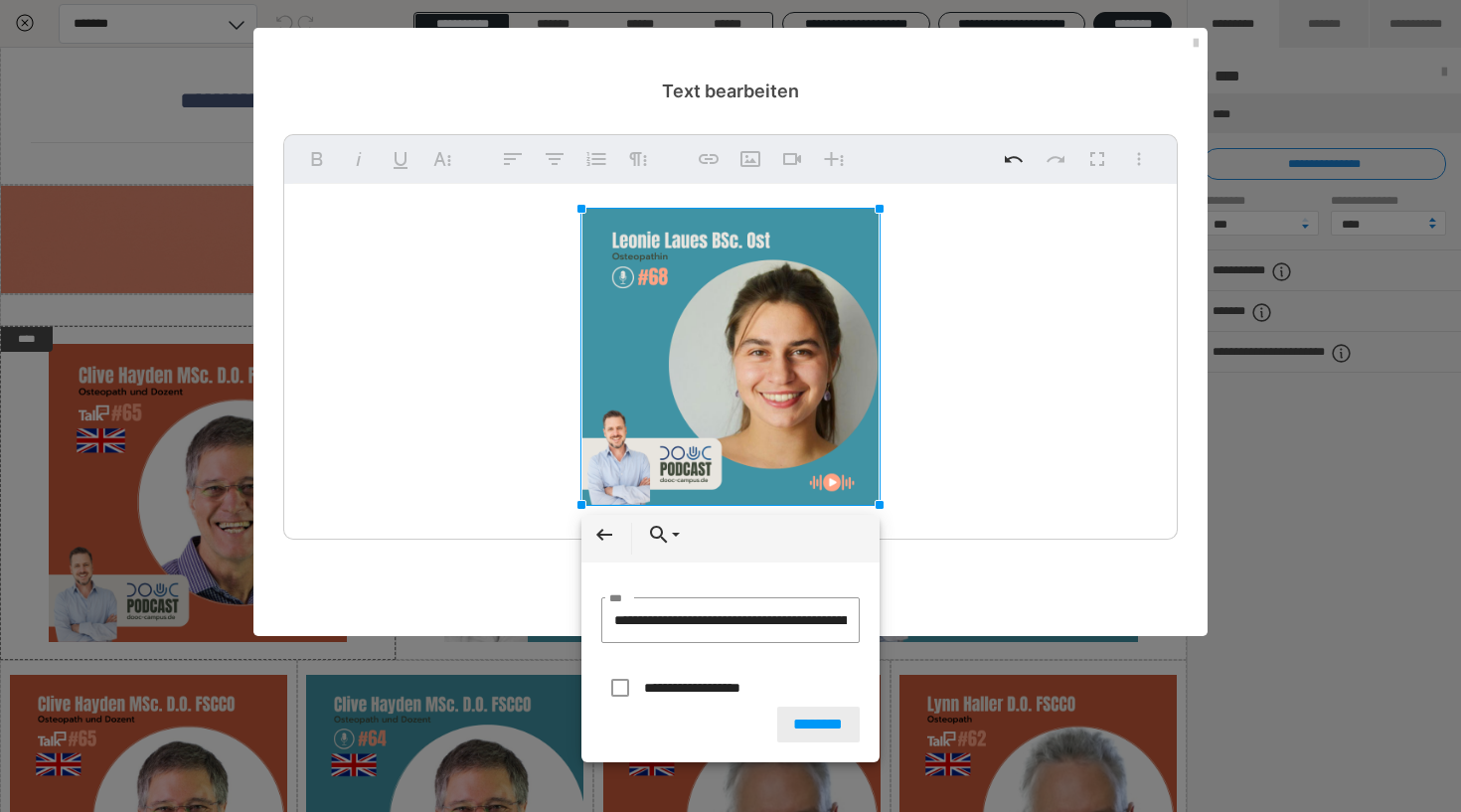 click on "********" at bounding box center (818, 725) 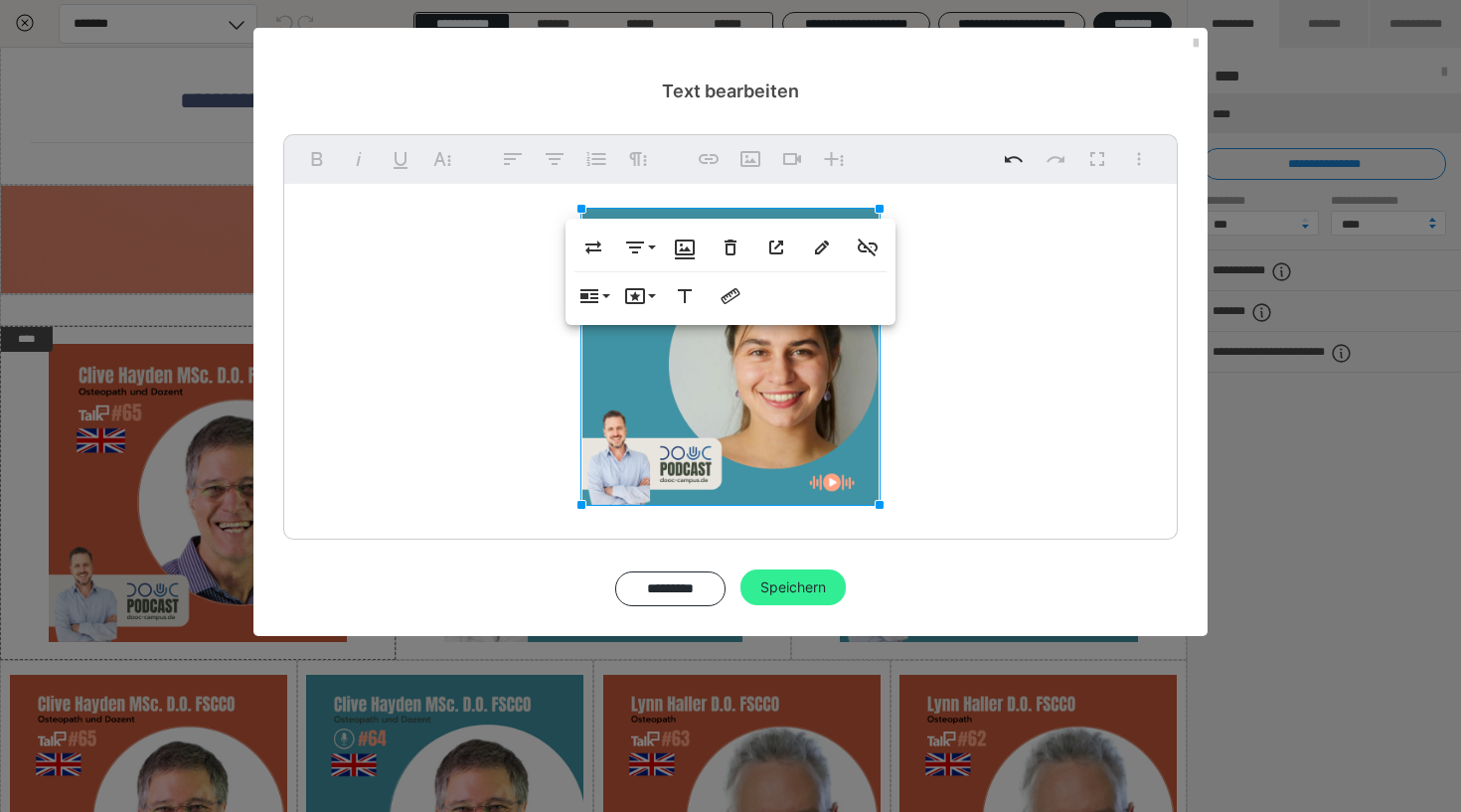 click on "Speichern" at bounding box center (793, 587) 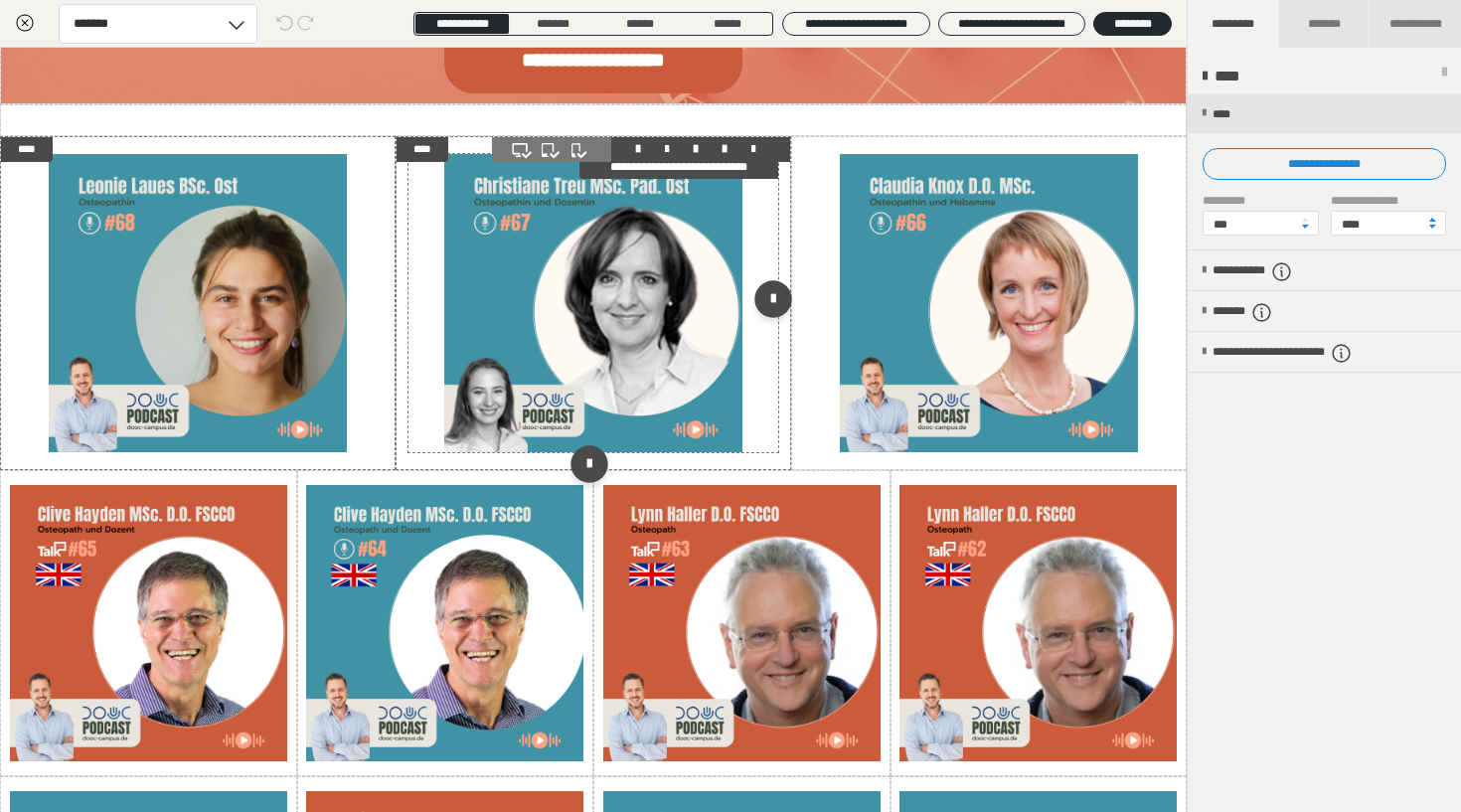 scroll, scrollTop: 1513, scrollLeft: 0, axis: vertical 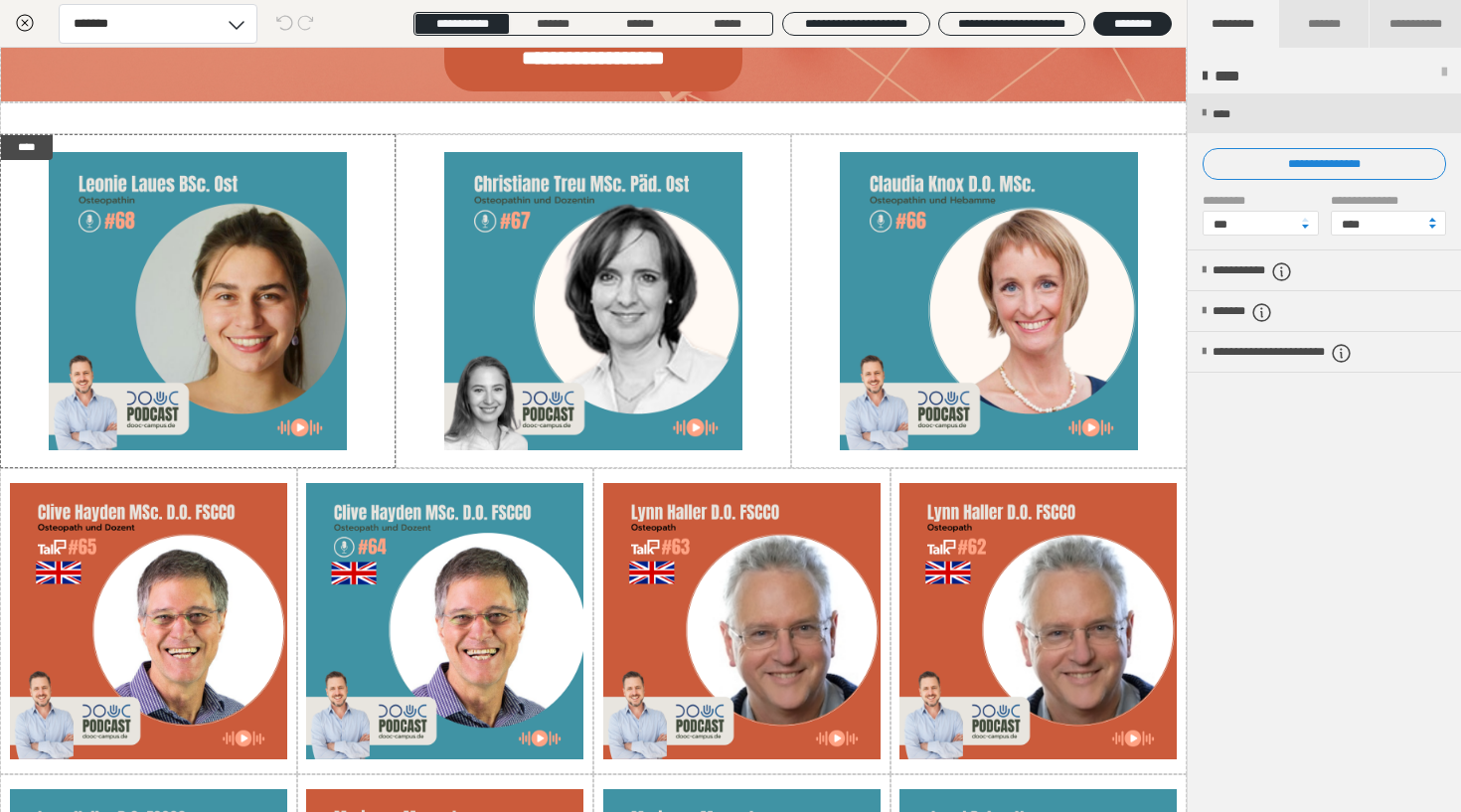 click 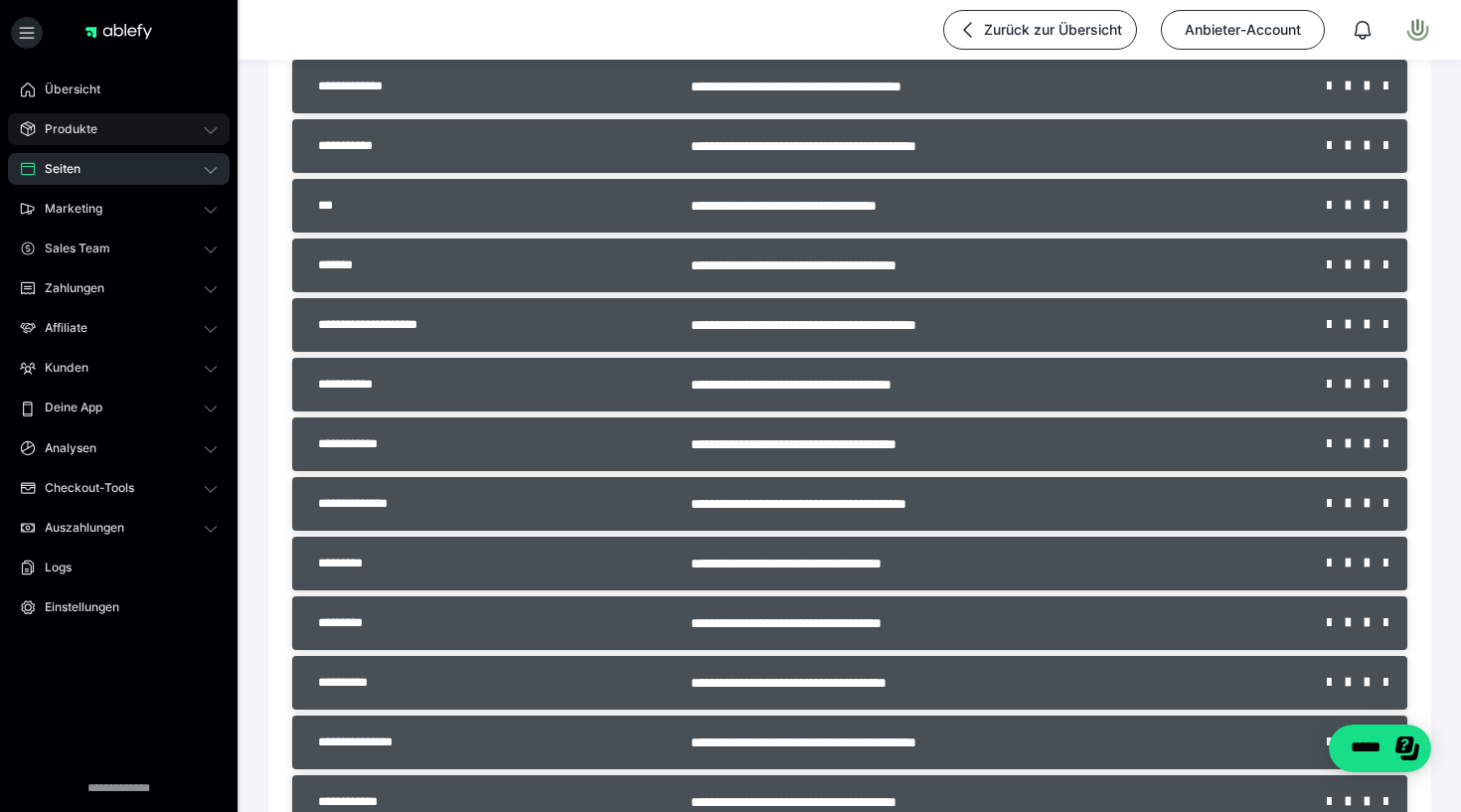 click on "Produkte" at bounding box center (118, 129) 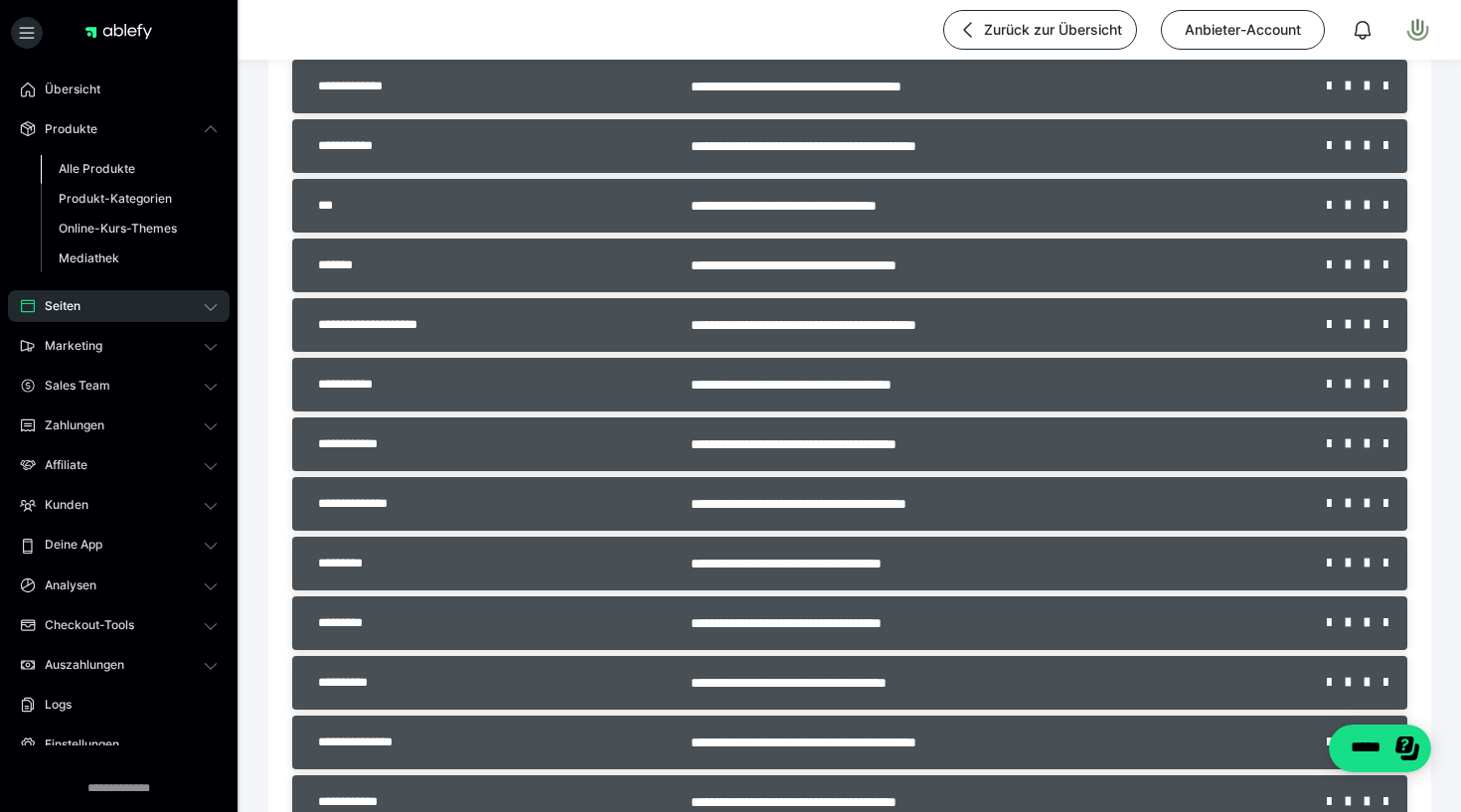 click on "Alle Produkte" at bounding box center [96, 168] 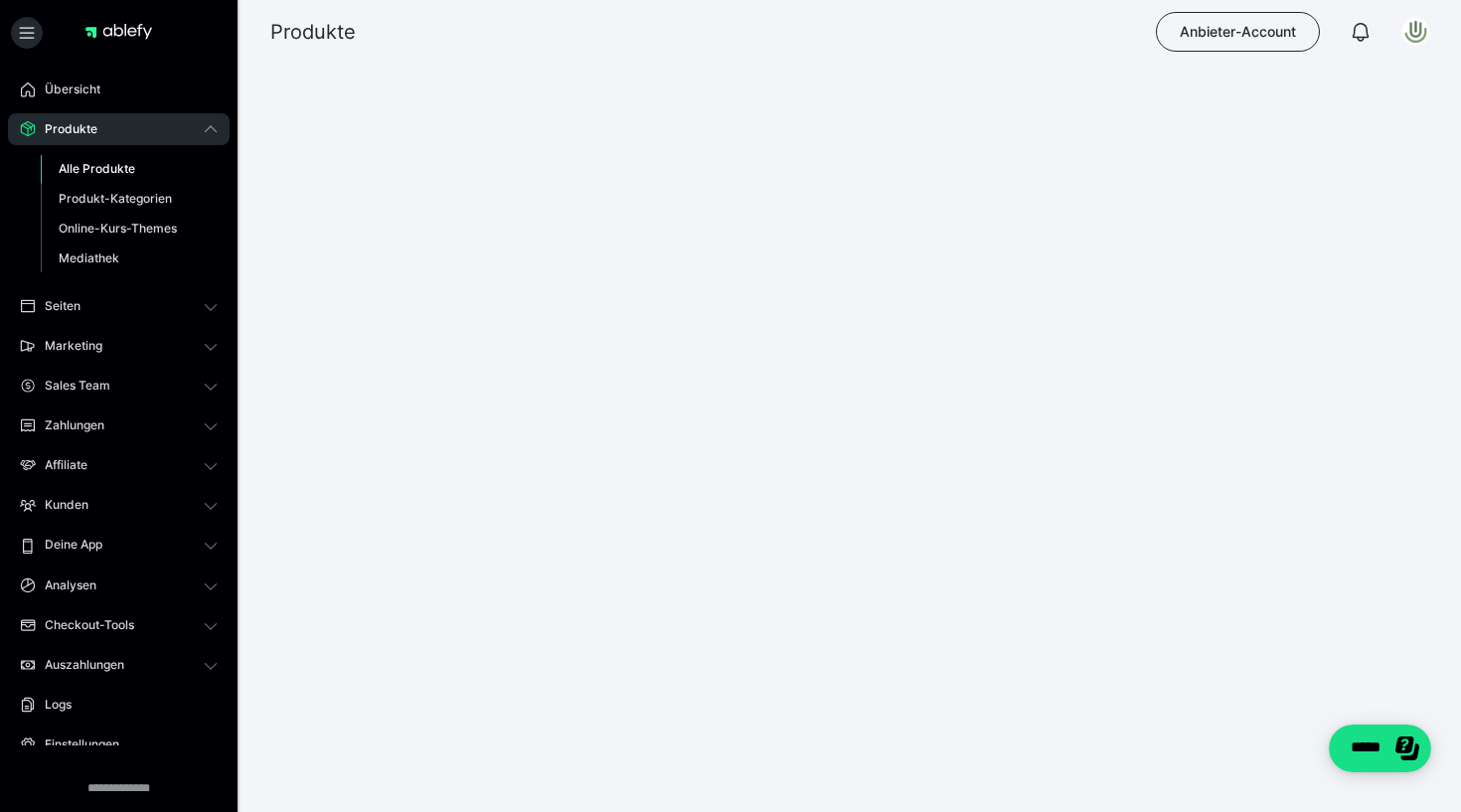 scroll, scrollTop: 0, scrollLeft: 0, axis: both 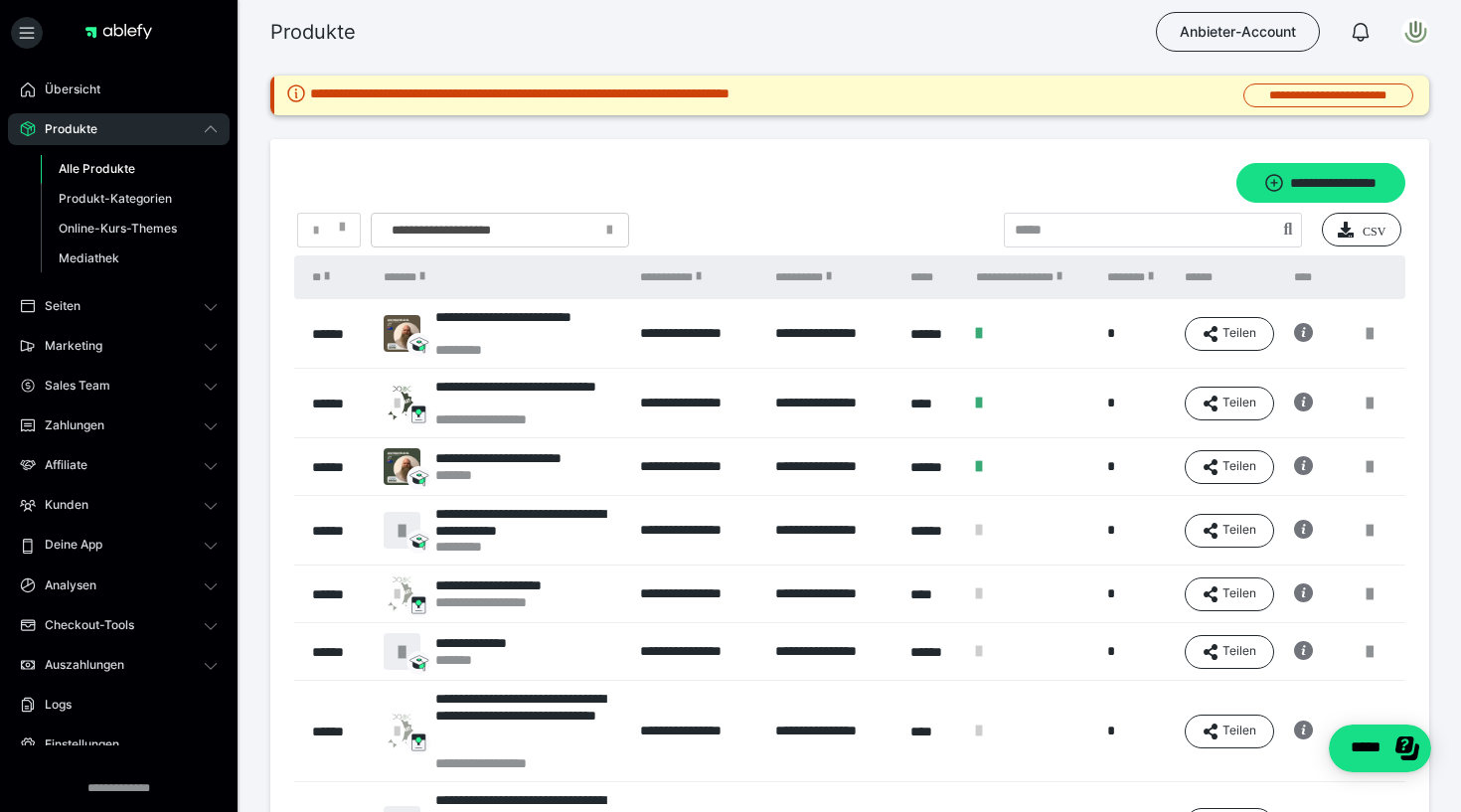 click at bounding box center (609, 231) 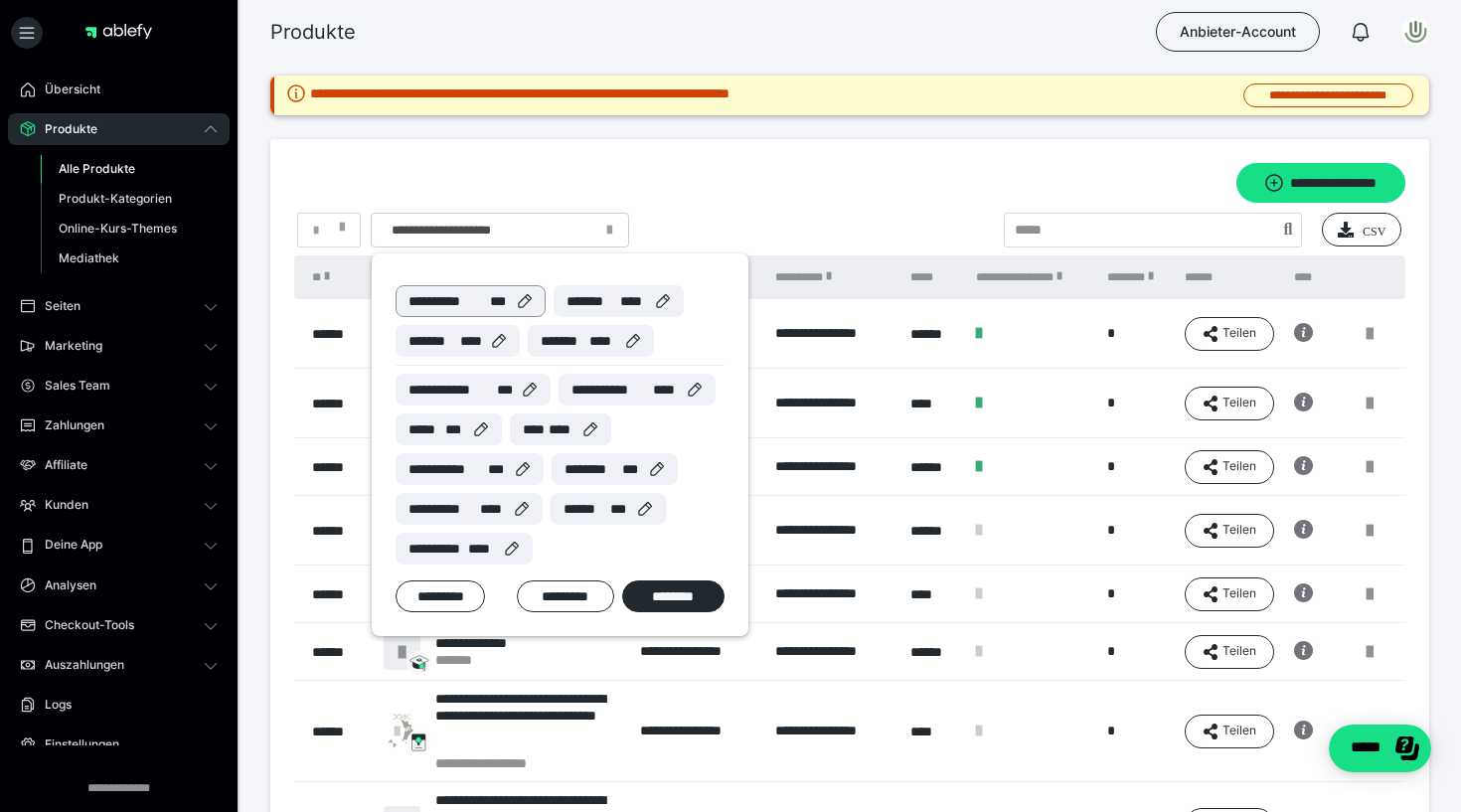 click on "**********" at bounding box center [449, 301] 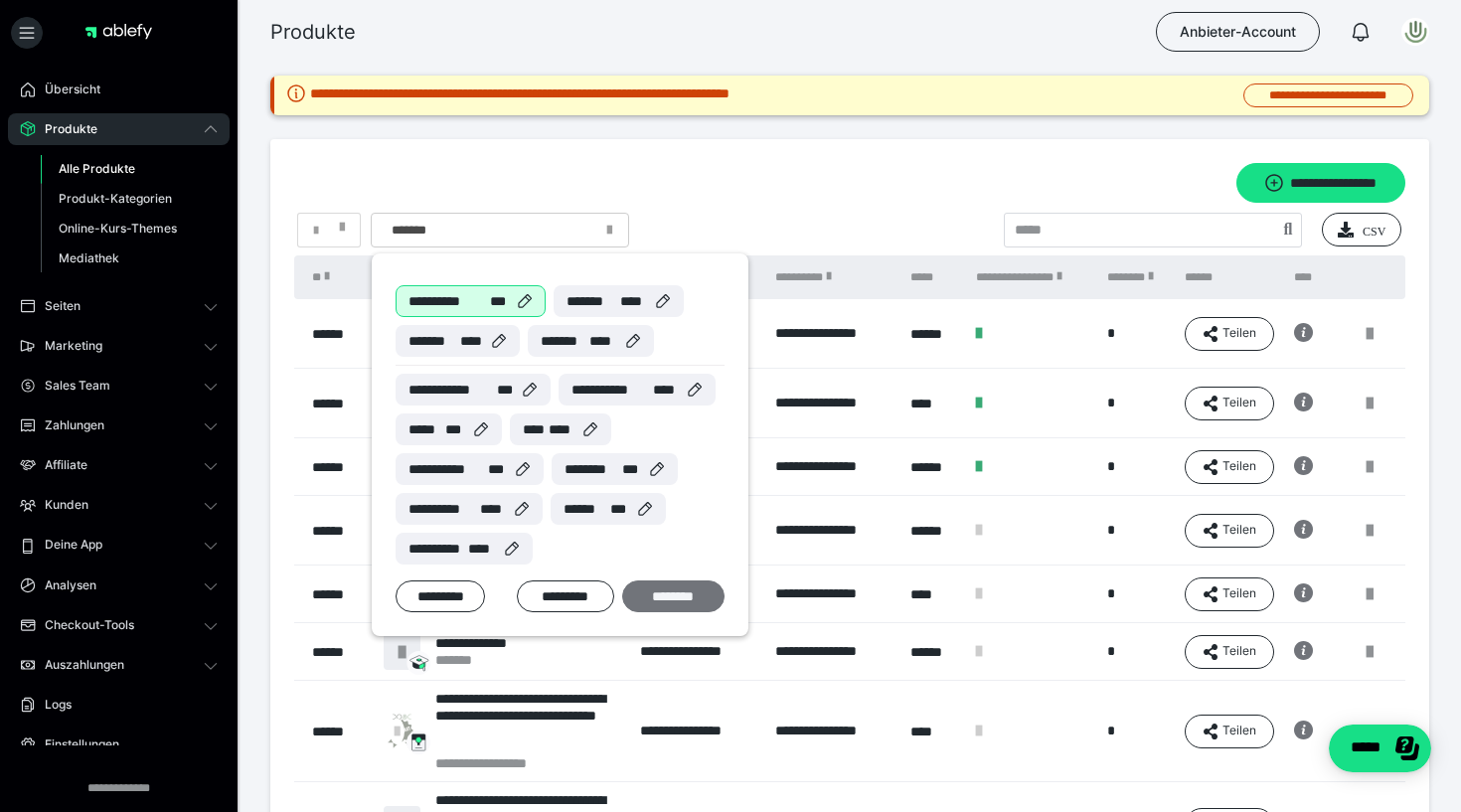 click on "********" at bounding box center (673, 596) 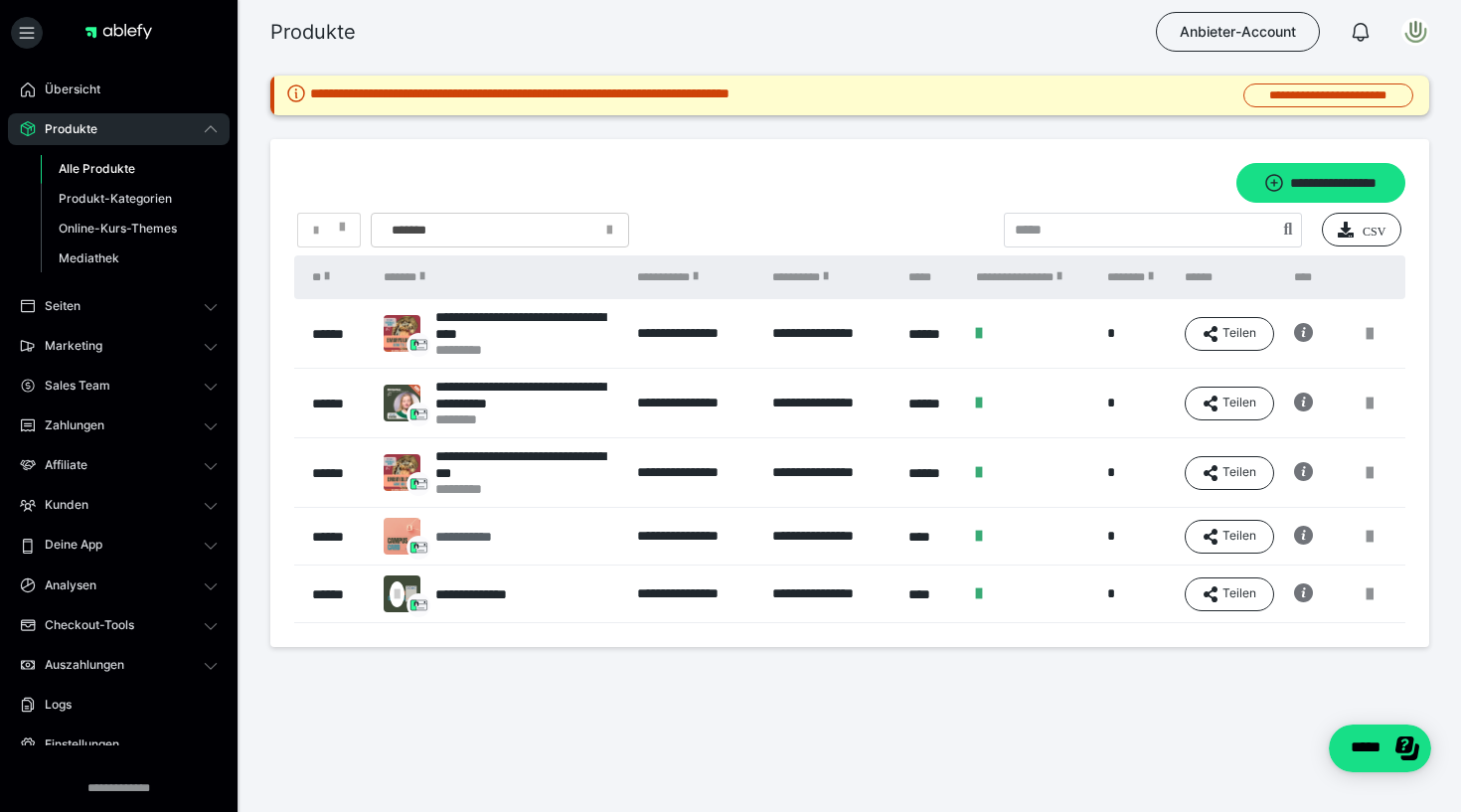 click on "**********" at bounding box center [487, 537] 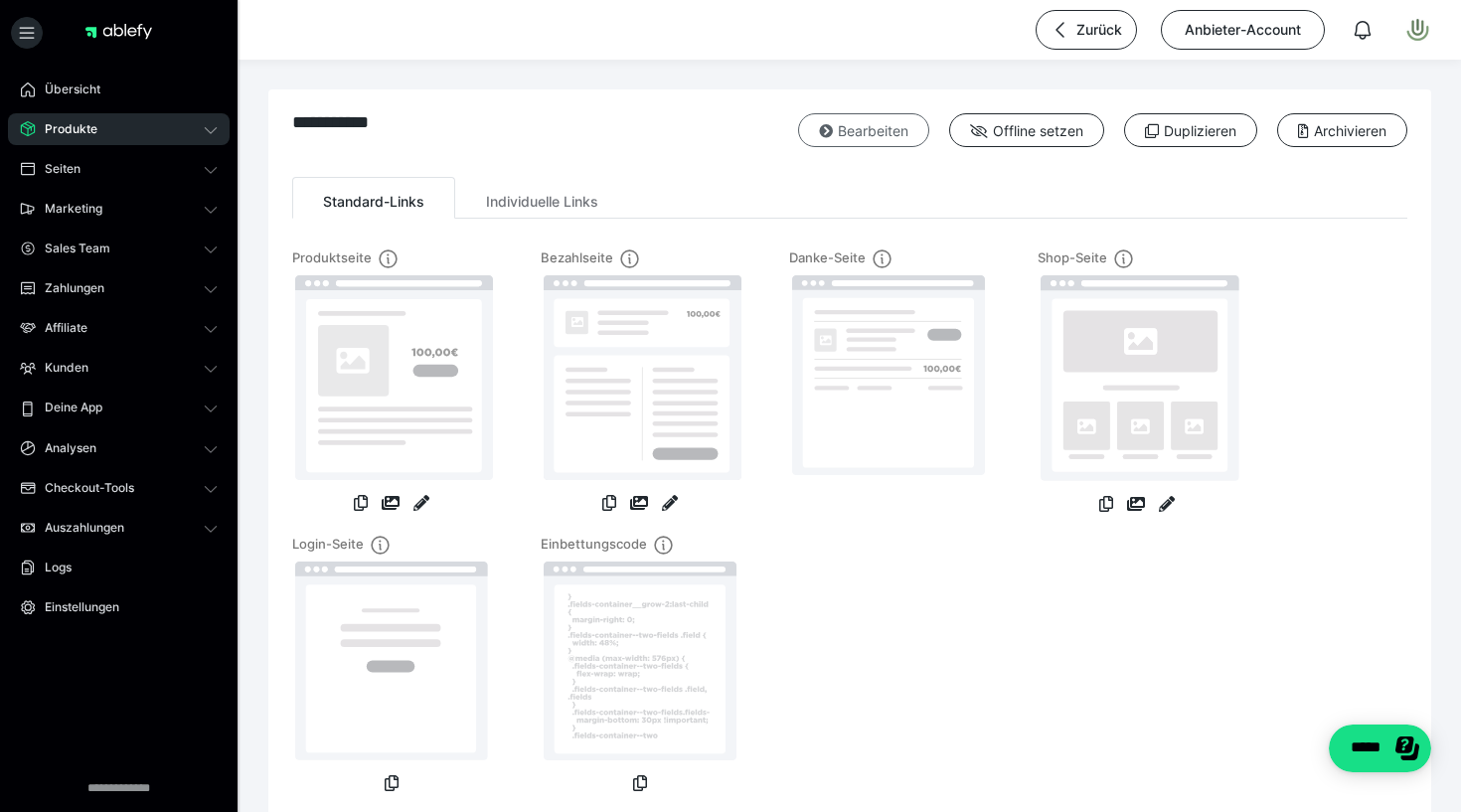click at bounding box center (826, 131) 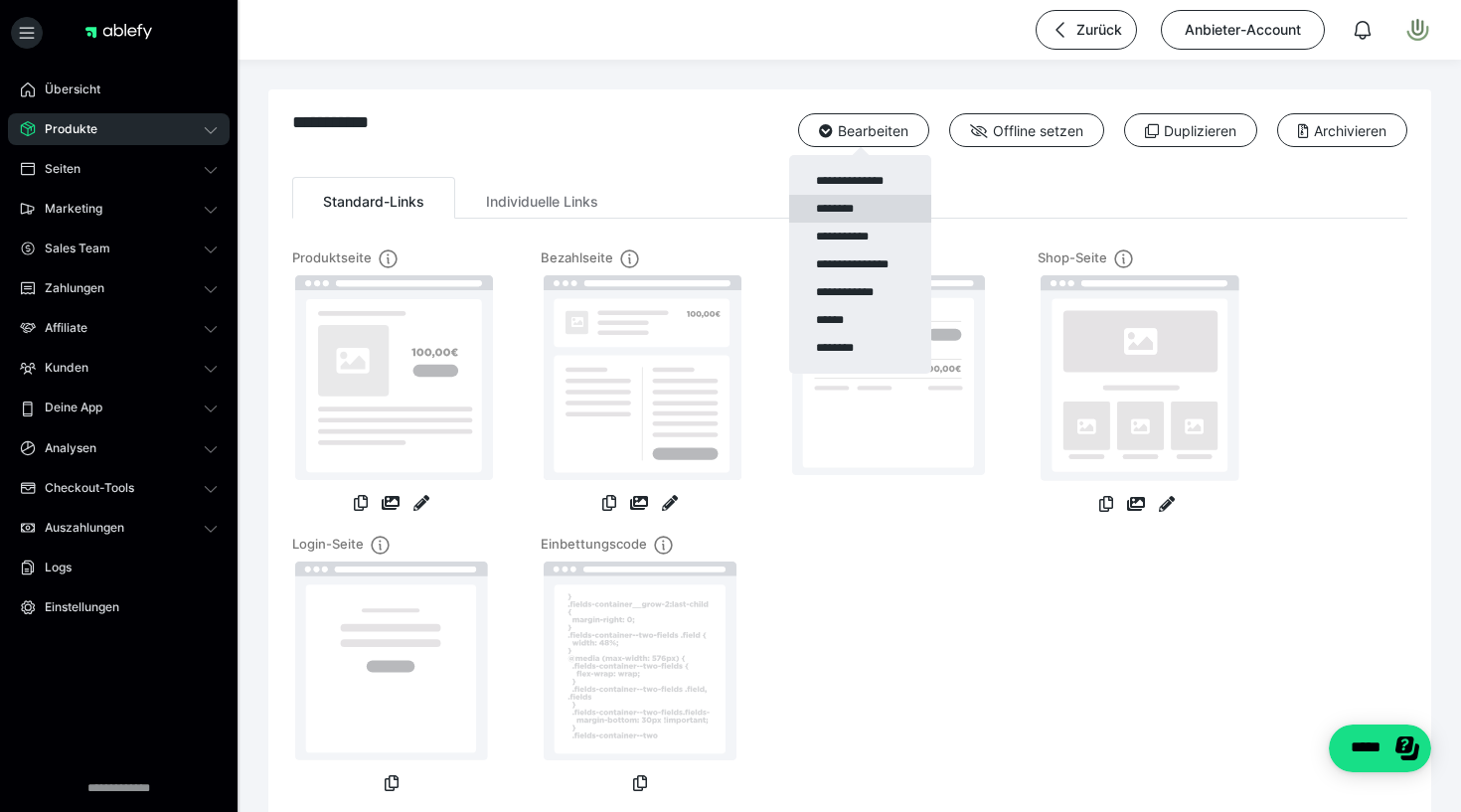 click on "********" at bounding box center [860, 209] 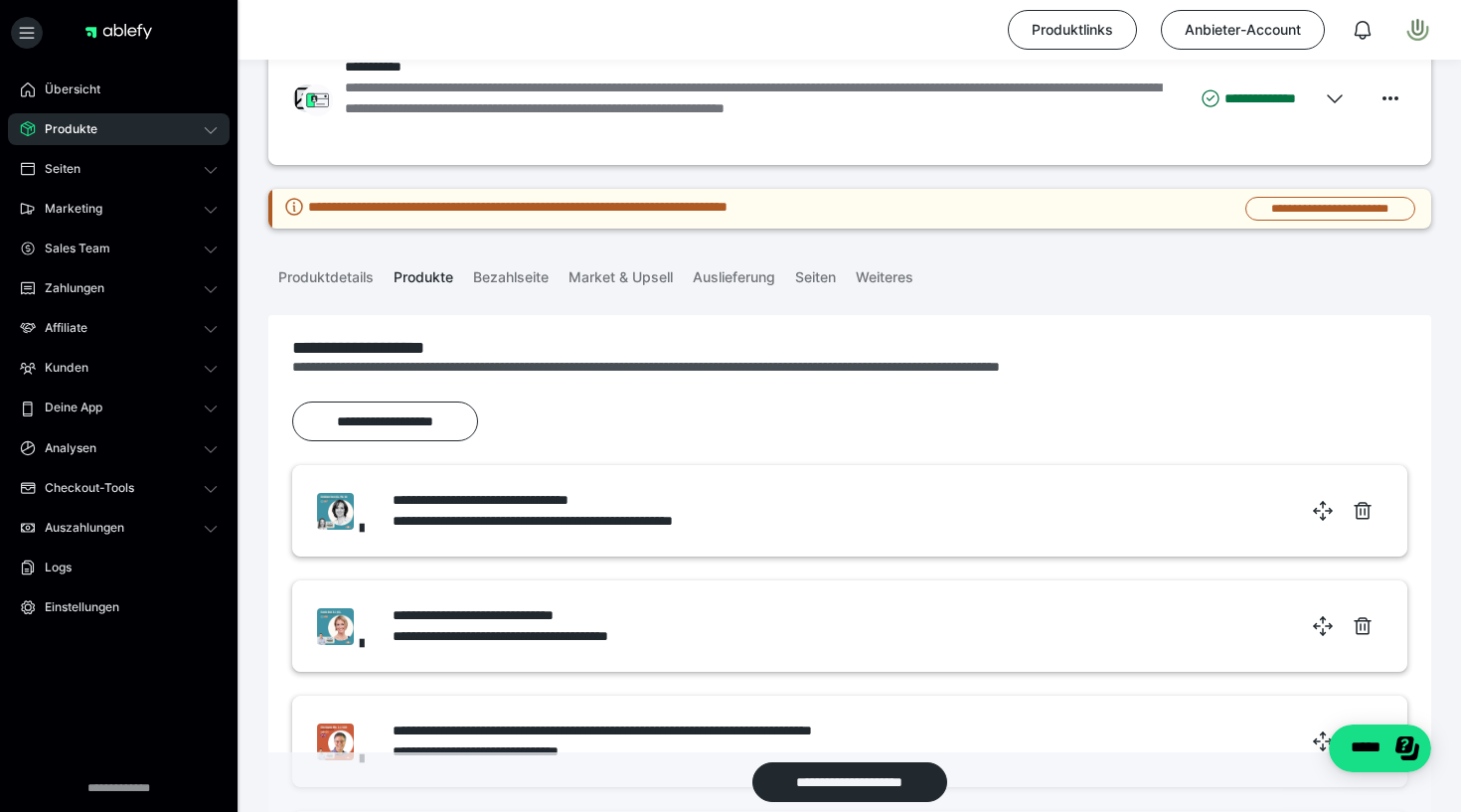scroll, scrollTop: 59, scrollLeft: 0, axis: vertical 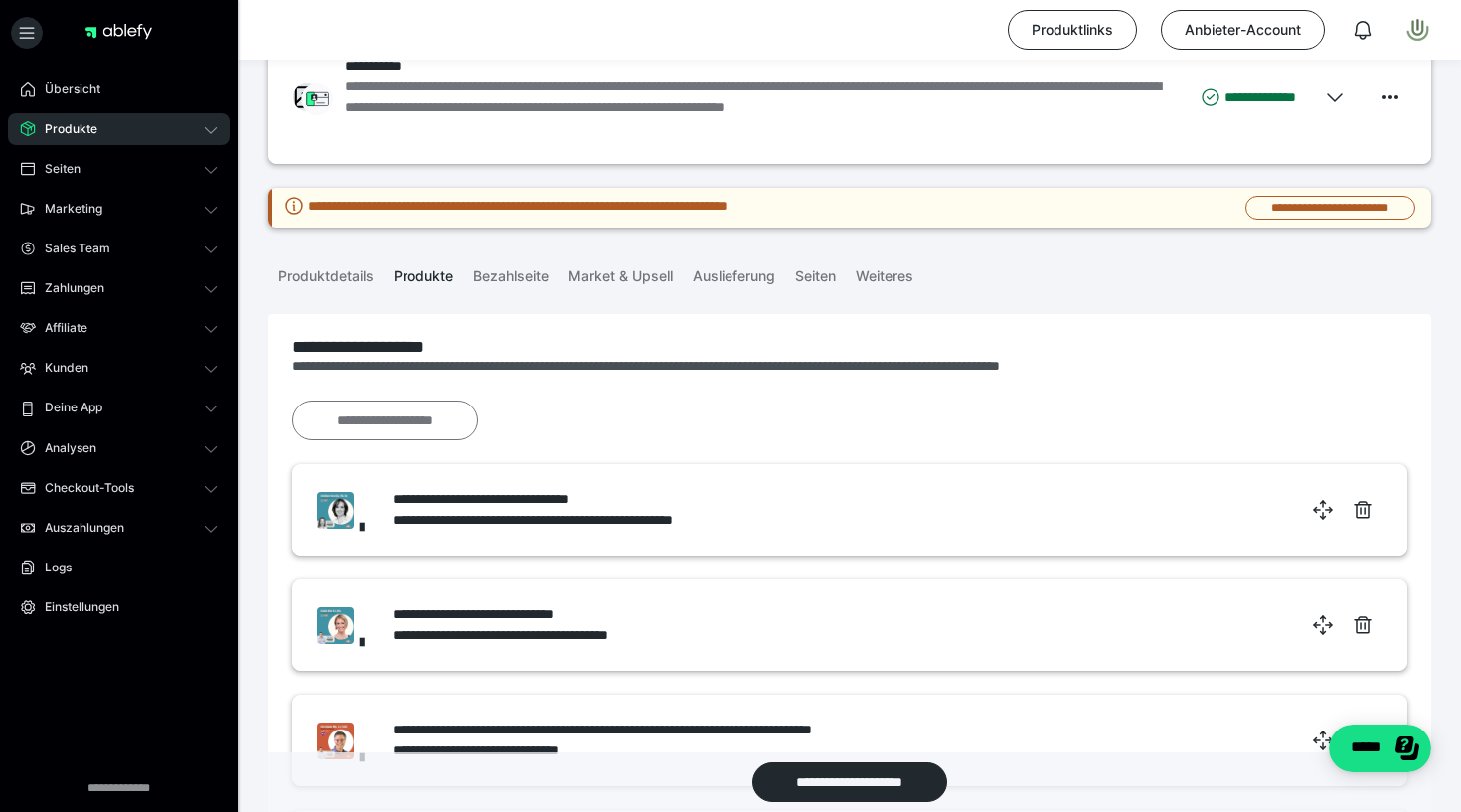 click on "**********" at bounding box center [385, 420] 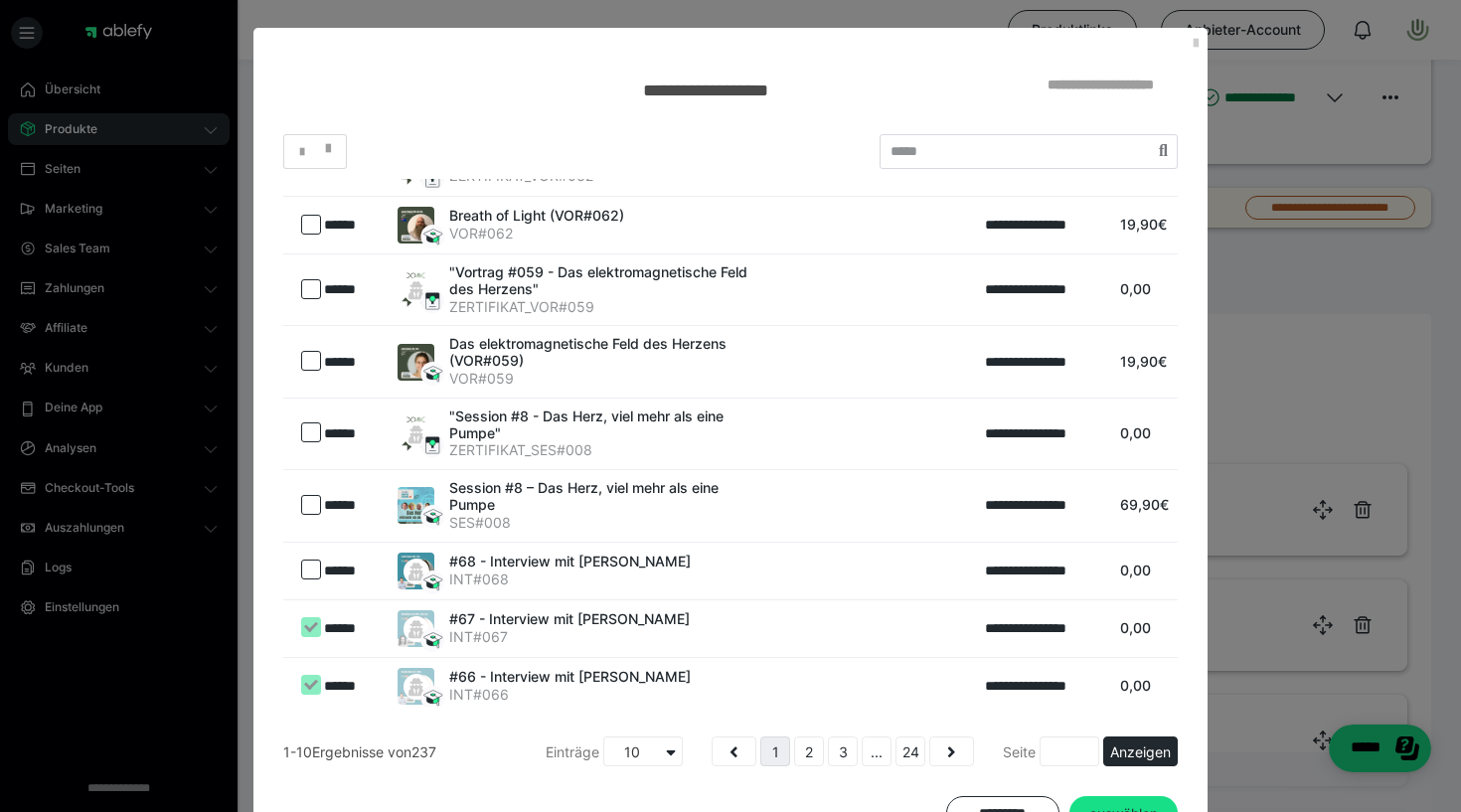 scroll, scrollTop: 140, scrollLeft: 0, axis: vertical 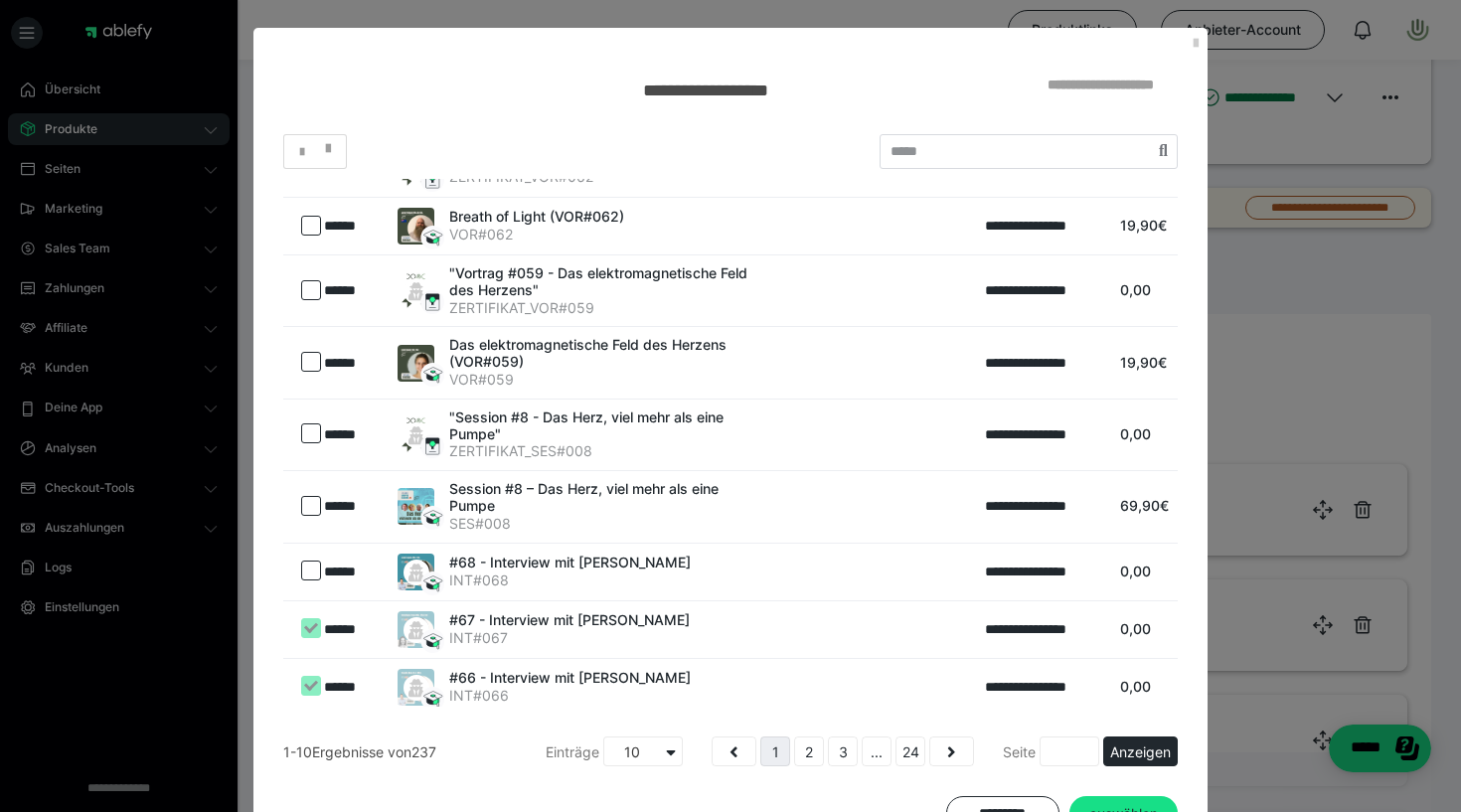 click at bounding box center (311, 570) 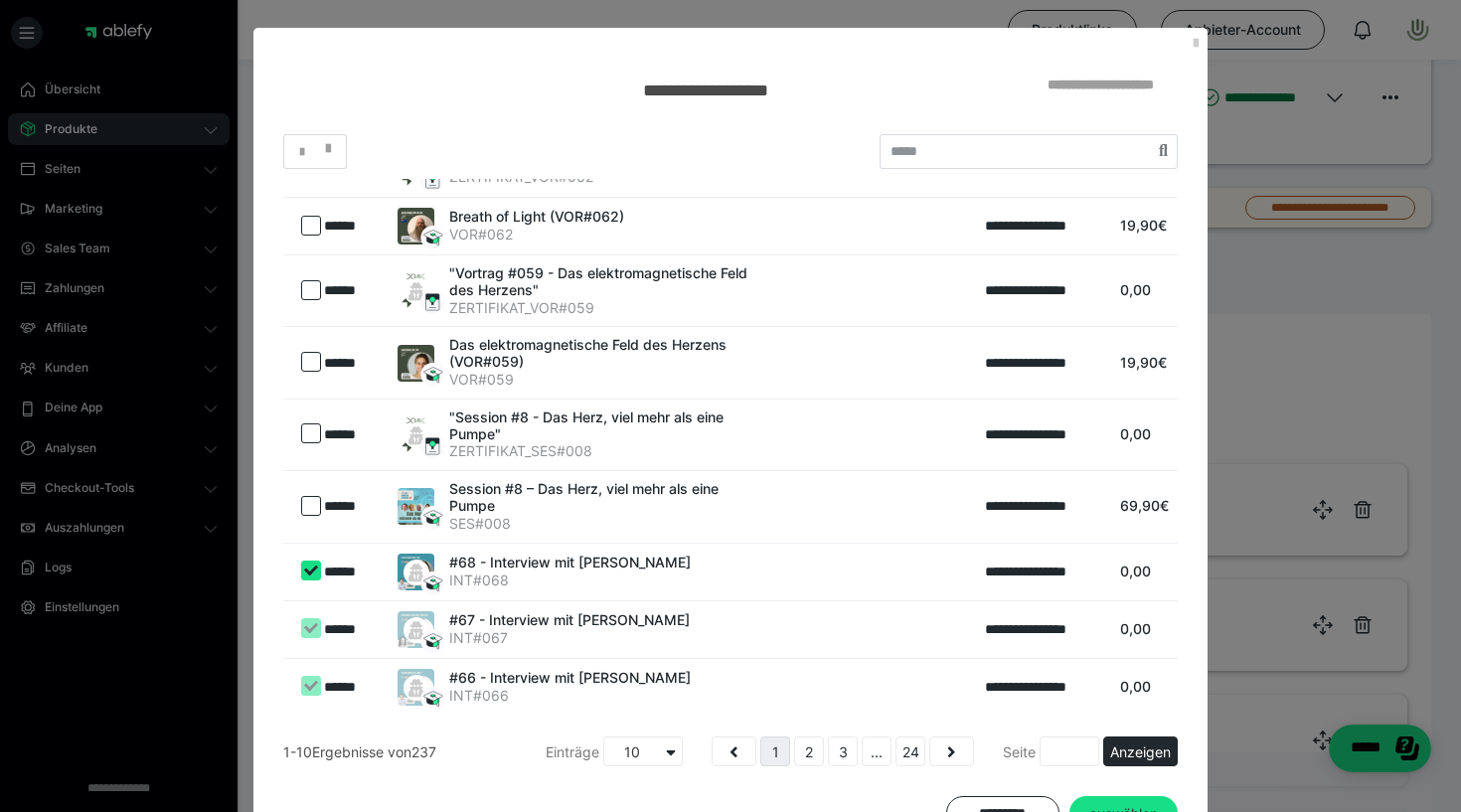 checkbox on "true" 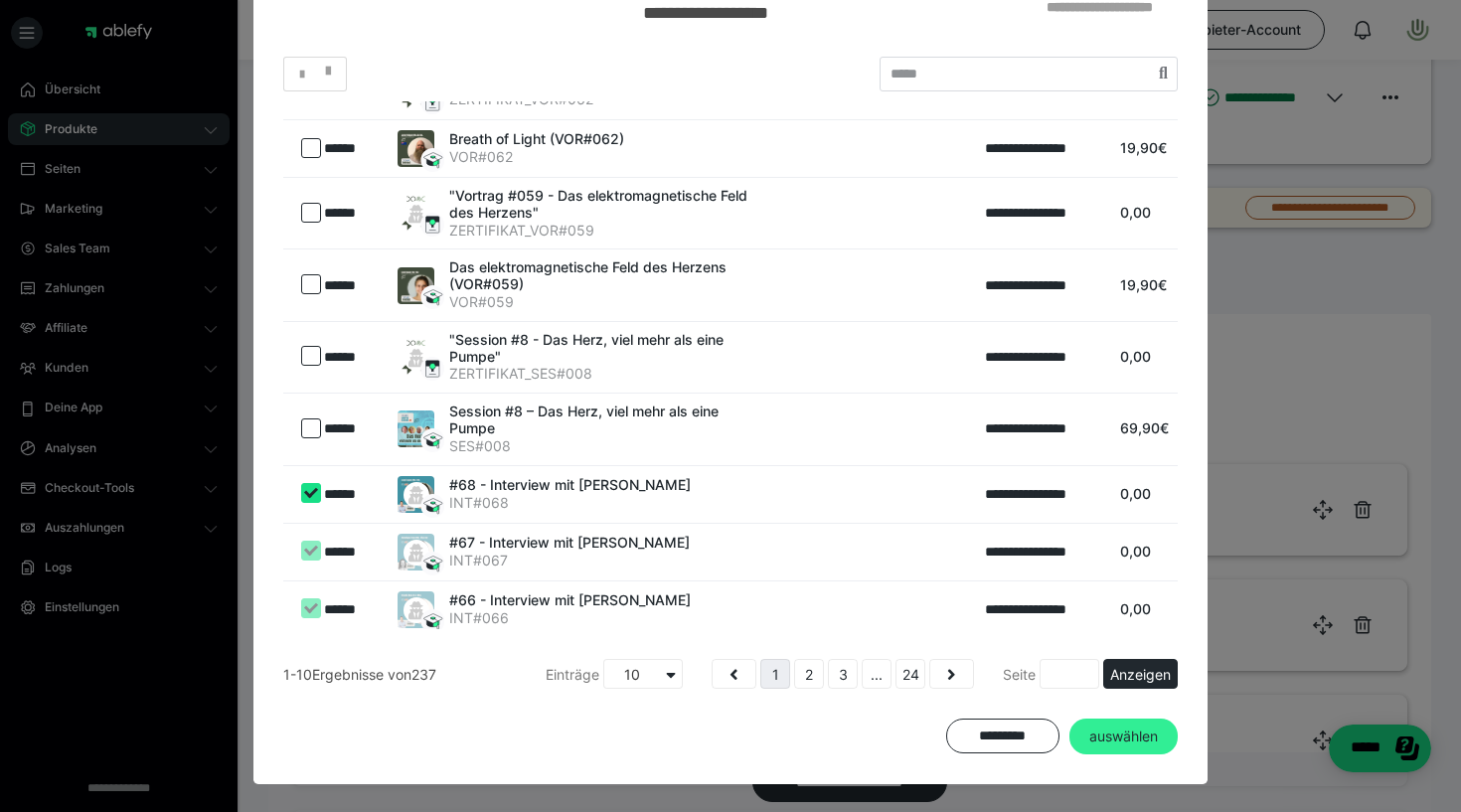 scroll, scrollTop: 77, scrollLeft: 0, axis: vertical 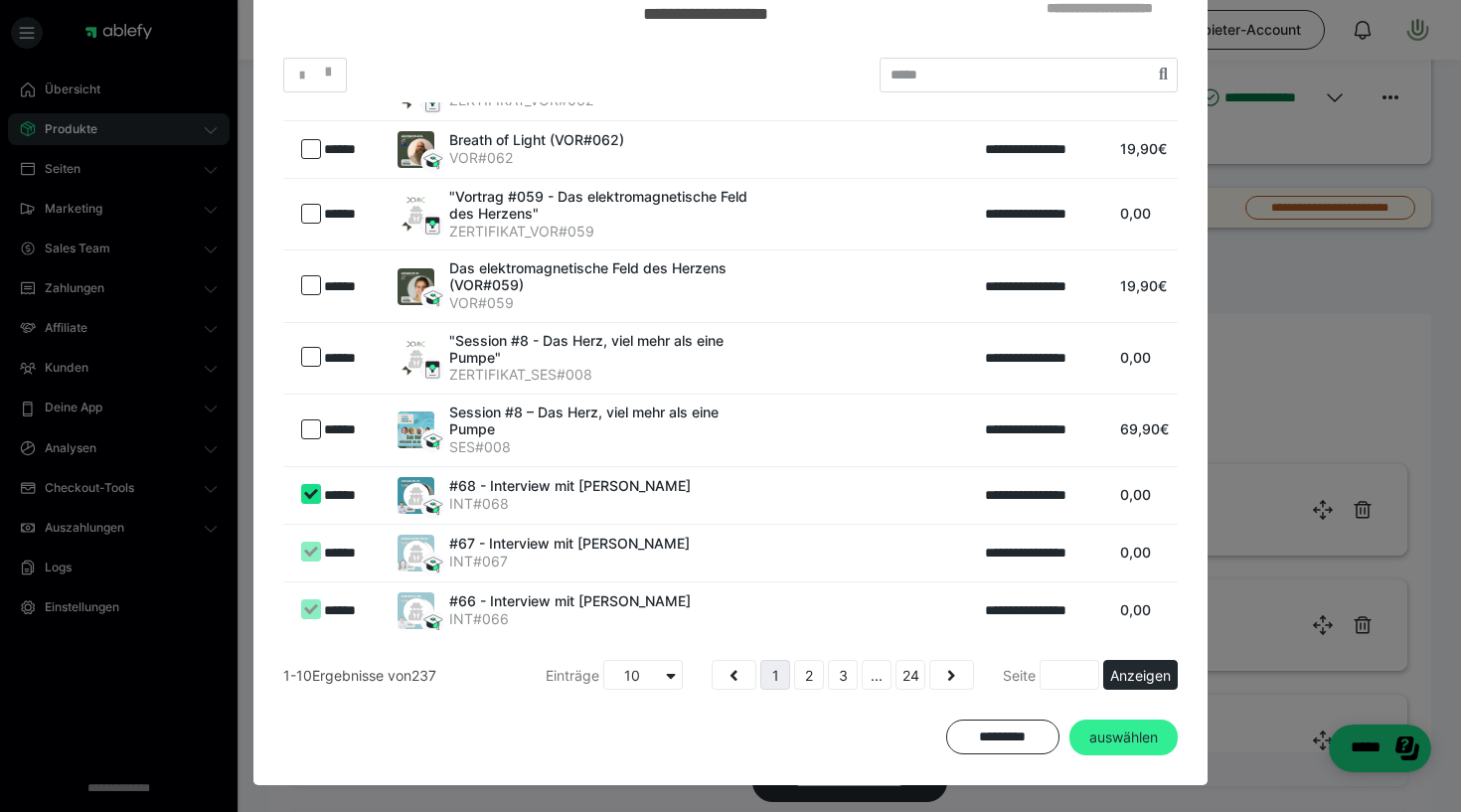 click on "auswählen" at bounding box center [1123, 737] 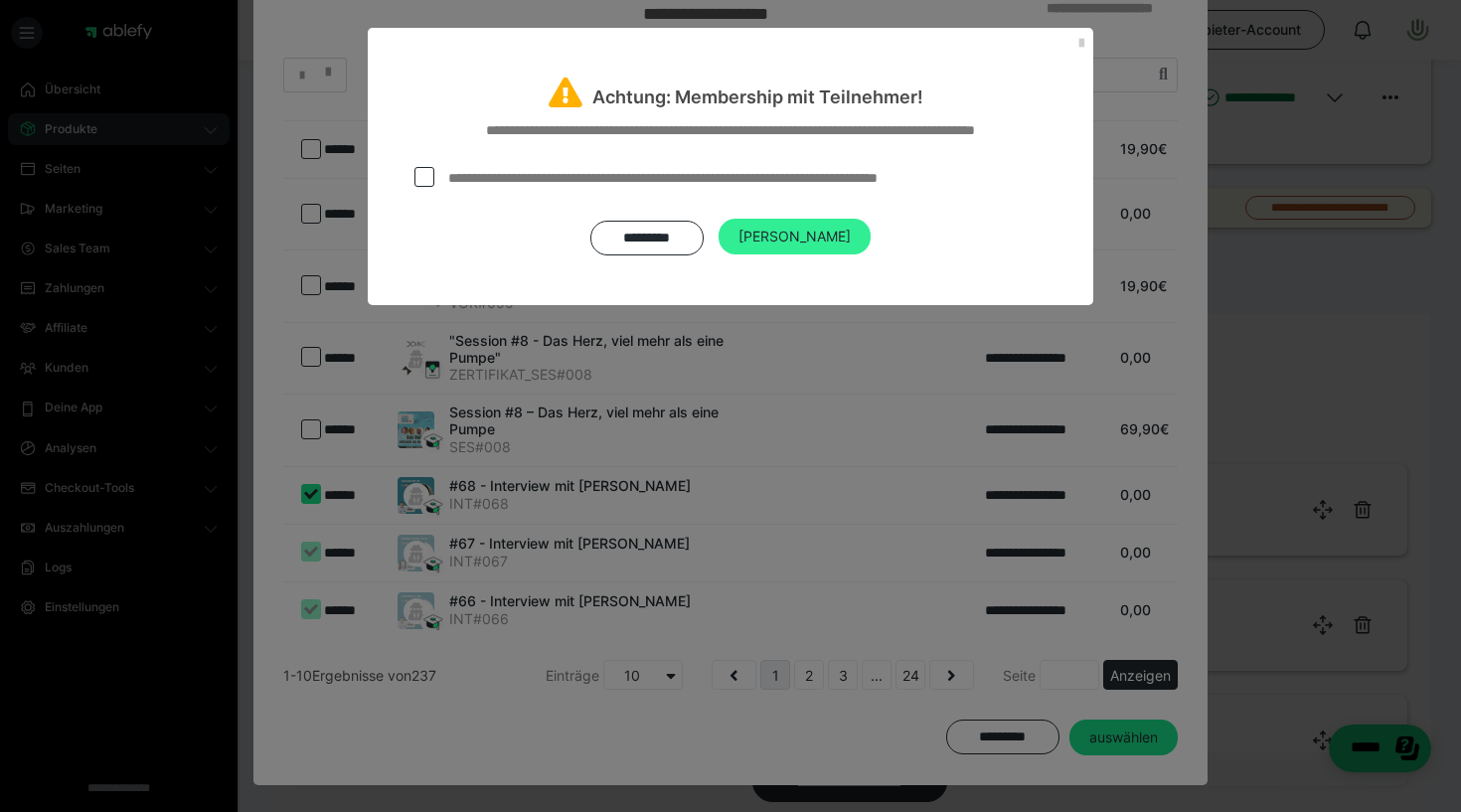 click on "[PERSON_NAME]" at bounding box center (794, 237) 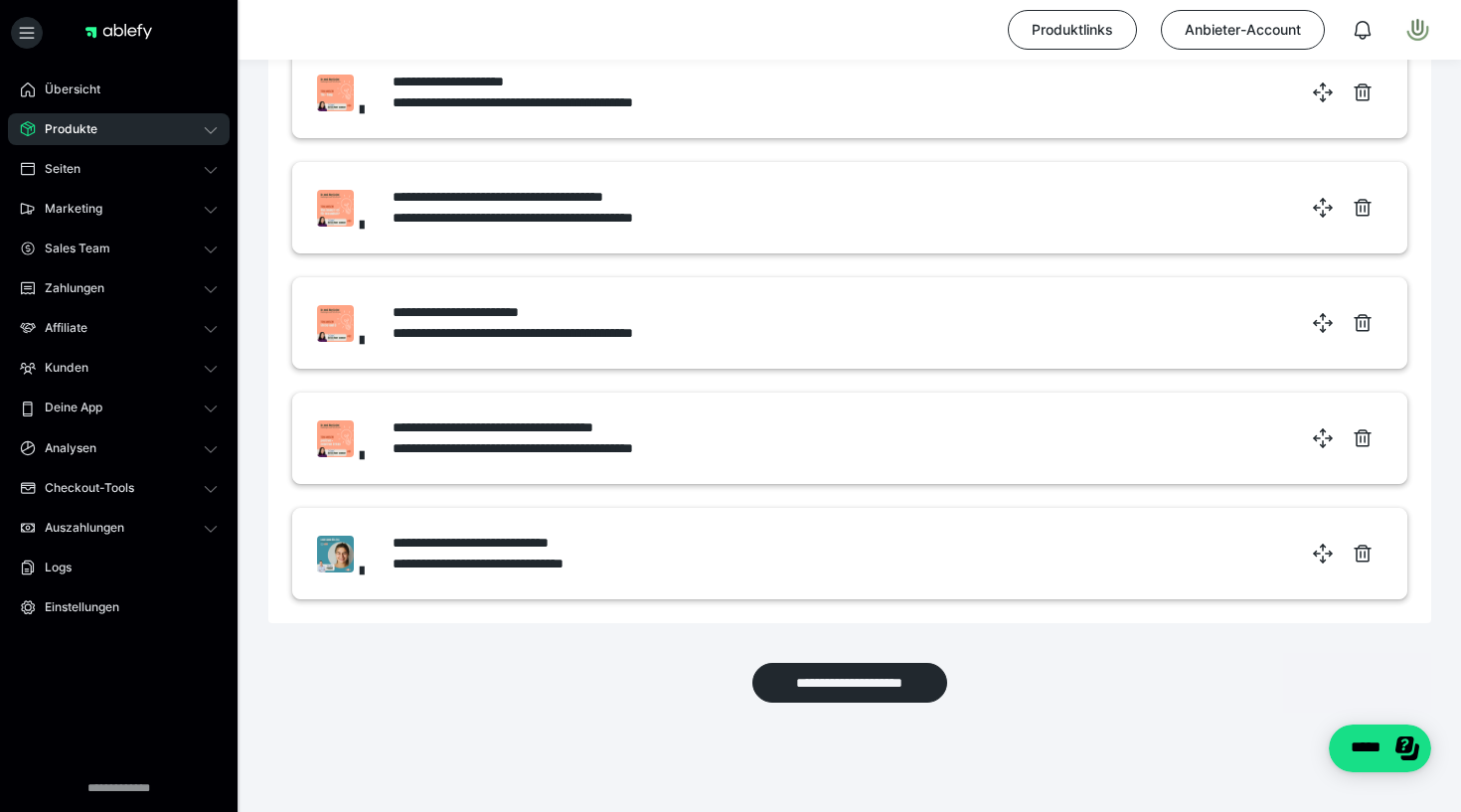 scroll, scrollTop: 8204, scrollLeft: 0, axis: vertical 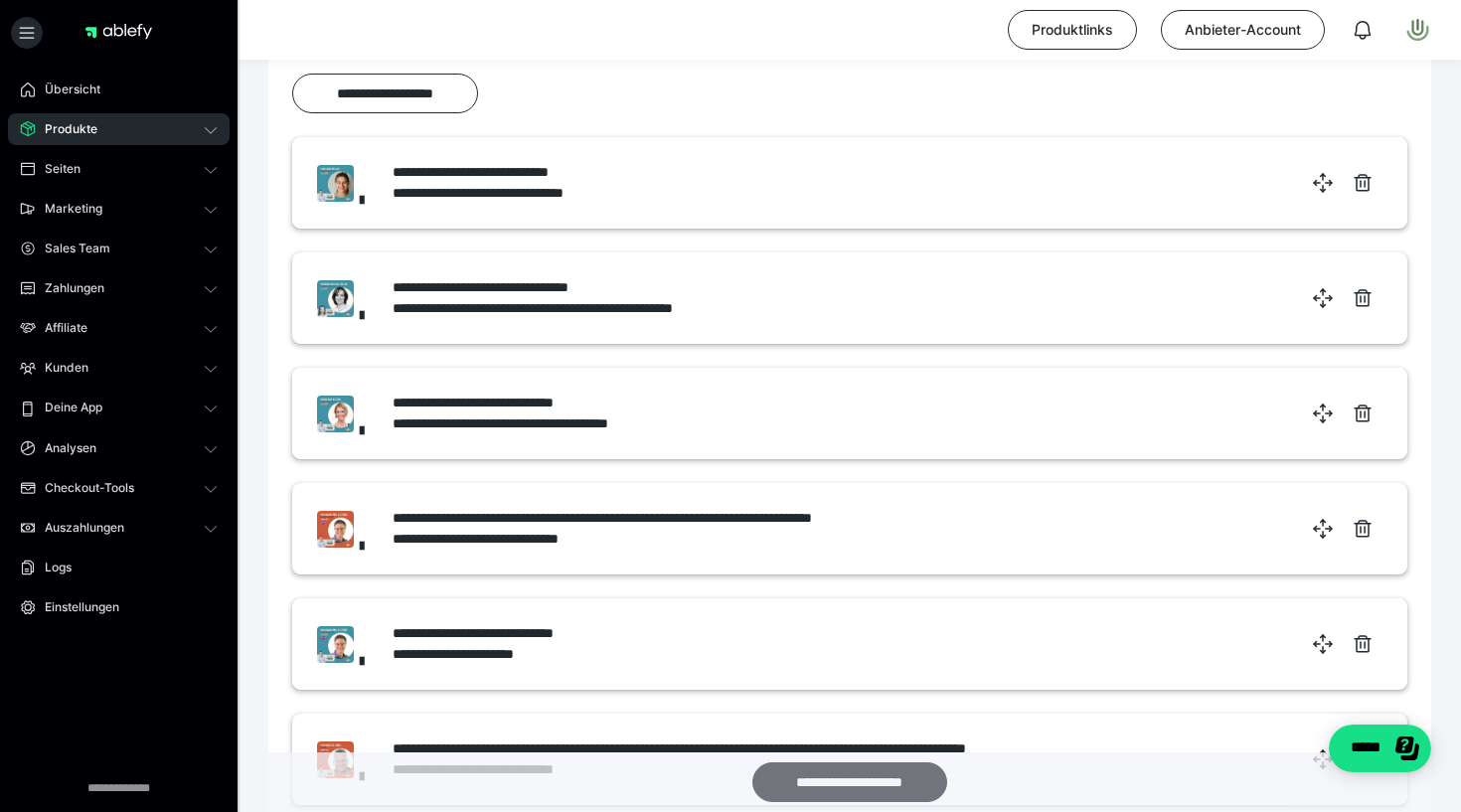 click on "**********" at bounding box center (850, 782) 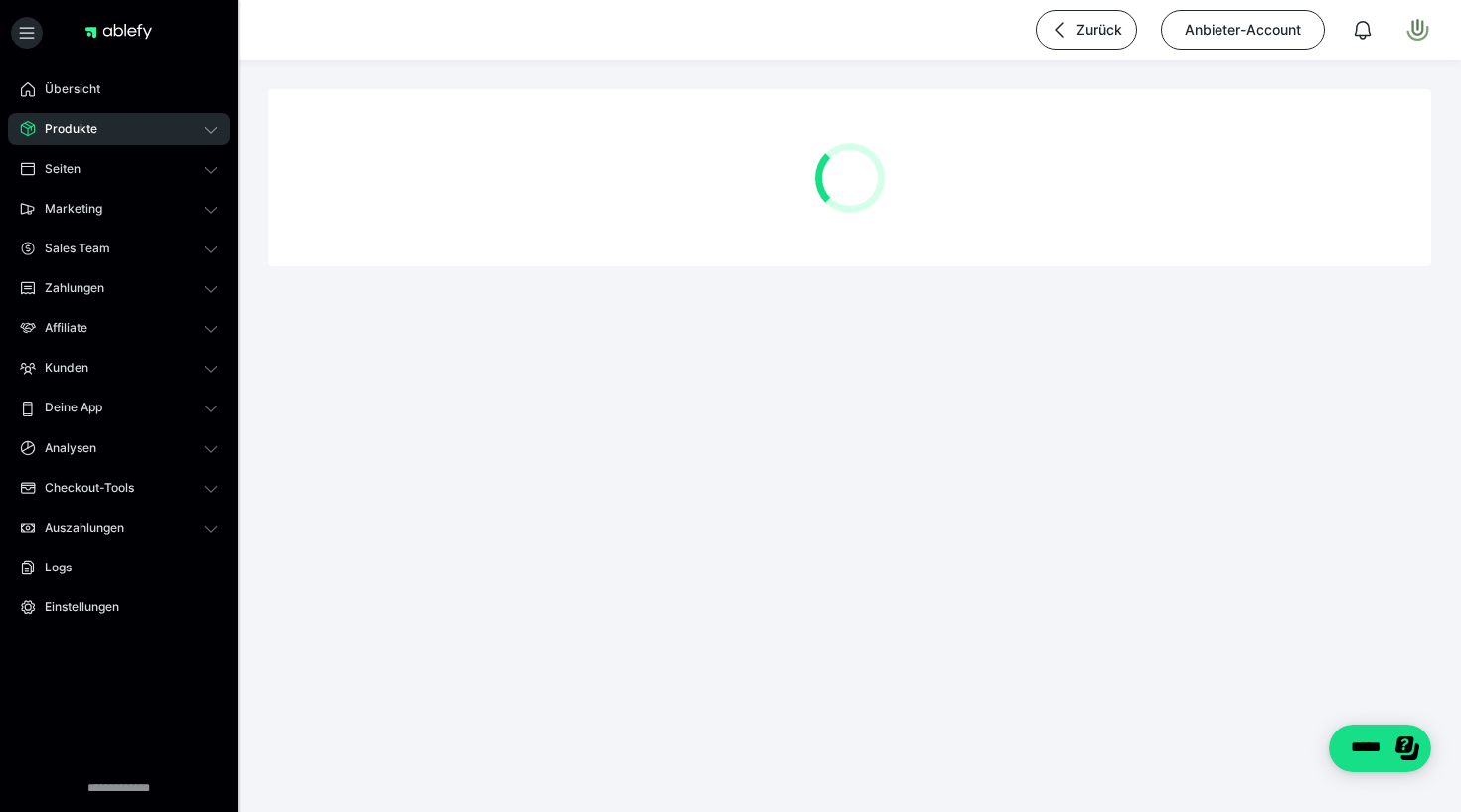 scroll, scrollTop: 0, scrollLeft: 0, axis: both 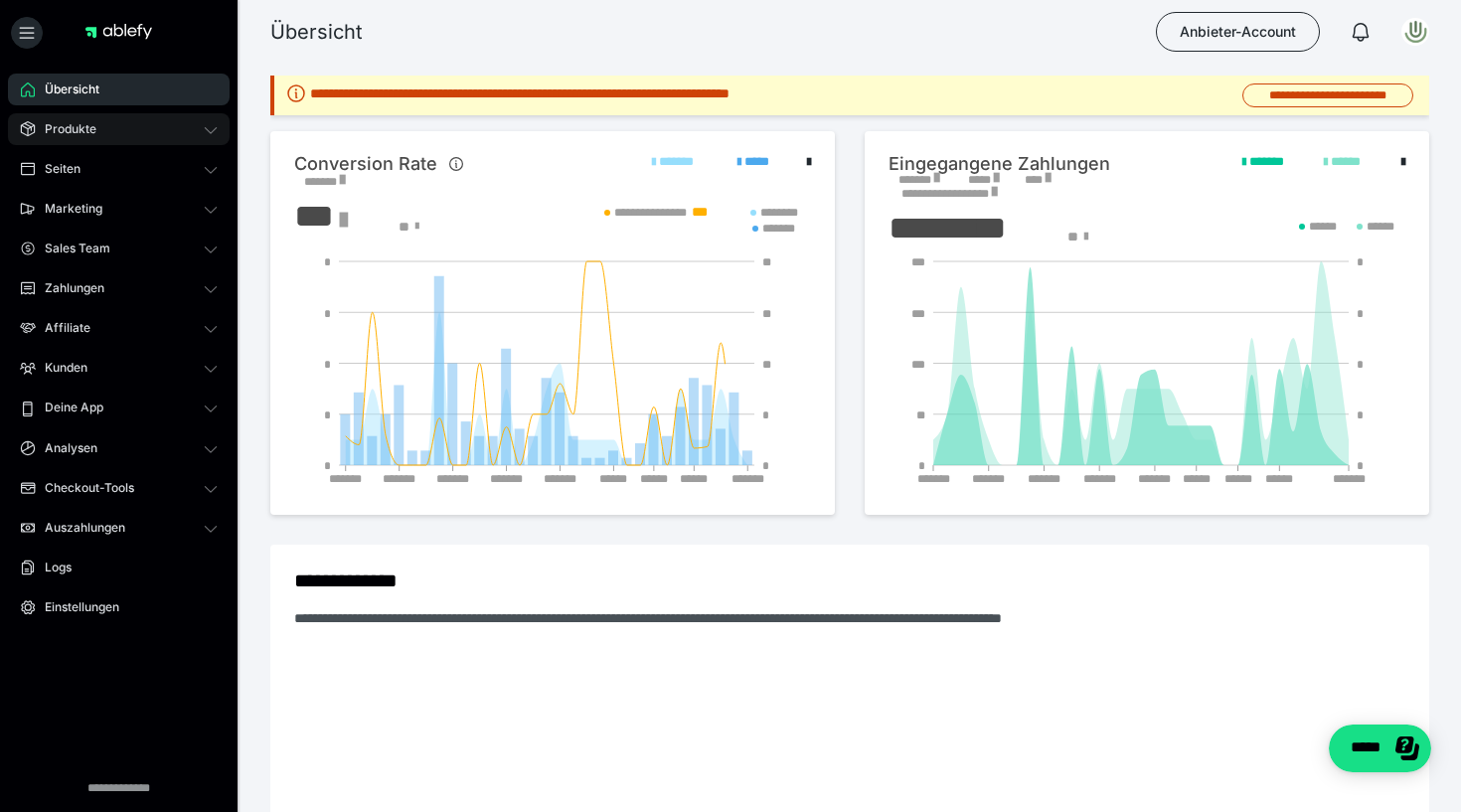 click on "Produkte" at bounding box center (118, 129) 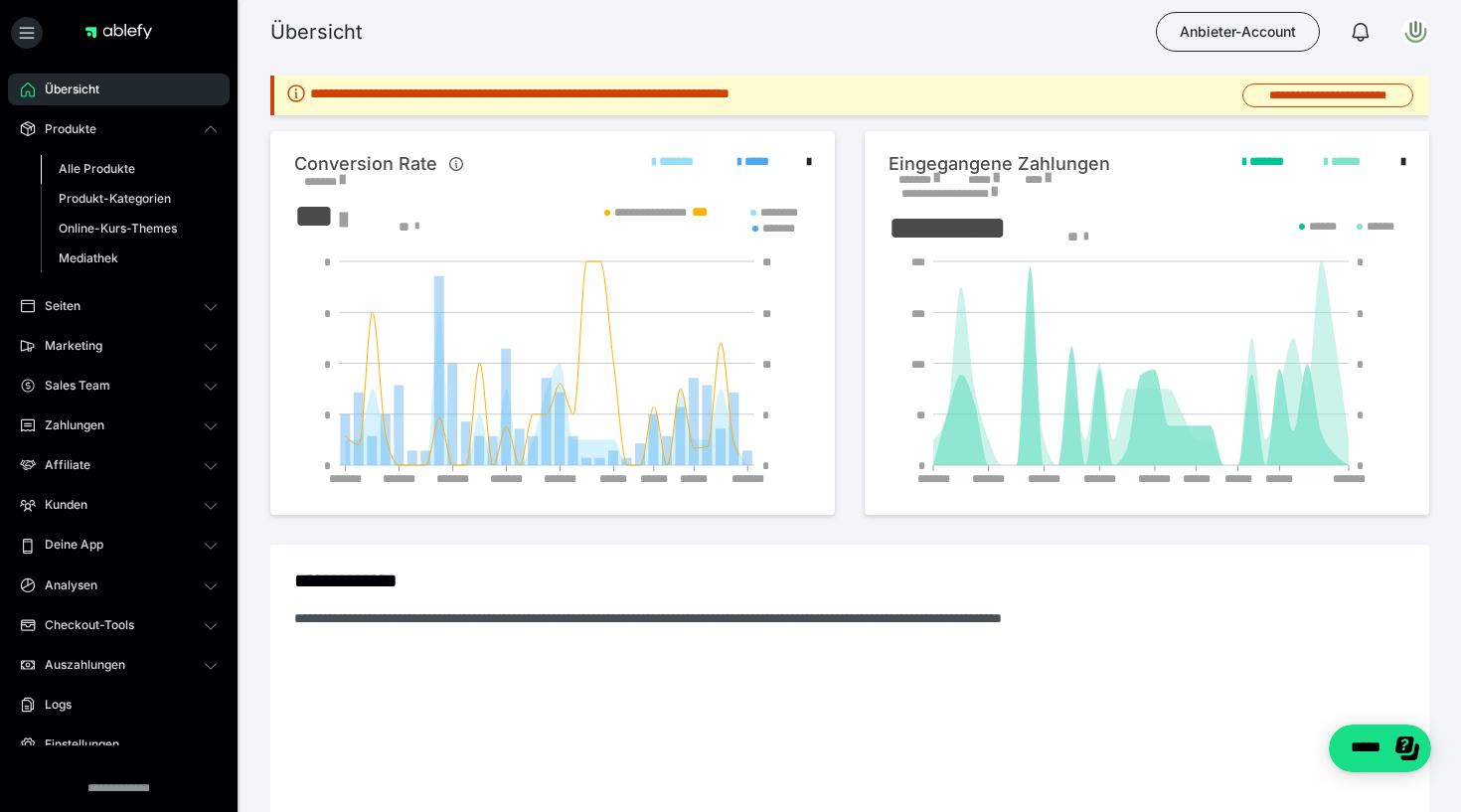 click on "Alle Produkte" at bounding box center [96, 168] 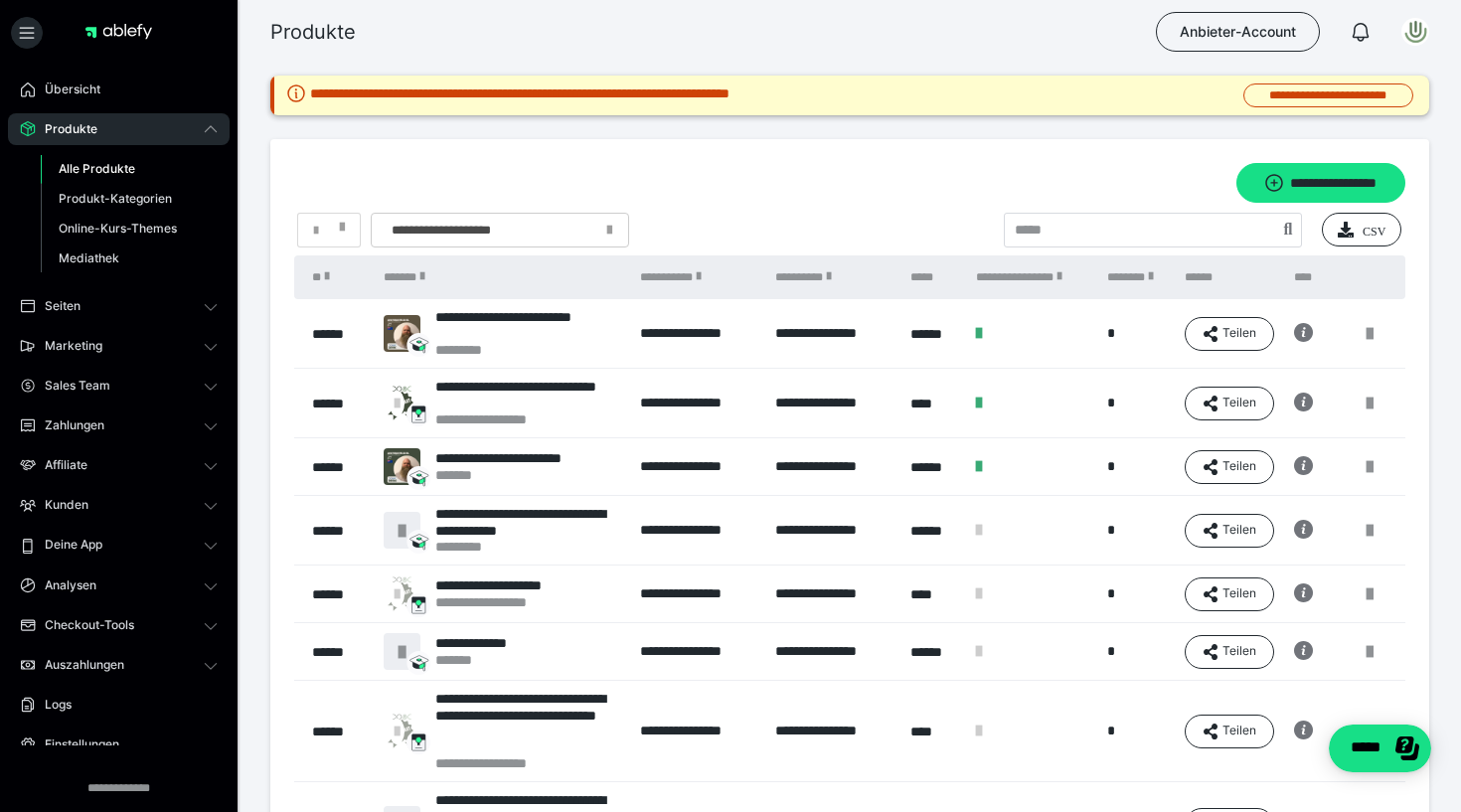 click at bounding box center [609, 231] 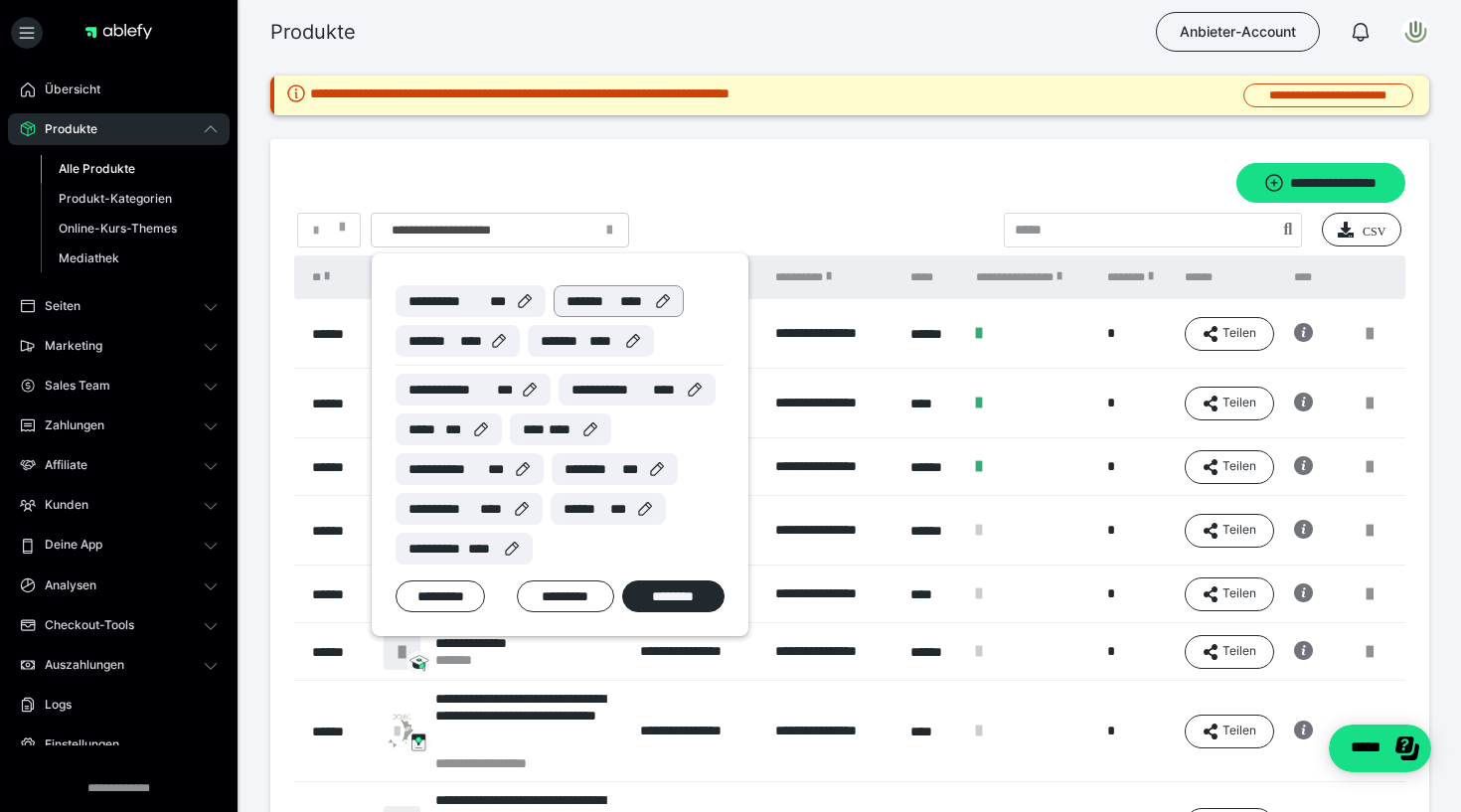 click on "*******" at bounding box center [593, 301] 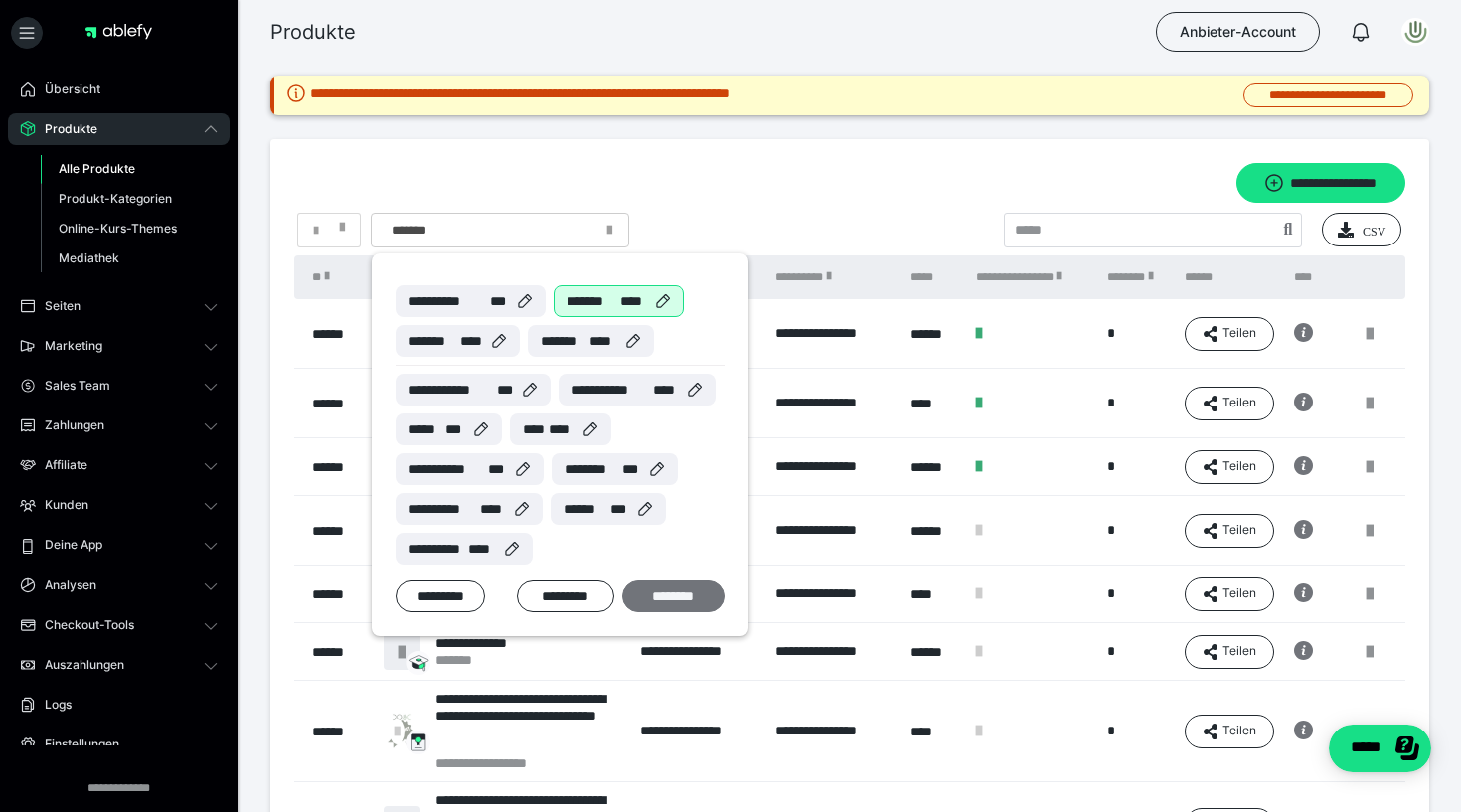 click on "********" at bounding box center [673, 596] 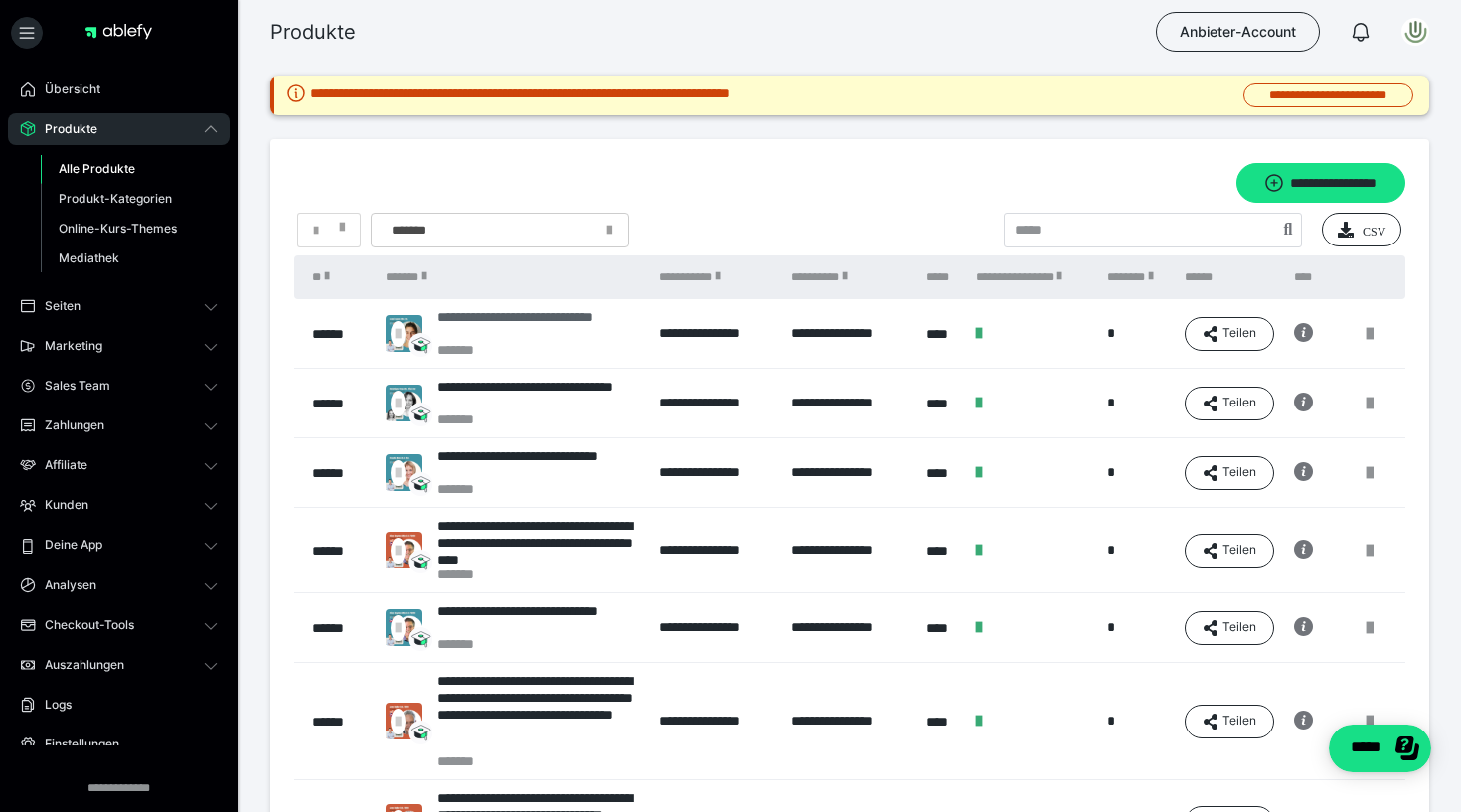 click on "**********" at bounding box center (538, 325) 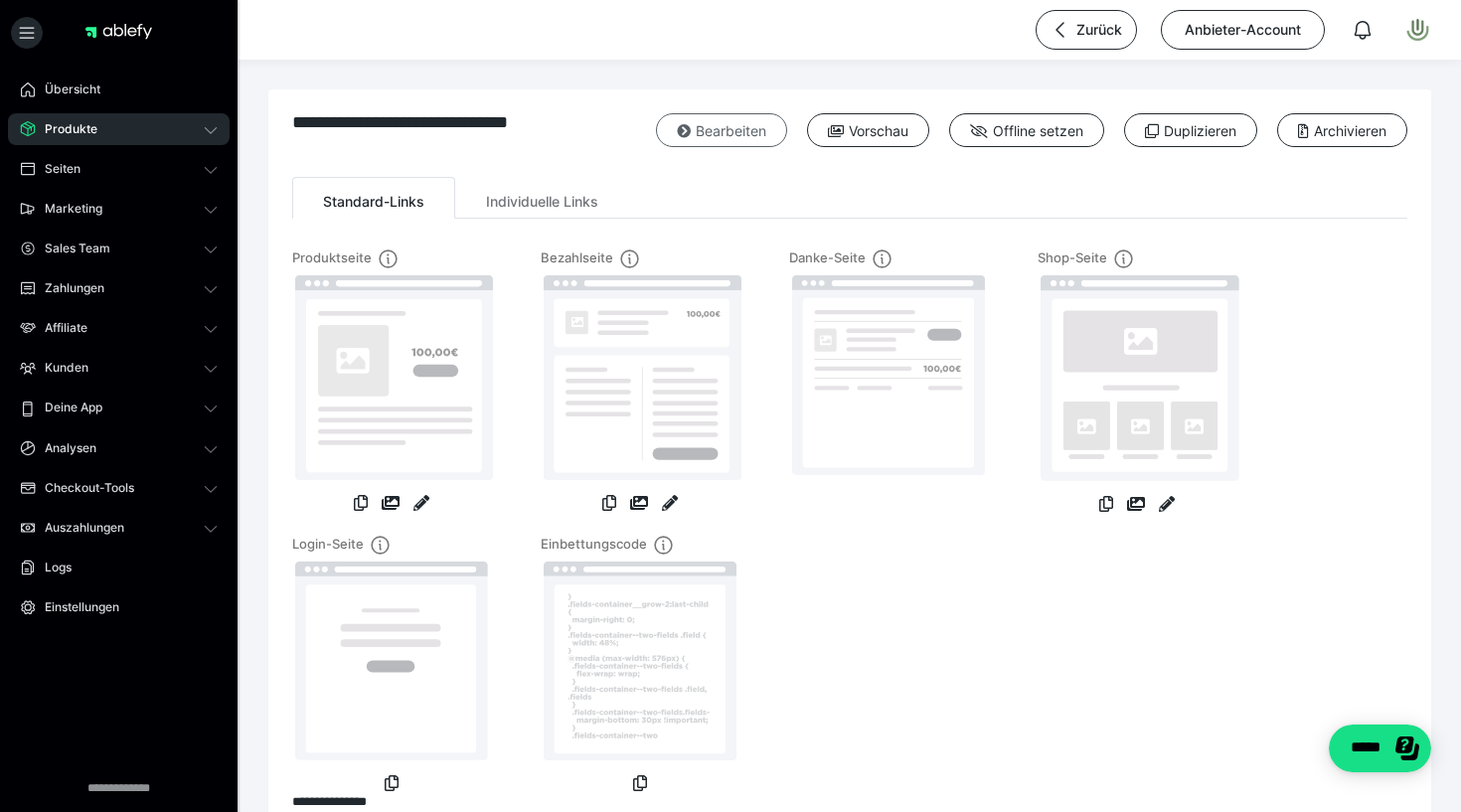 scroll, scrollTop: 0, scrollLeft: 0, axis: both 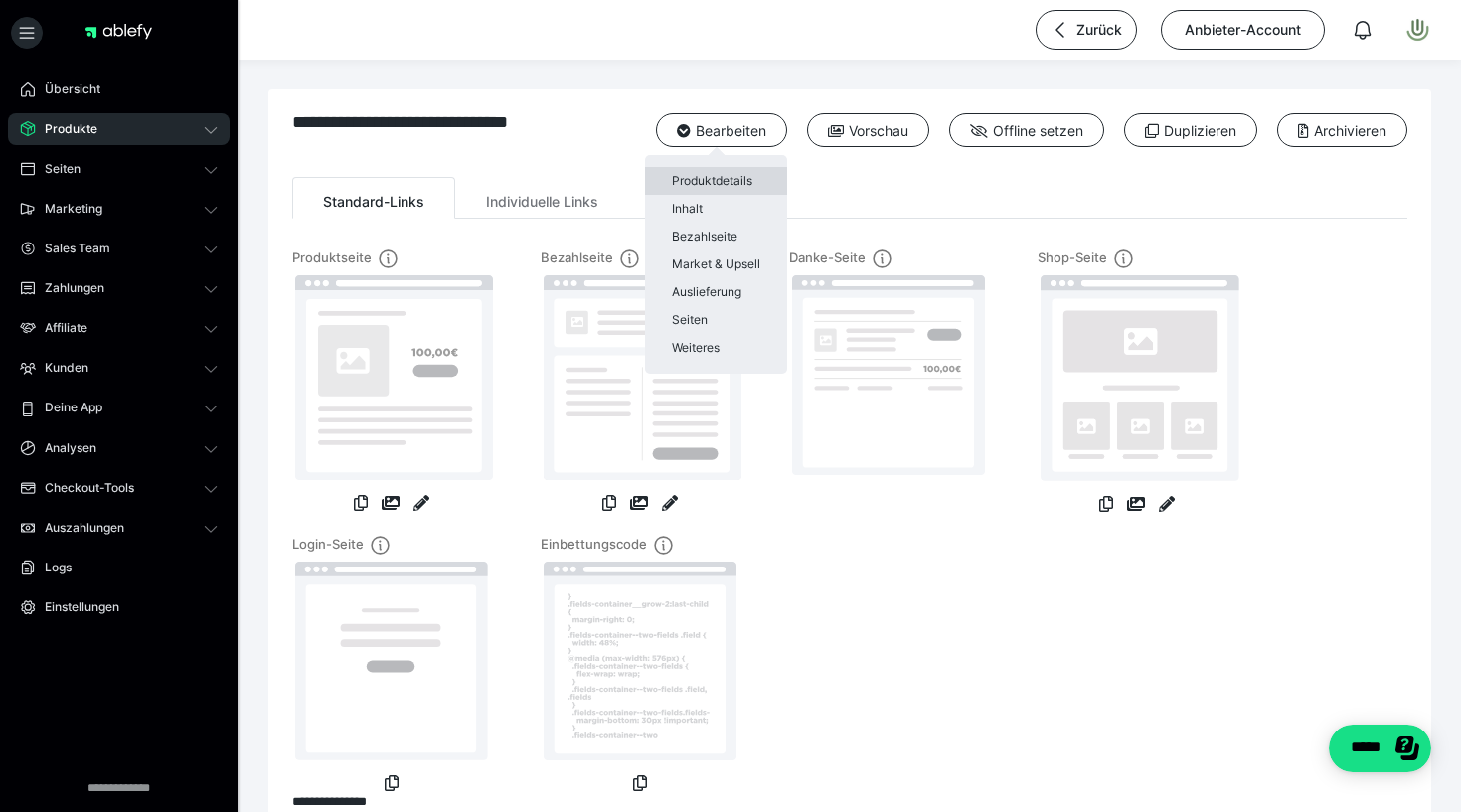 click on "Produktdetails" at bounding box center (716, 181) 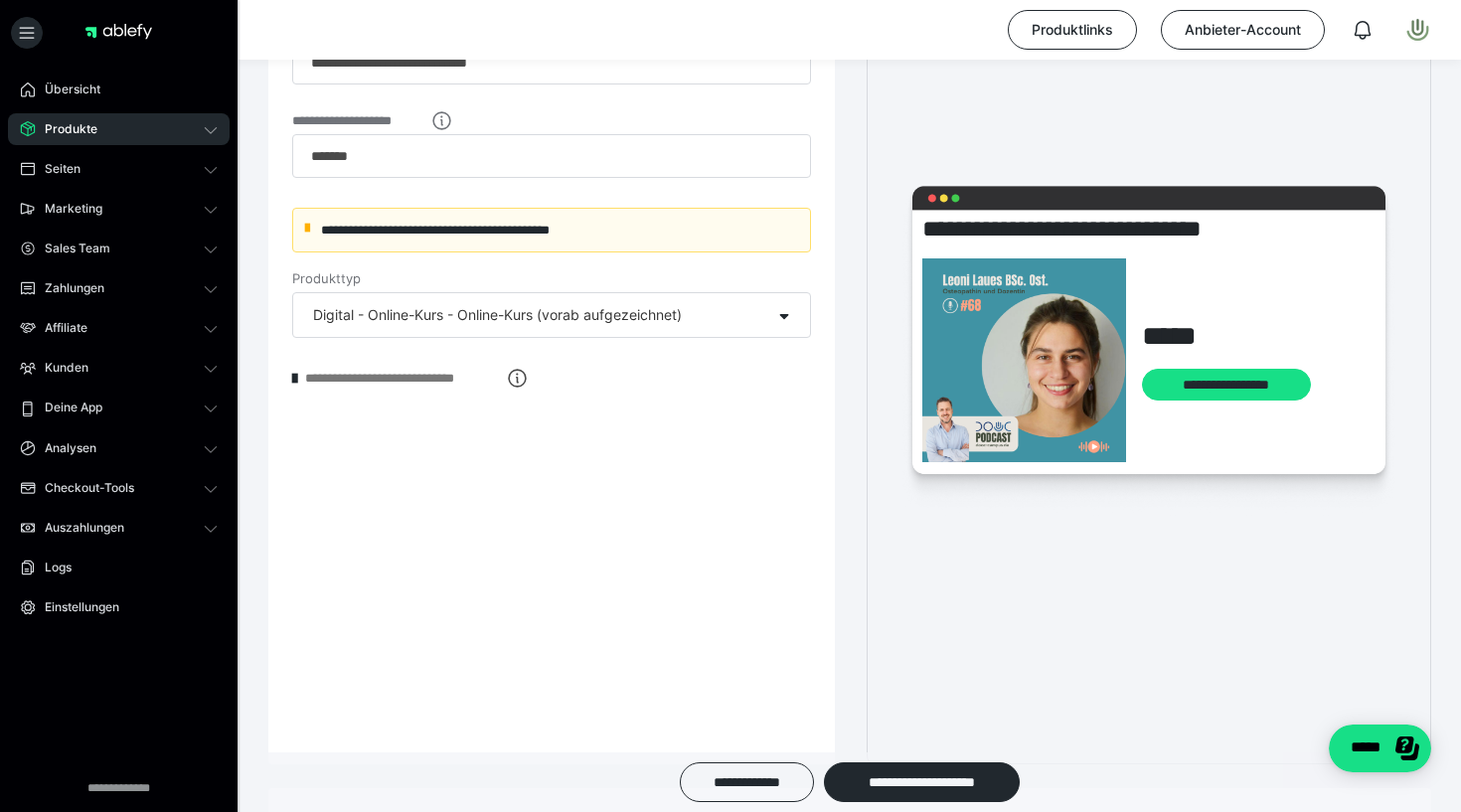 scroll, scrollTop: 435, scrollLeft: 0, axis: vertical 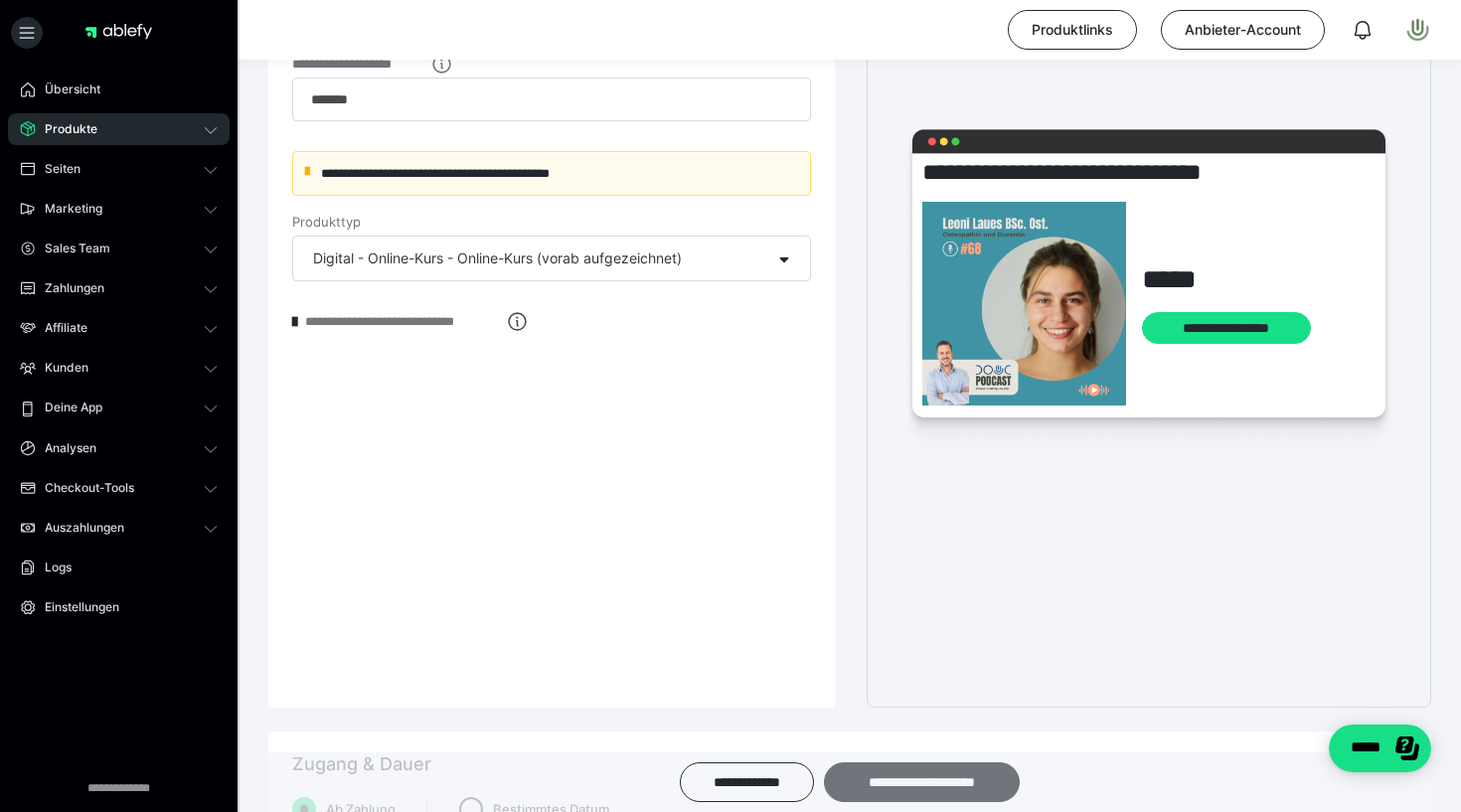 click on "**********" at bounding box center [921, 782] 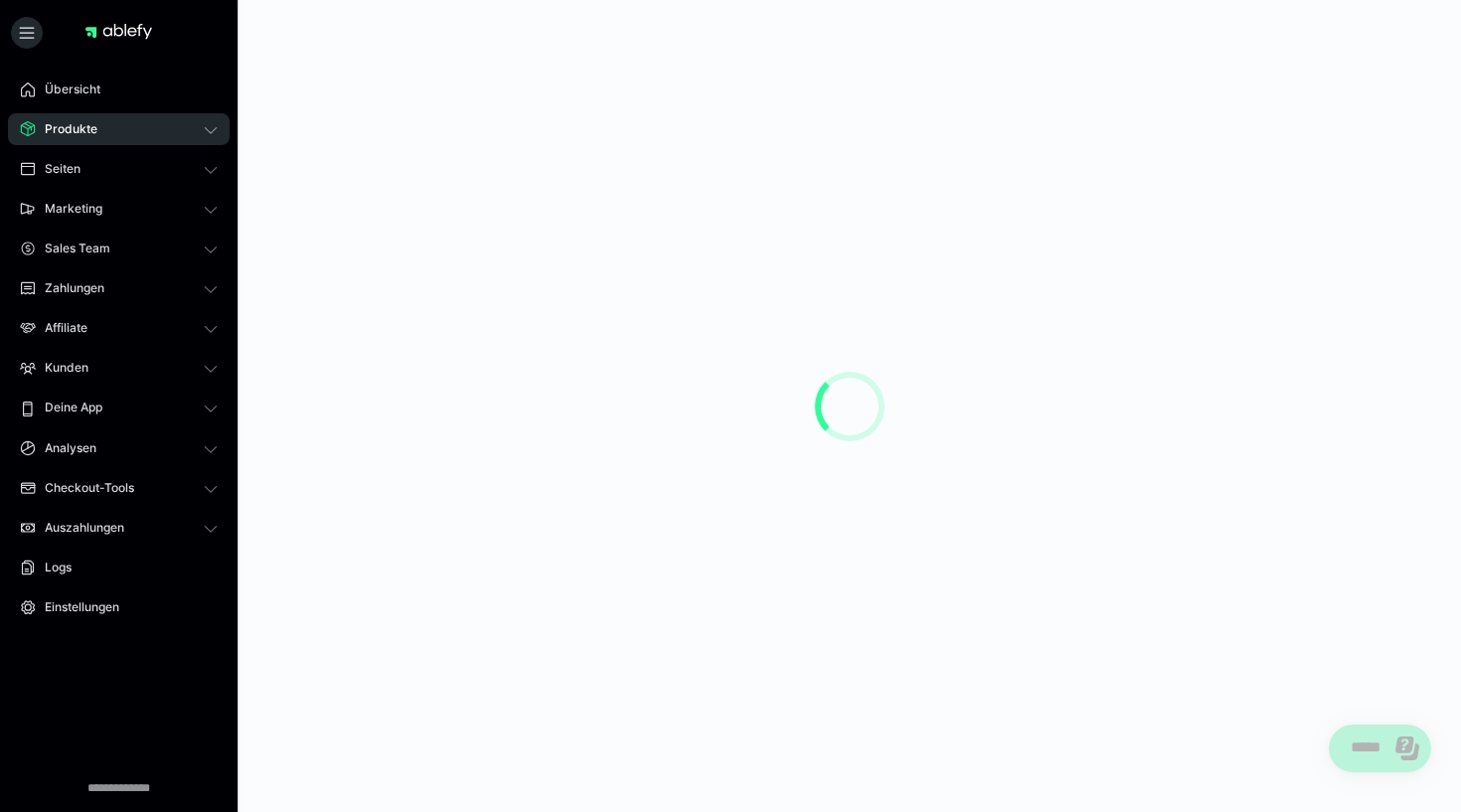 scroll, scrollTop: 0, scrollLeft: 0, axis: both 